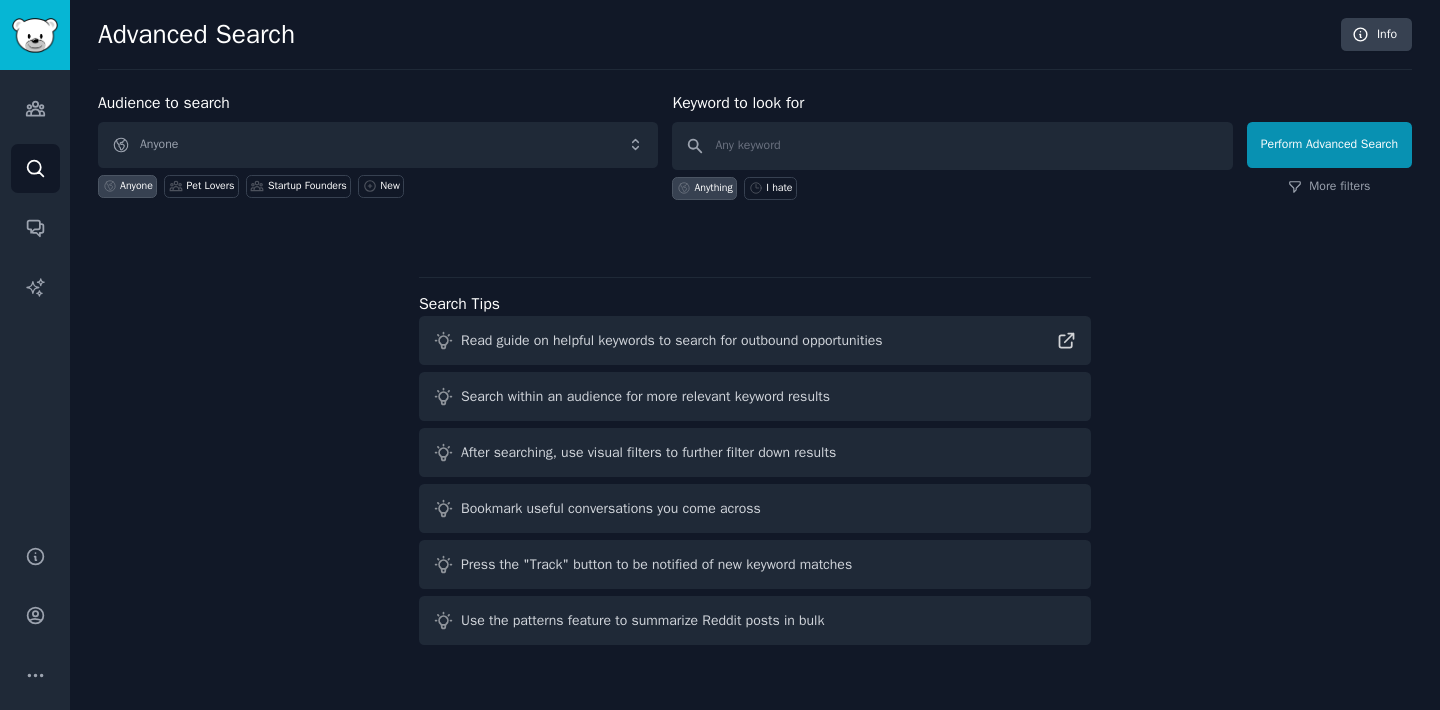 scroll, scrollTop: 0, scrollLeft: 0, axis: both 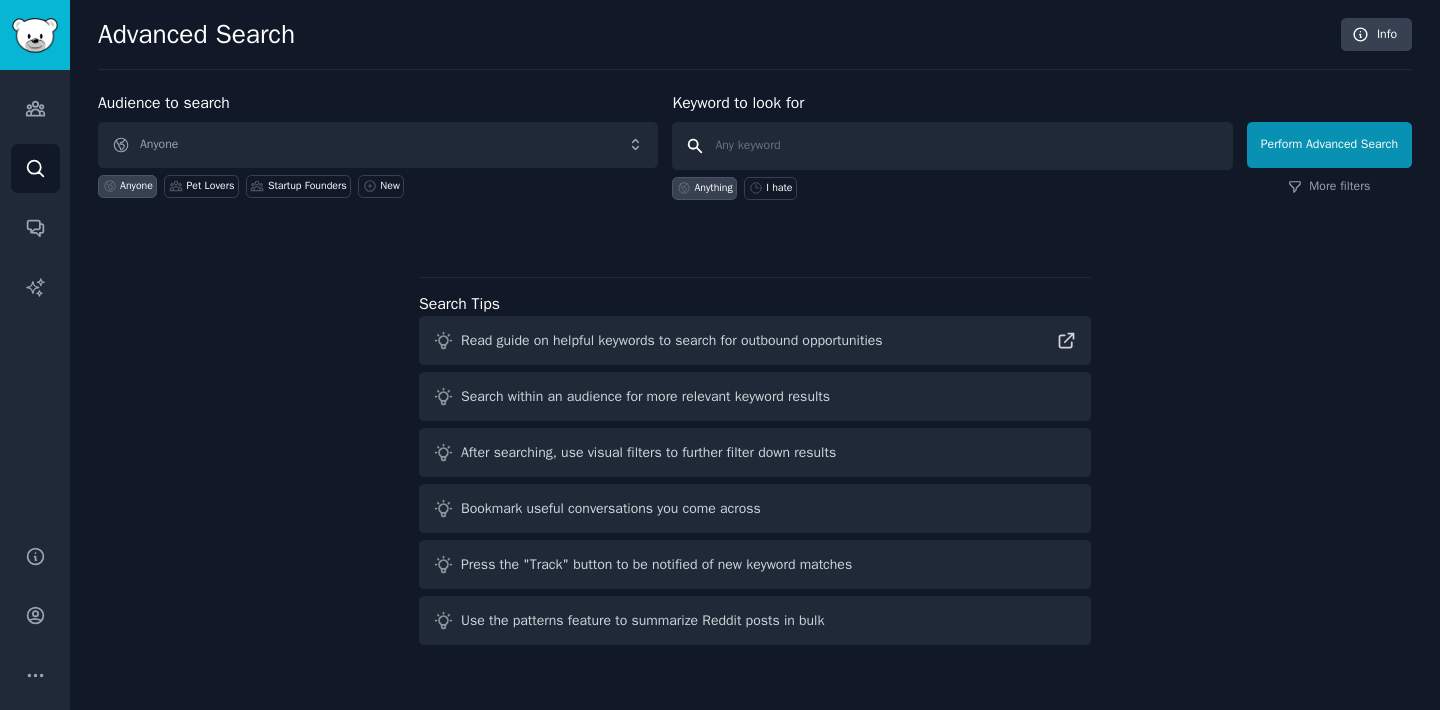 click at bounding box center (952, 146) 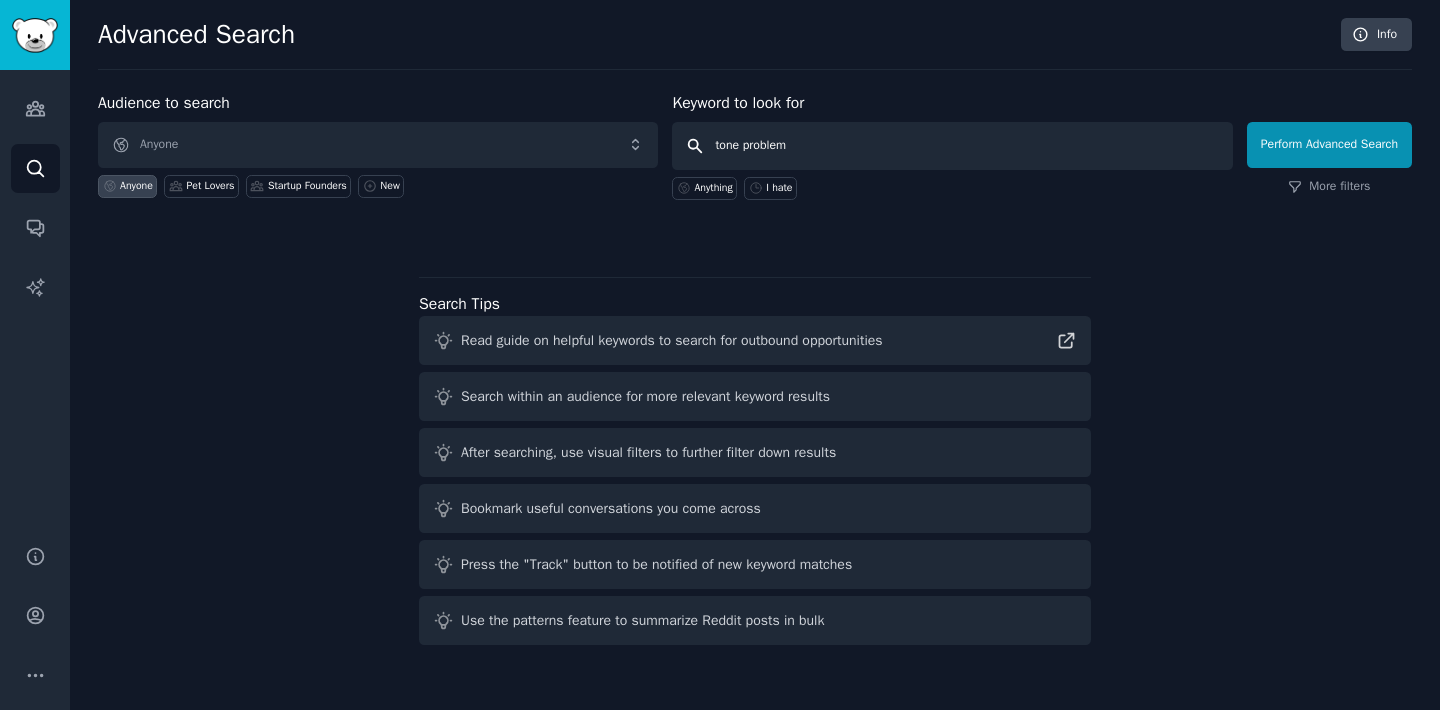 click on "tone problem" at bounding box center [952, 146] 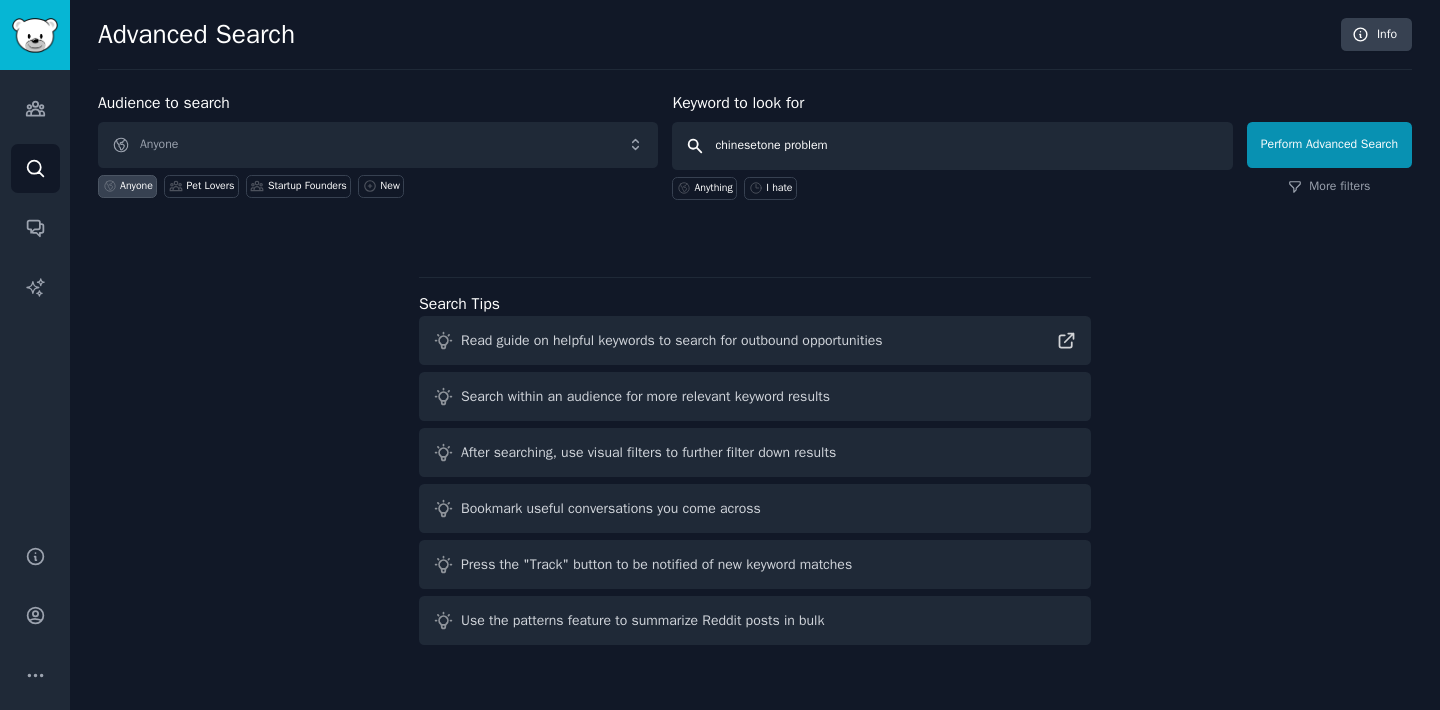 type on "chinese tone problem" 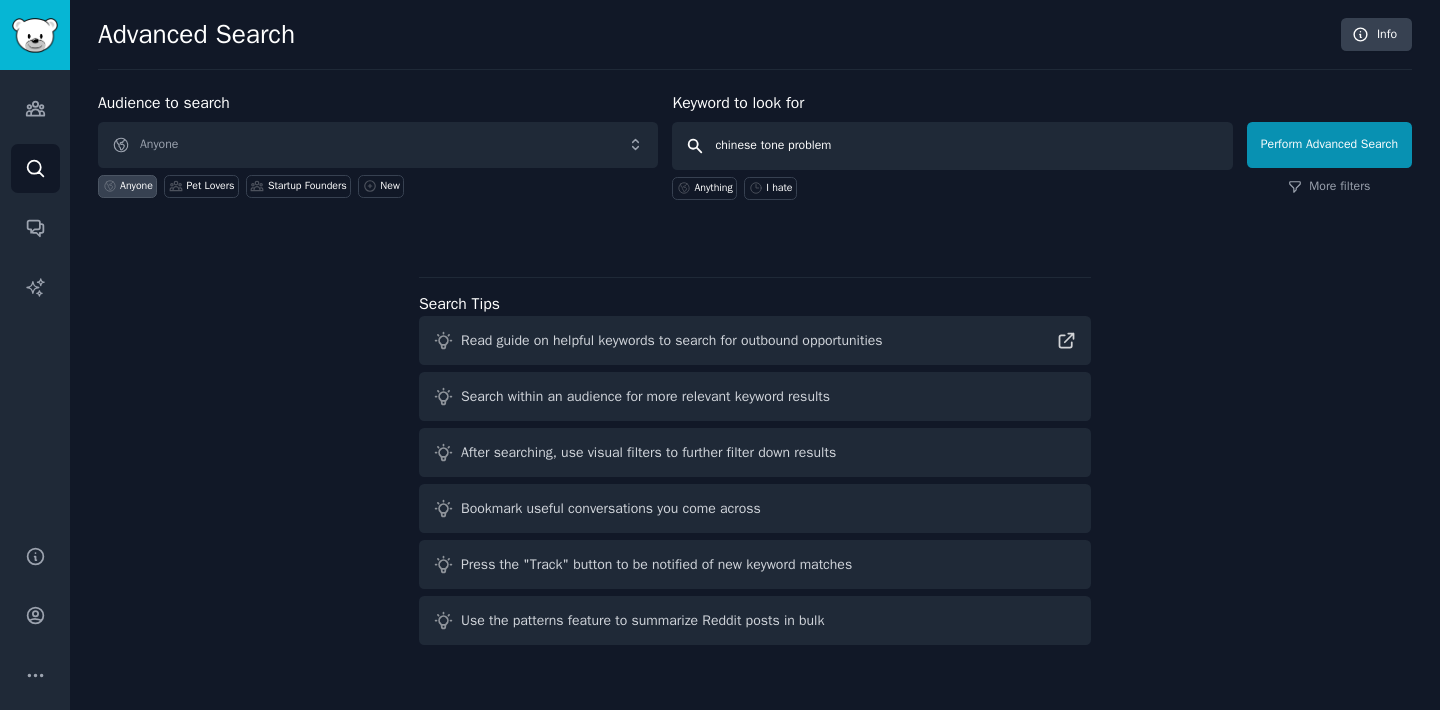 click on "chinese tone problem" at bounding box center (952, 146) 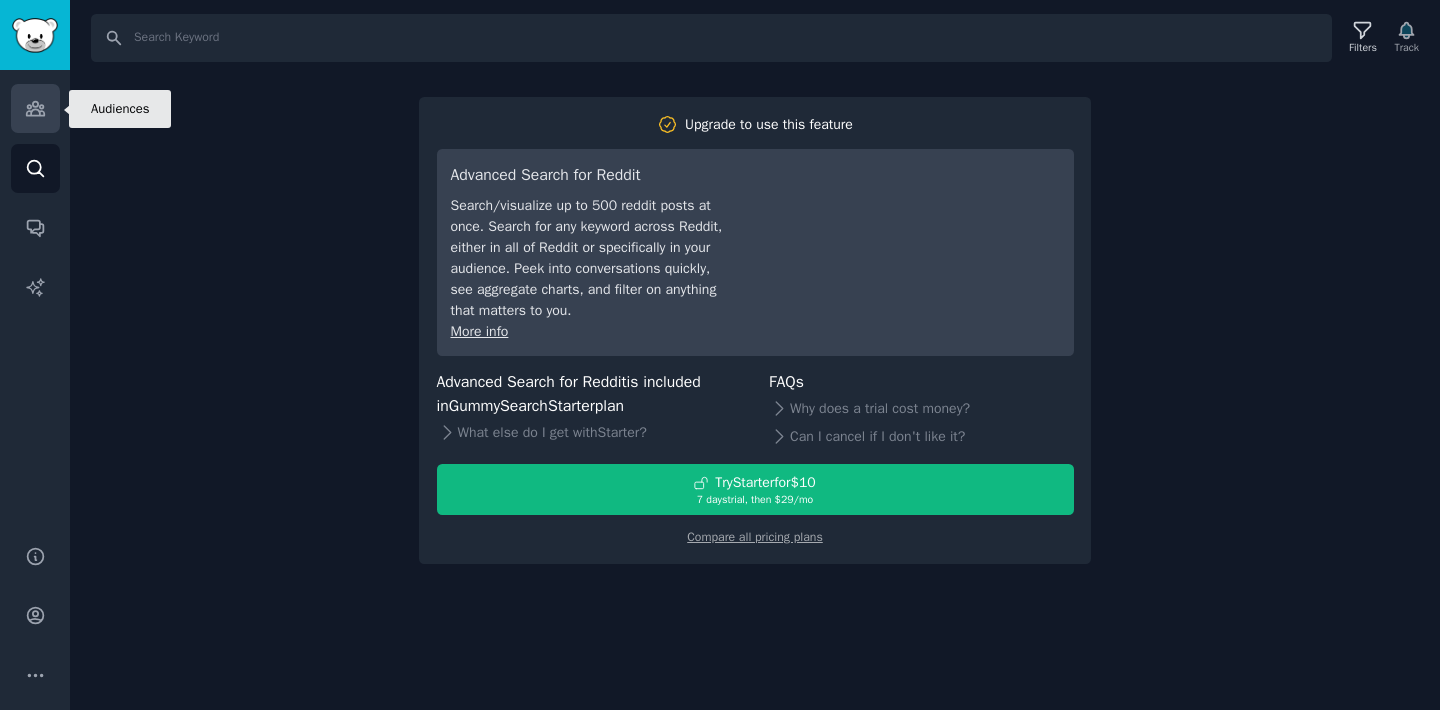 click 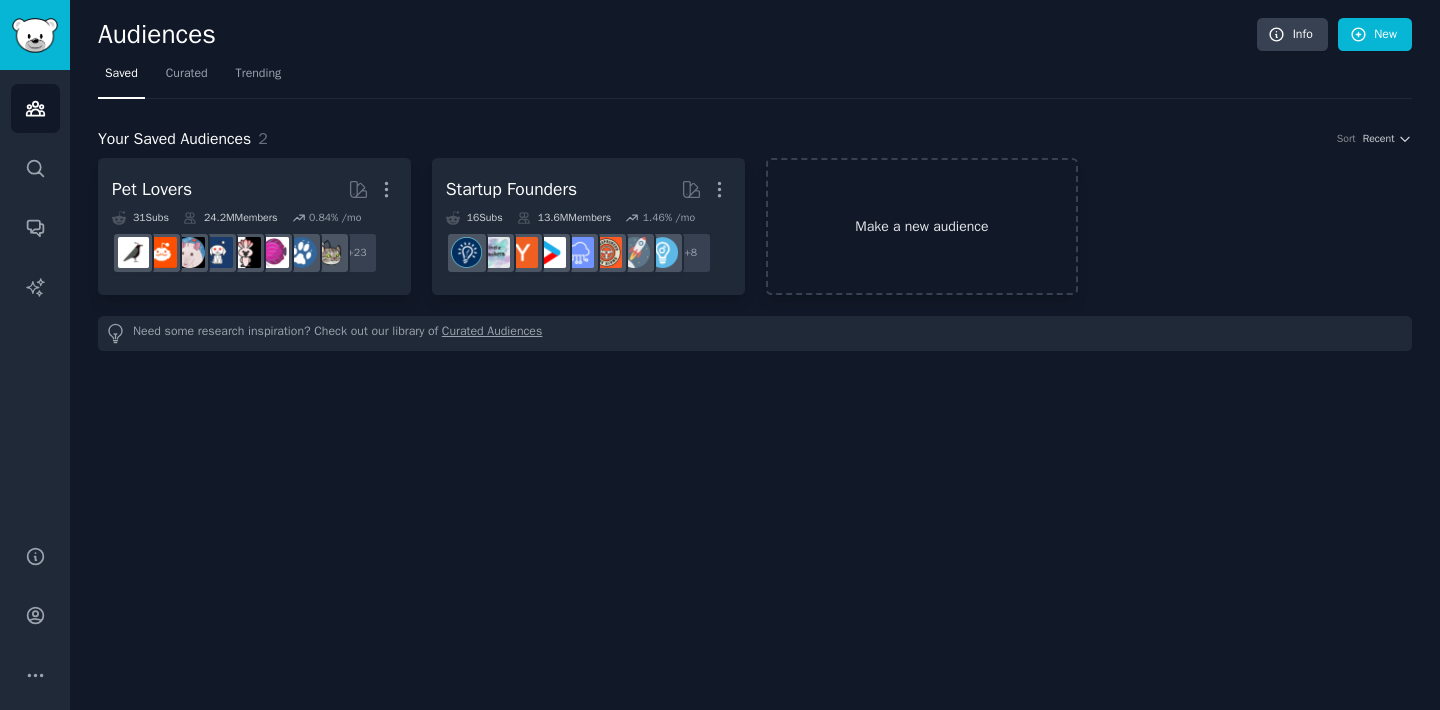 click on "Make a new audience" at bounding box center [922, 226] 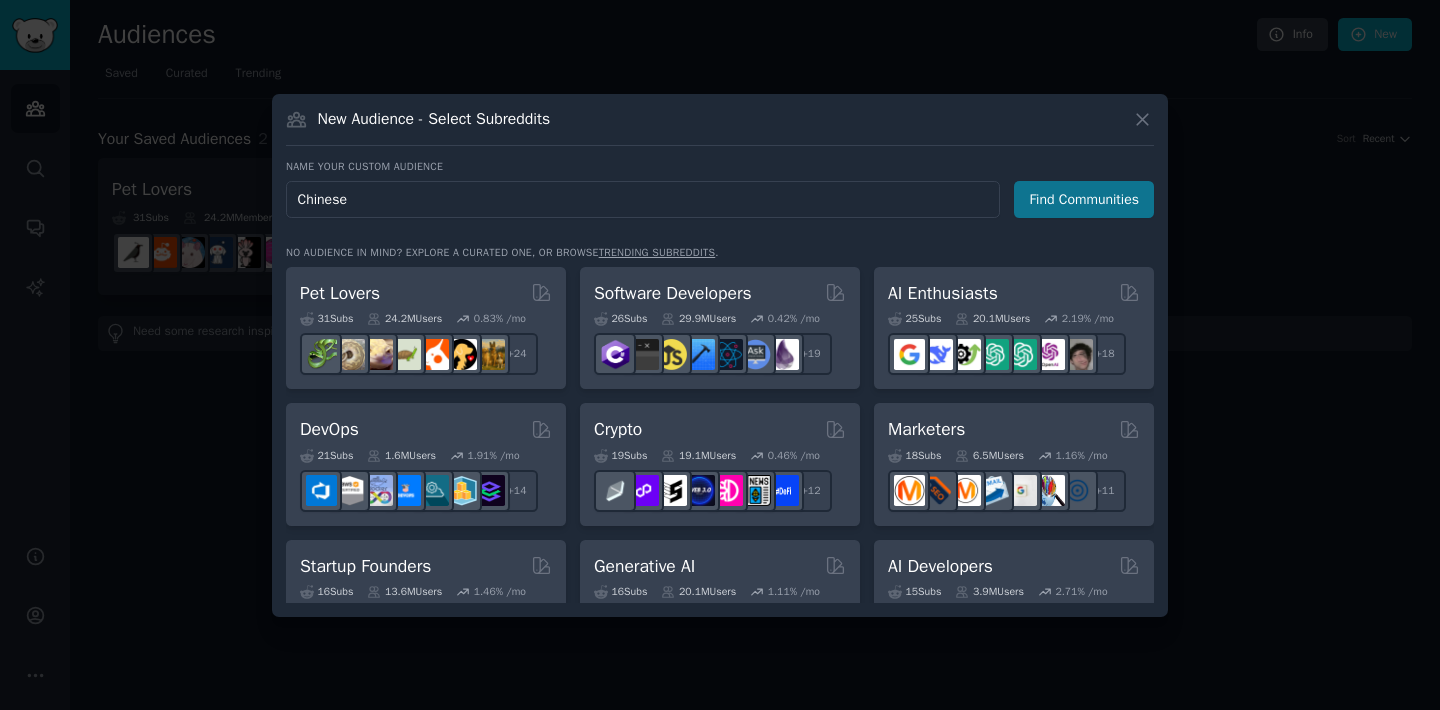 type on "Chinese" 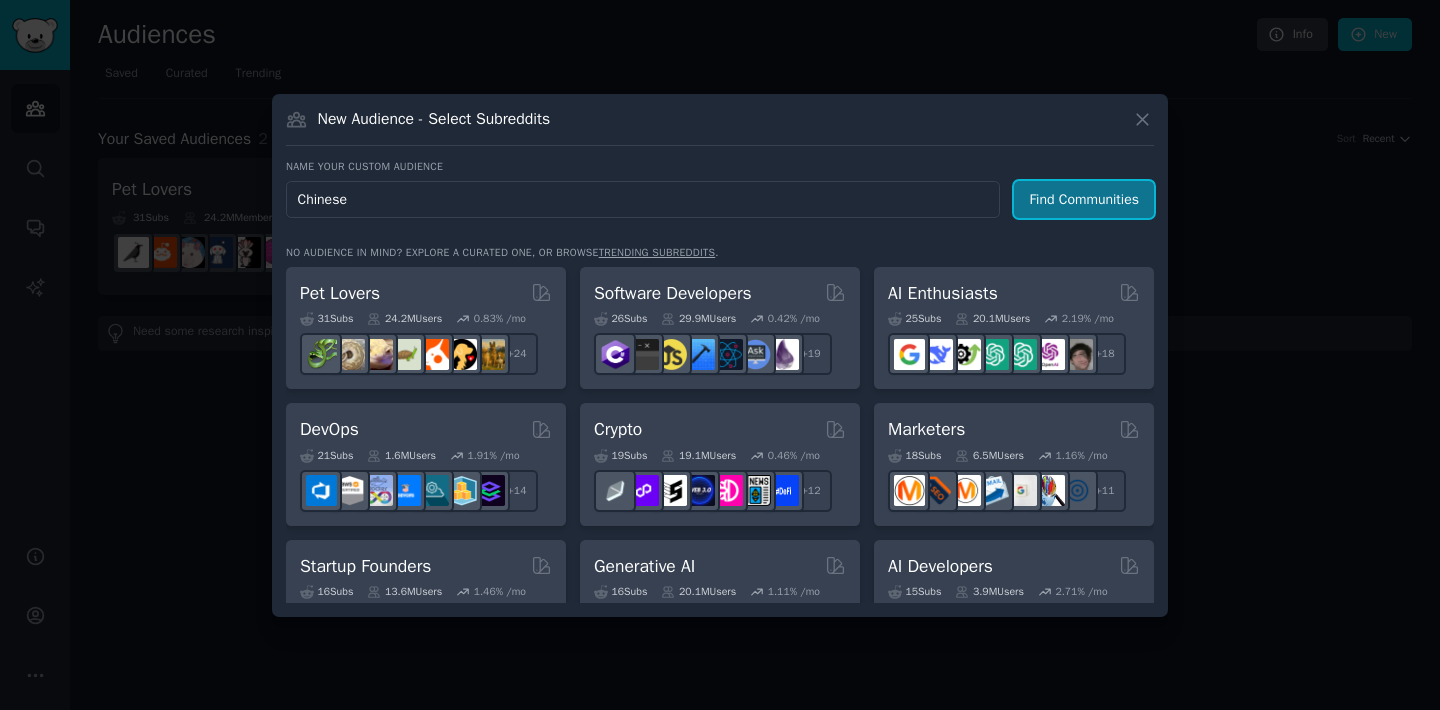 click on "Find Communities" at bounding box center [1084, 199] 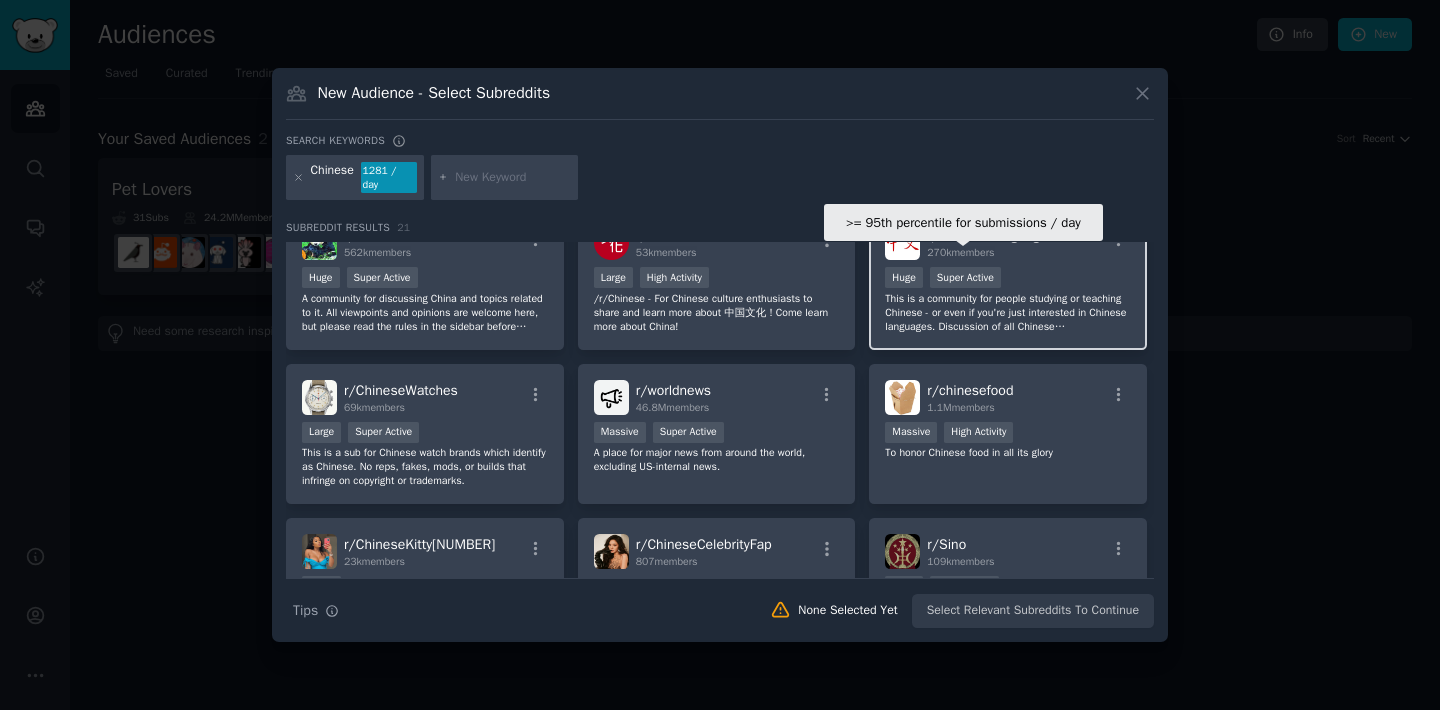 scroll, scrollTop: 0, scrollLeft: 0, axis: both 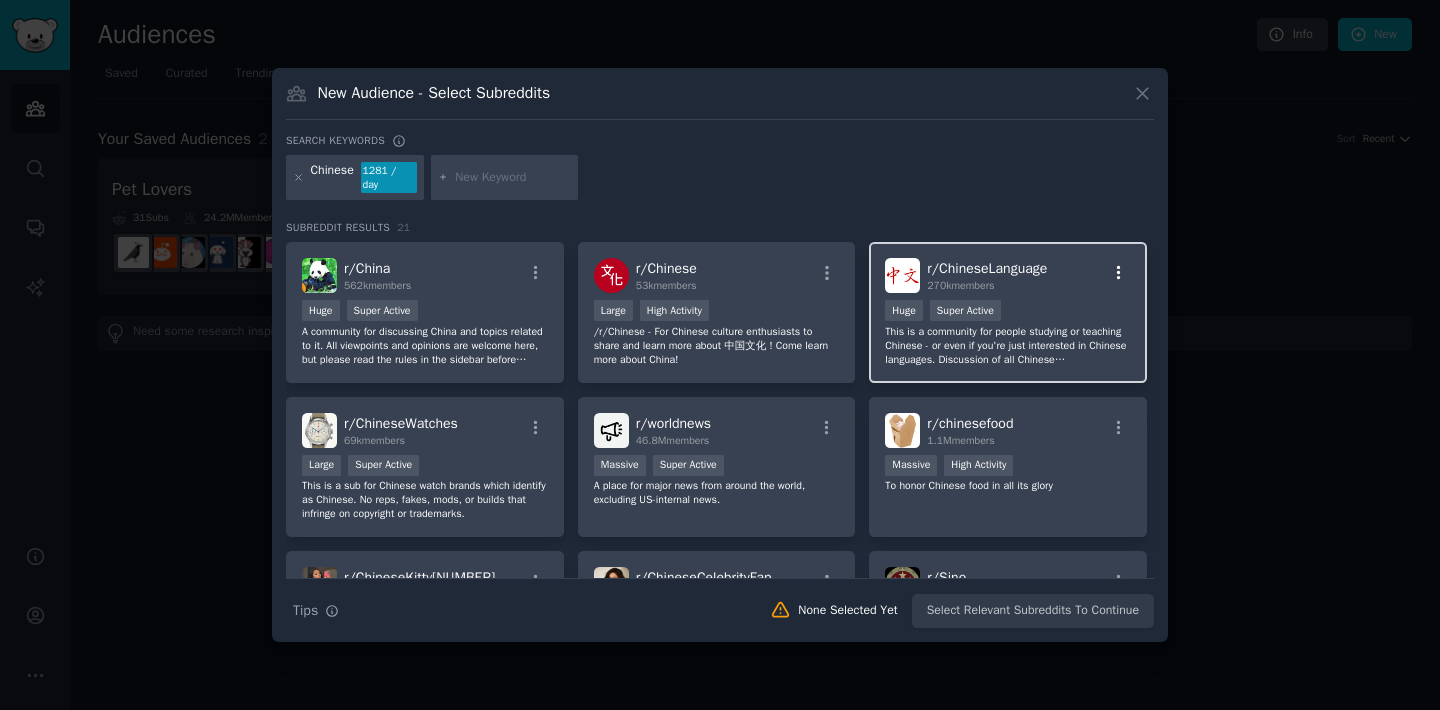 click 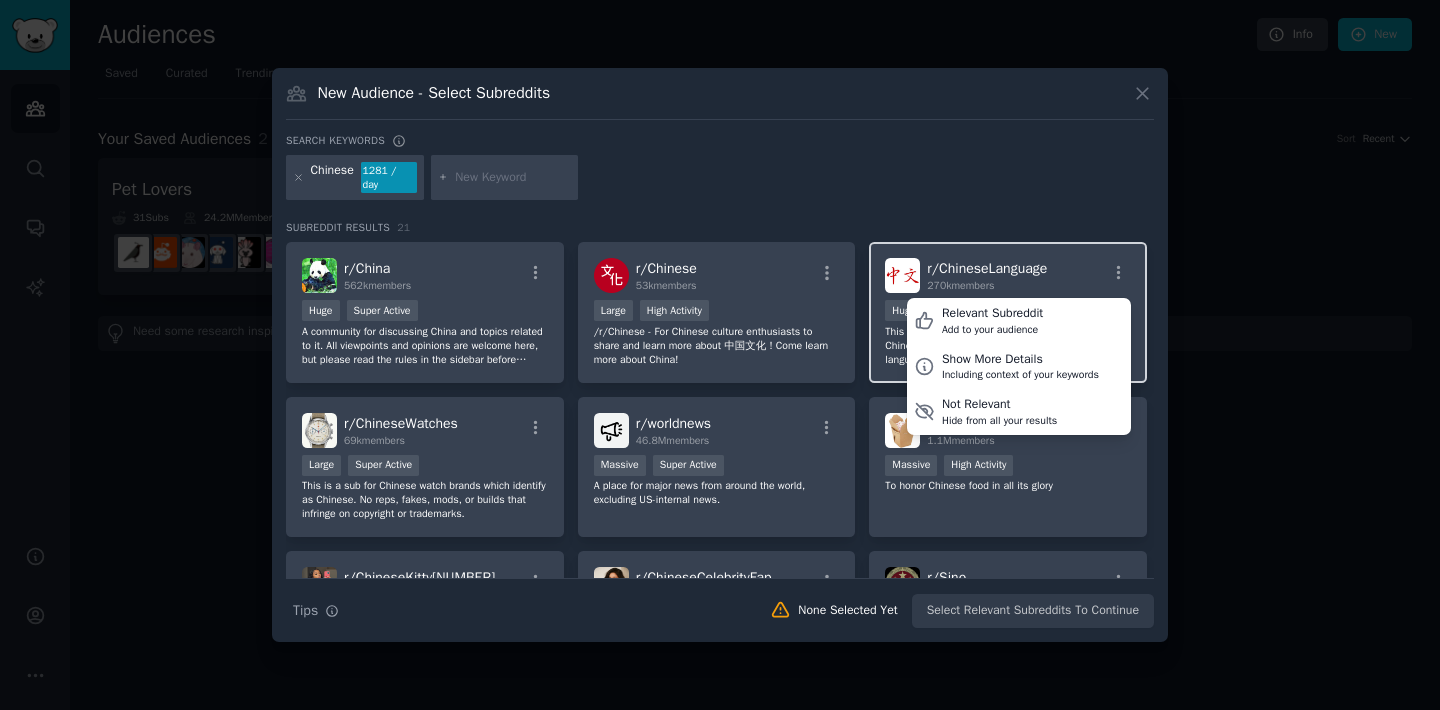 click on "r/ ChineseLanguage 270k  members Relevant Subreddit Add to your audience Show More Details Including context of your keywords Not Relevant Hide from all your results" at bounding box center [1008, 275] 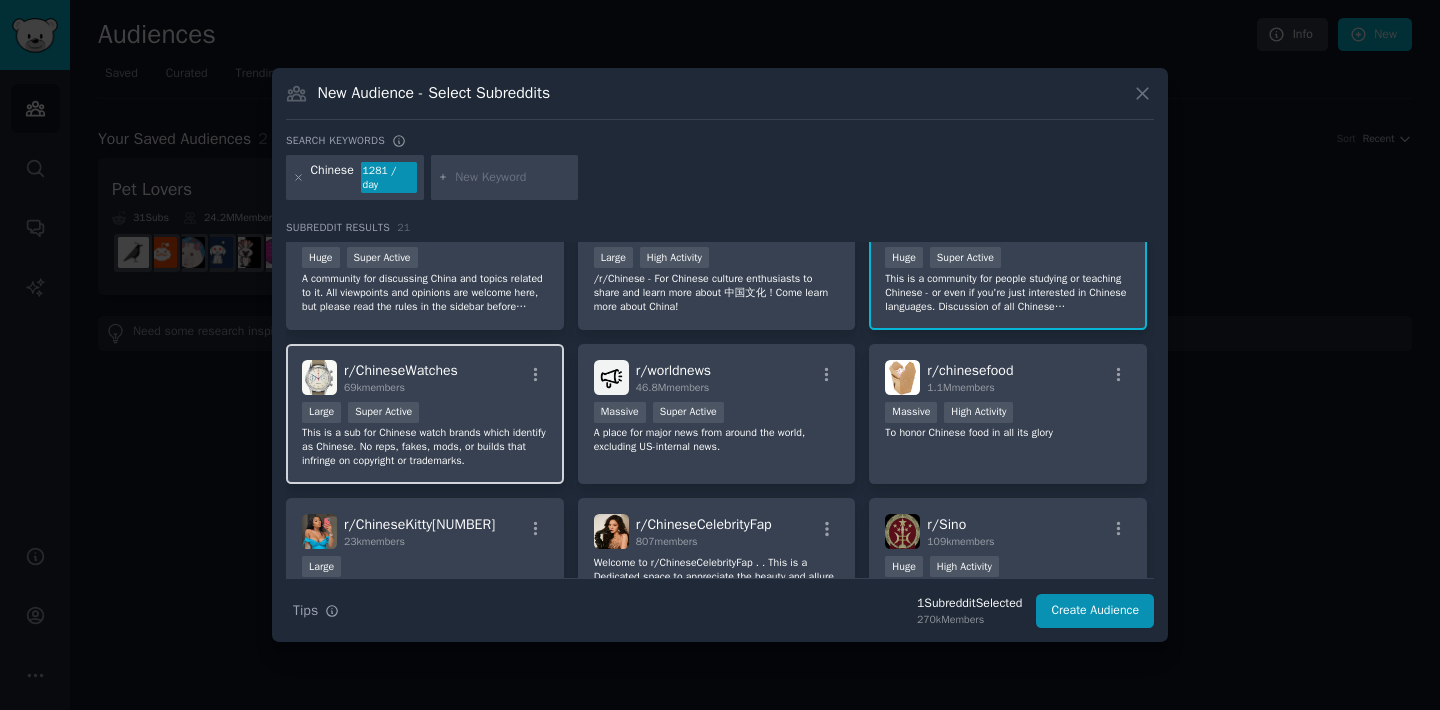 scroll, scrollTop: 0, scrollLeft: 0, axis: both 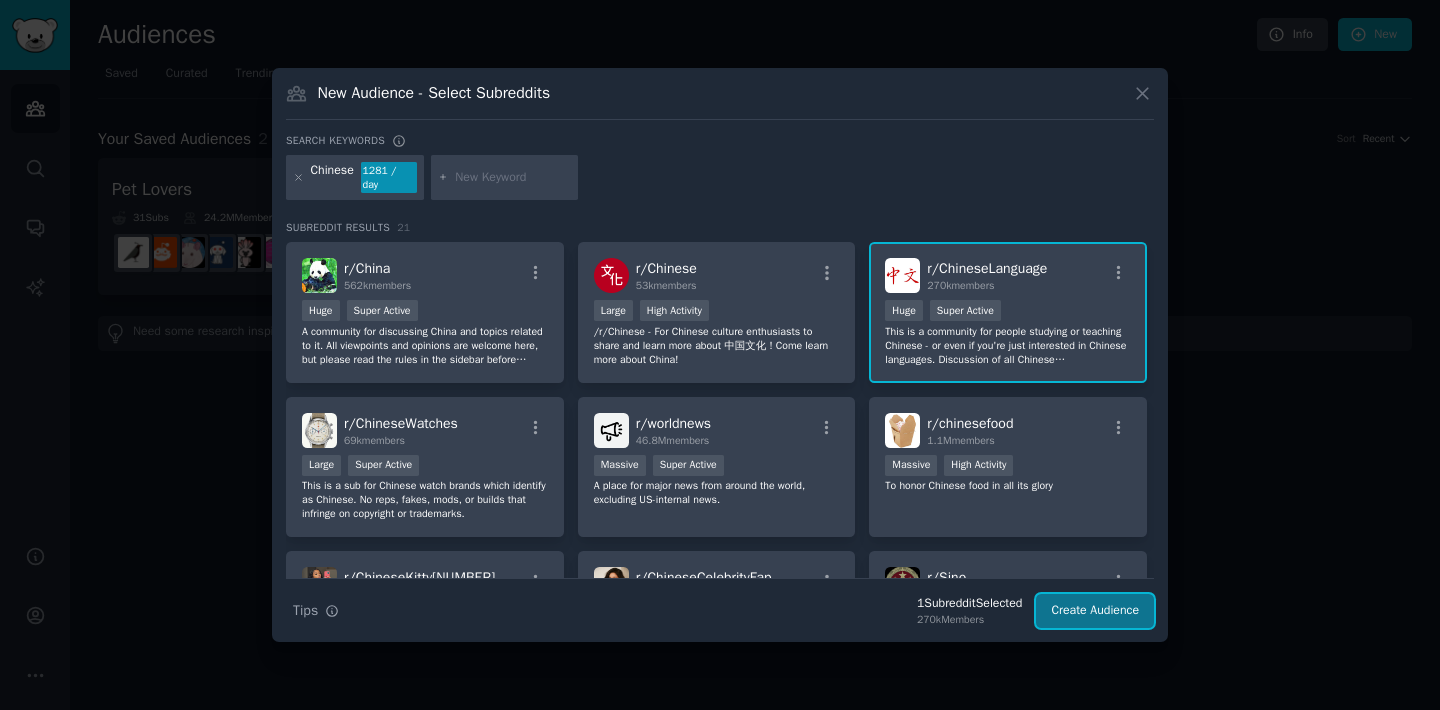click on "Create Audience" at bounding box center [1095, 611] 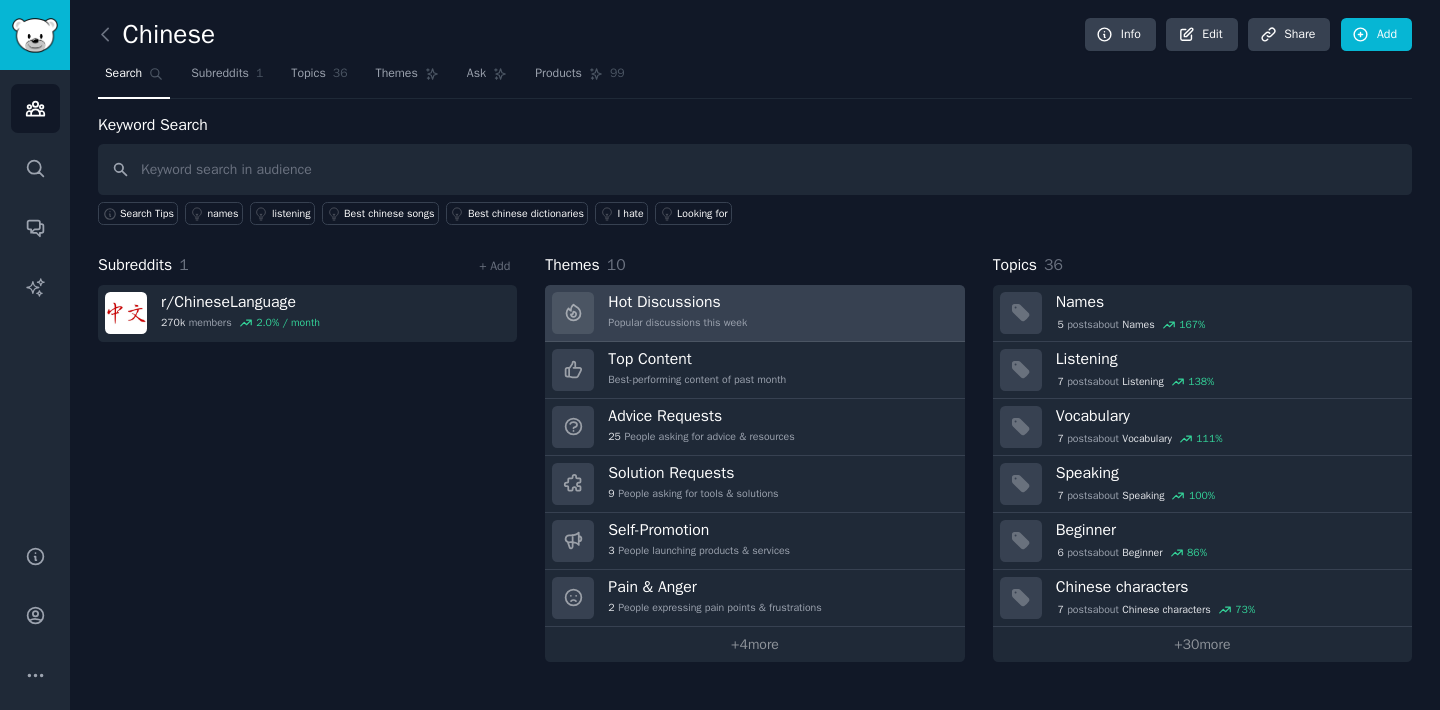 click on "Hot Discussions Popular discussions this week" at bounding box center [754, 313] 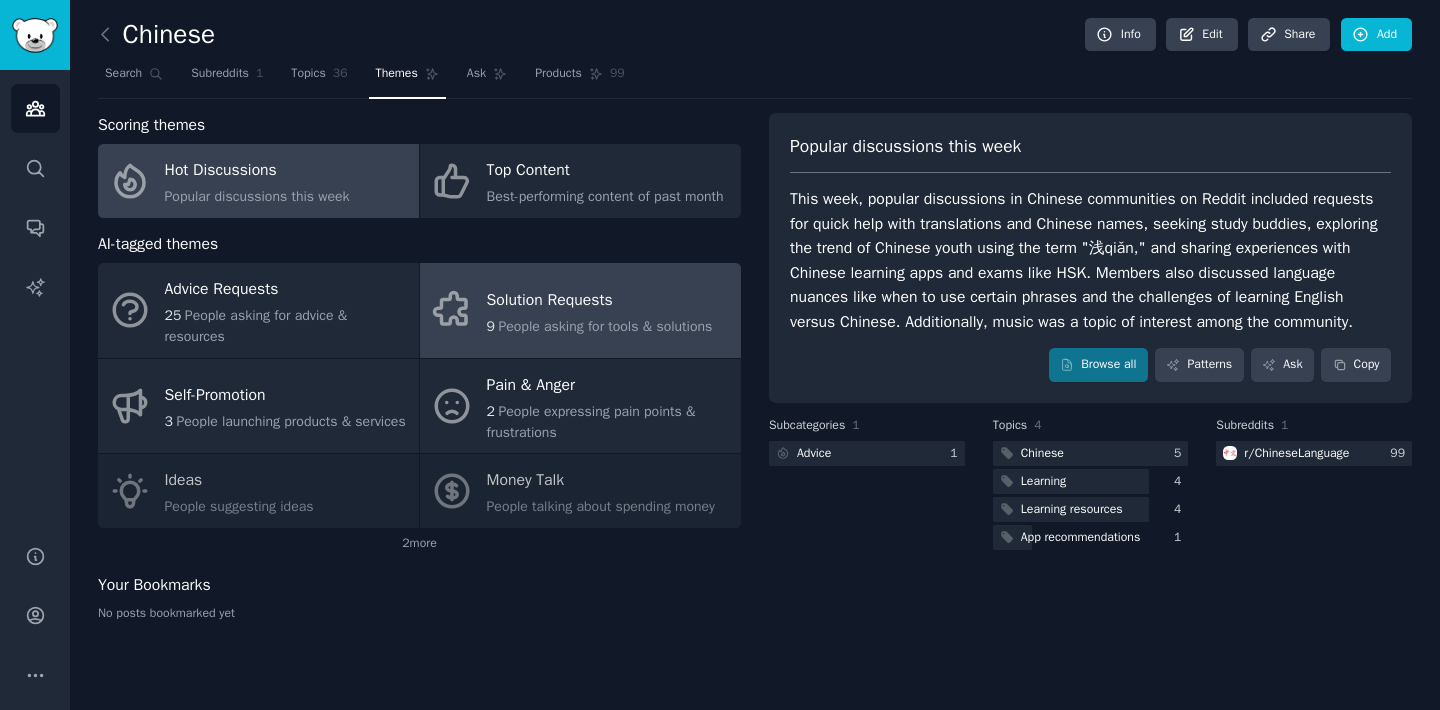 click on "Solution Requests" at bounding box center (600, 300) 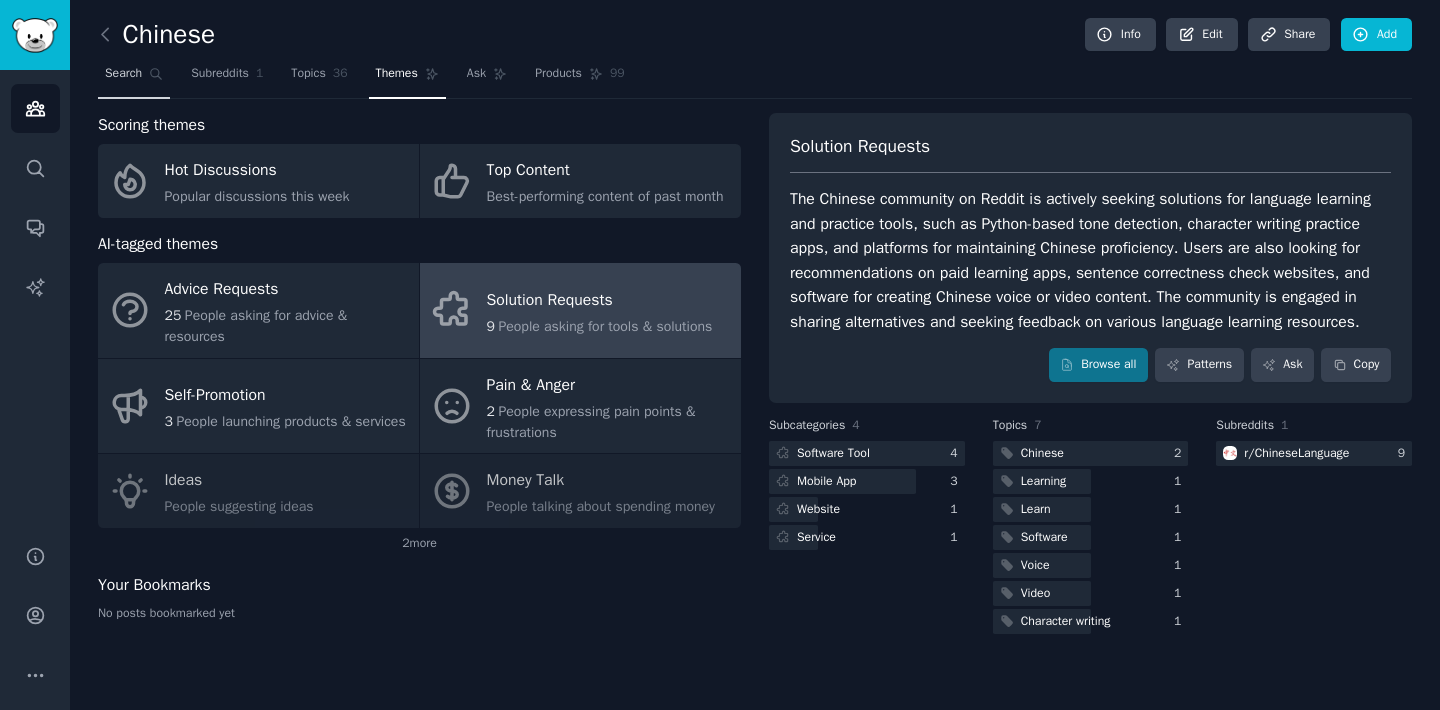 click on "Search" at bounding box center [123, 74] 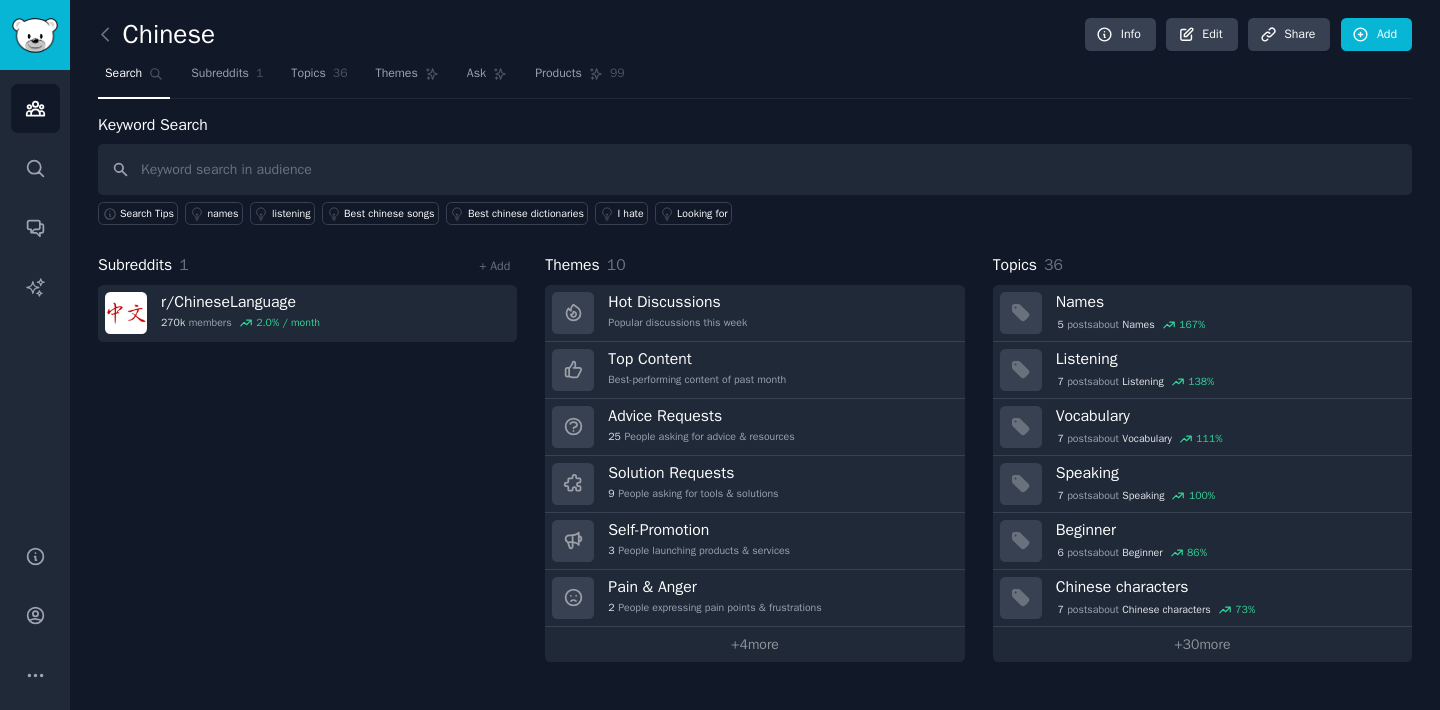click at bounding box center [755, 169] 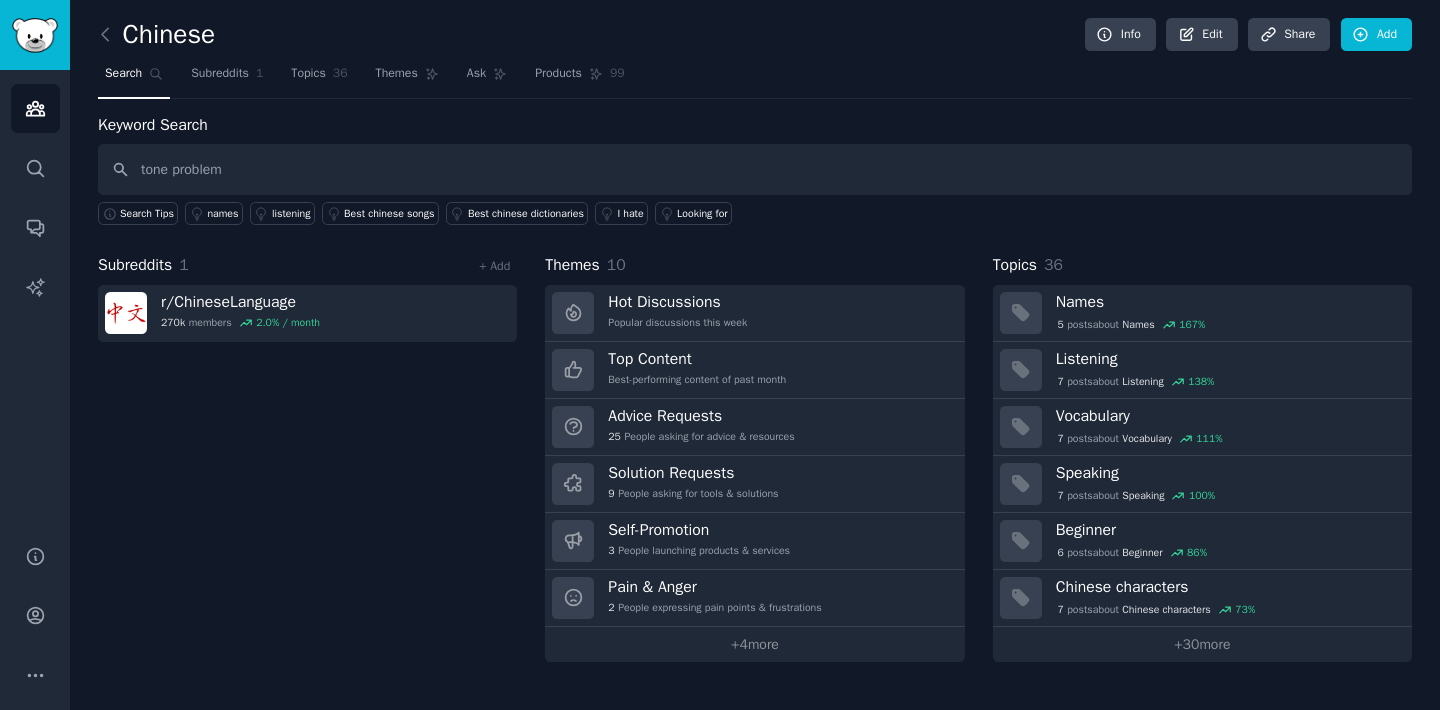 click on "tone problem" at bounding box center [755, 169] 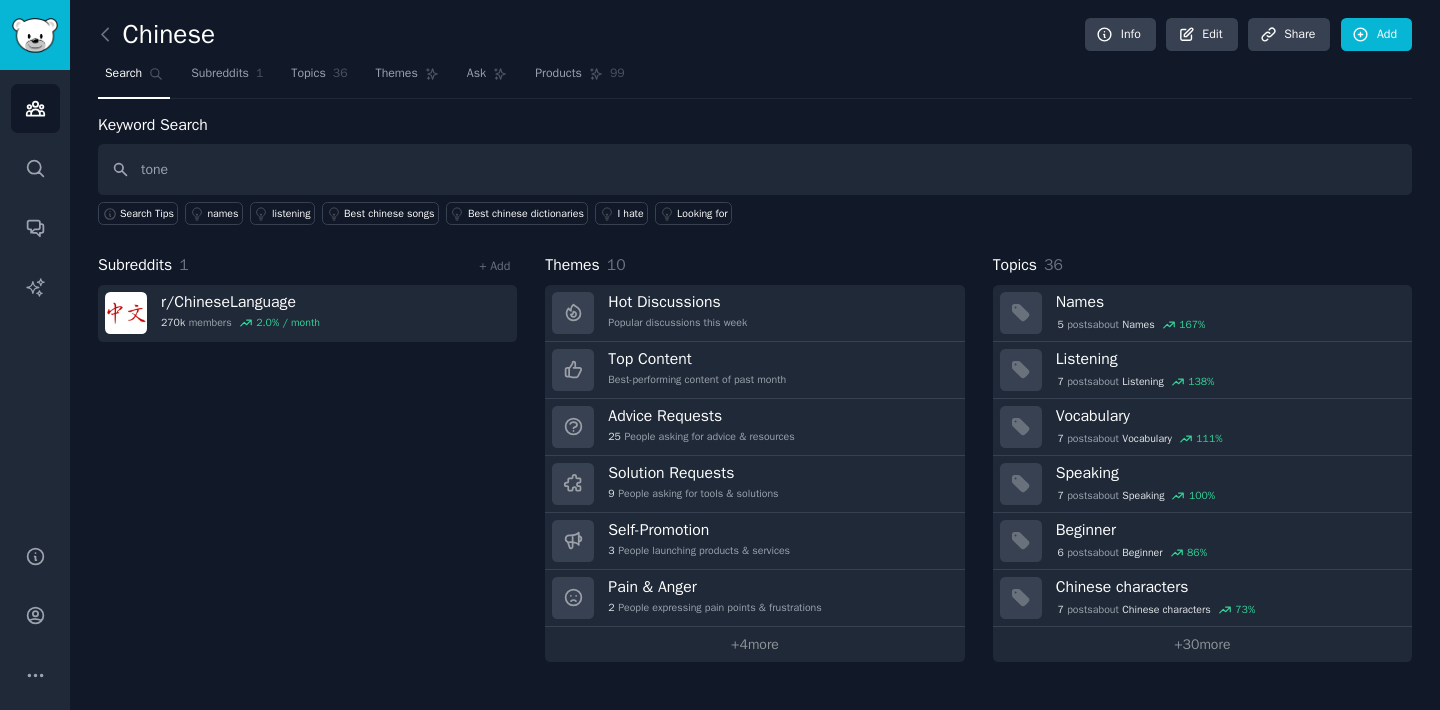 type on "tone" 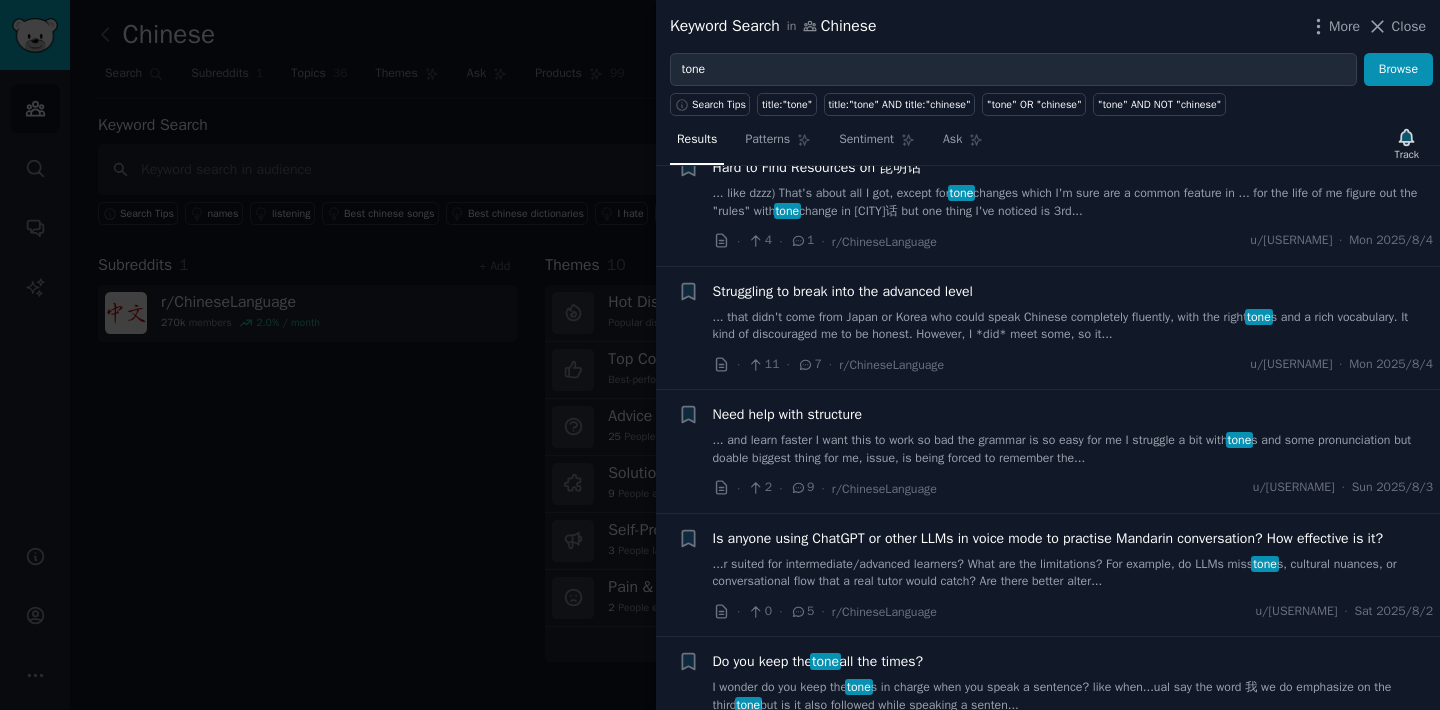 scroll, scrollTop: 185, scrollLeft: 0, axis: vertical 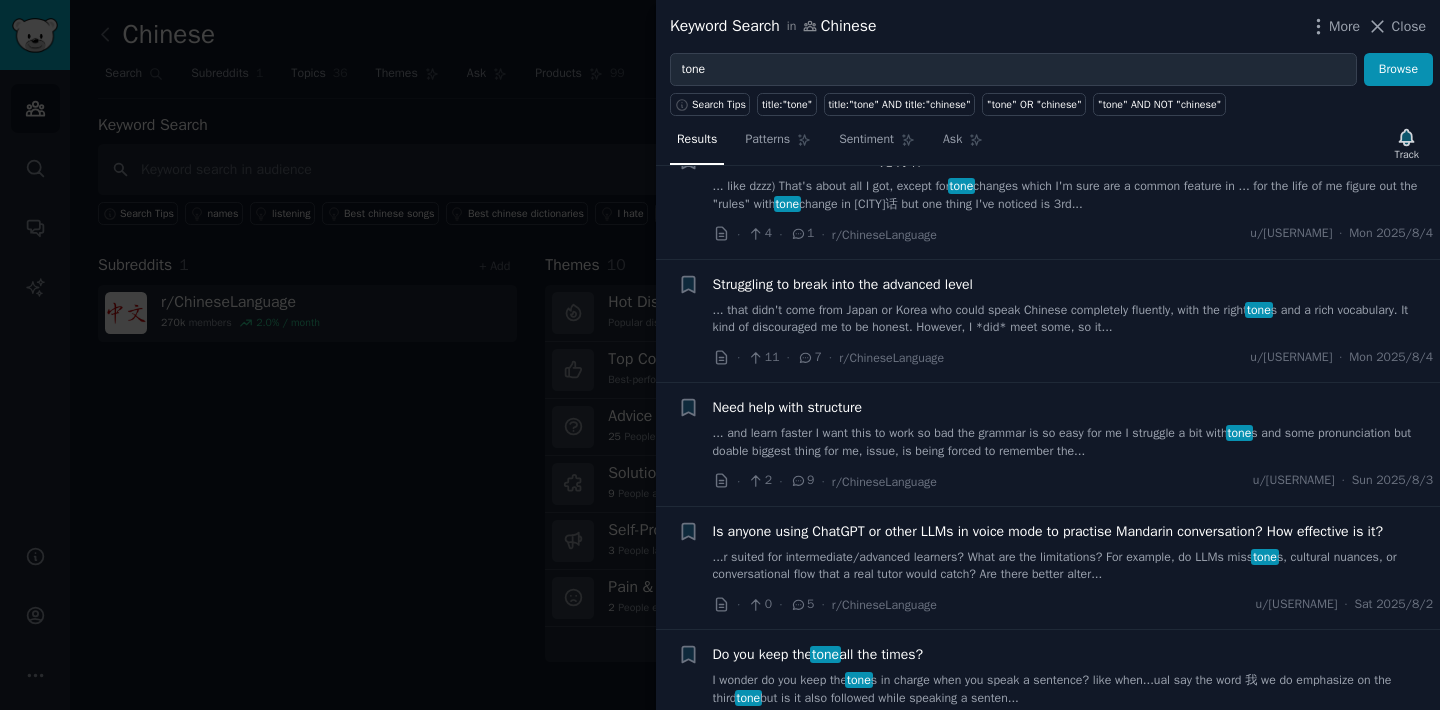 click on "... that didn't come from Japan or Korea who could speak Chinese completely fluently, with the right  tone s and a rich vocabulary. It kind of discouraged me to be honest. However, I *did* meet some, so it..." at bounding box center (1073, 319) 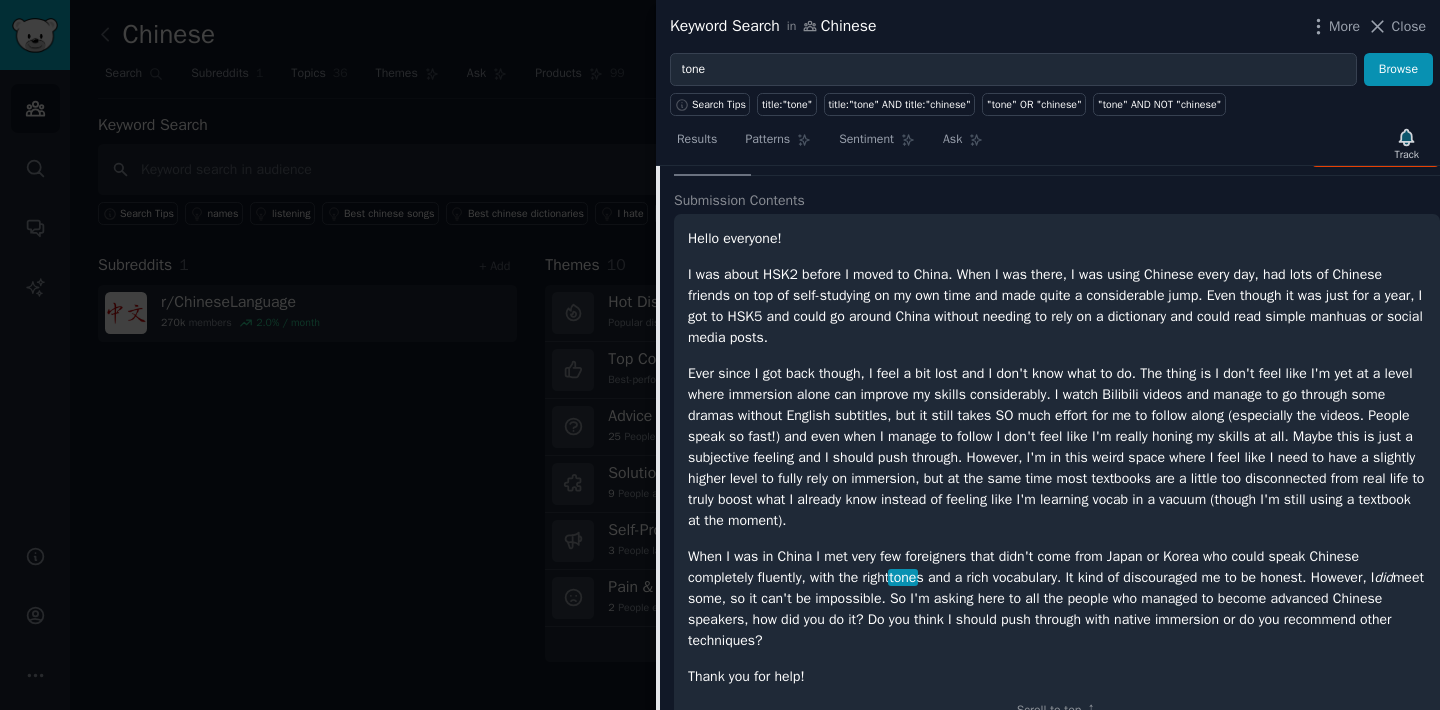scroll, scrollTop: 306, scrollLeft: 0, axis: vertical 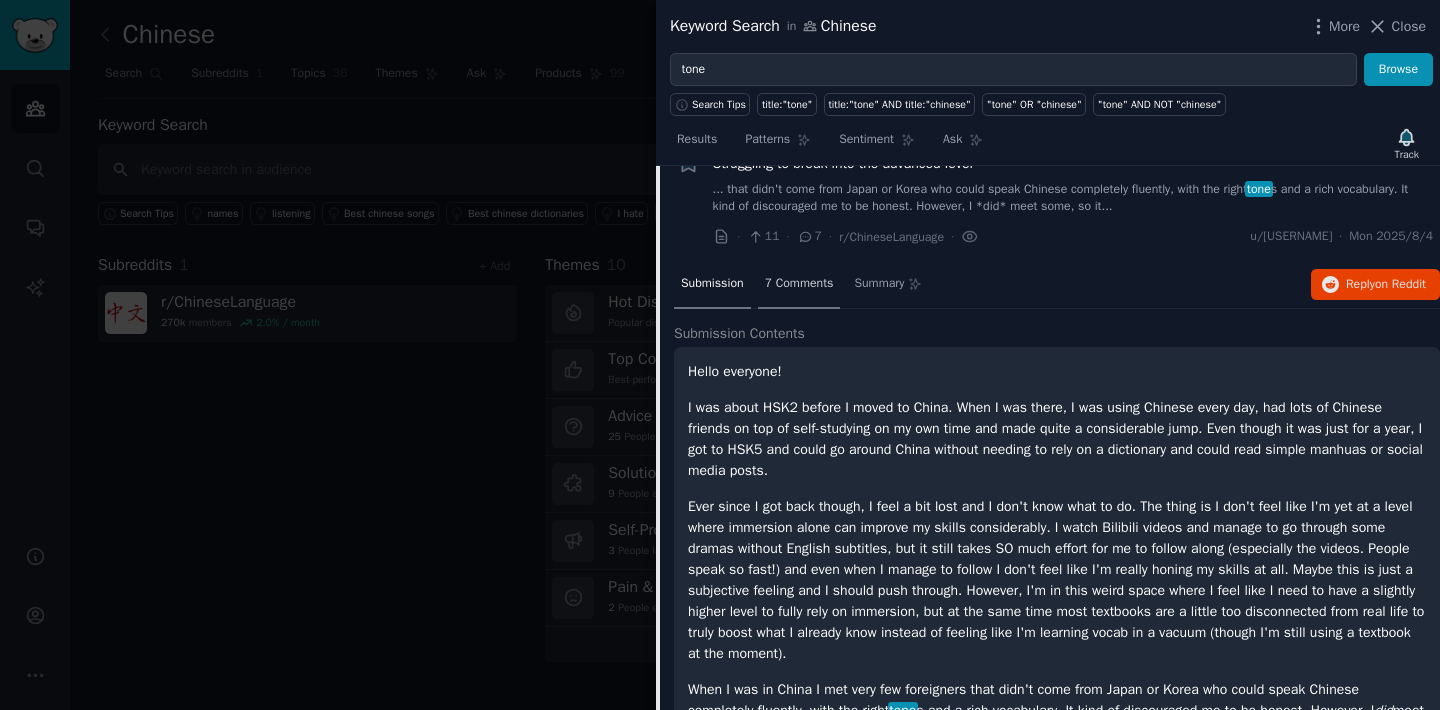 click on "7 Comments" at bounding box center (799, 284) 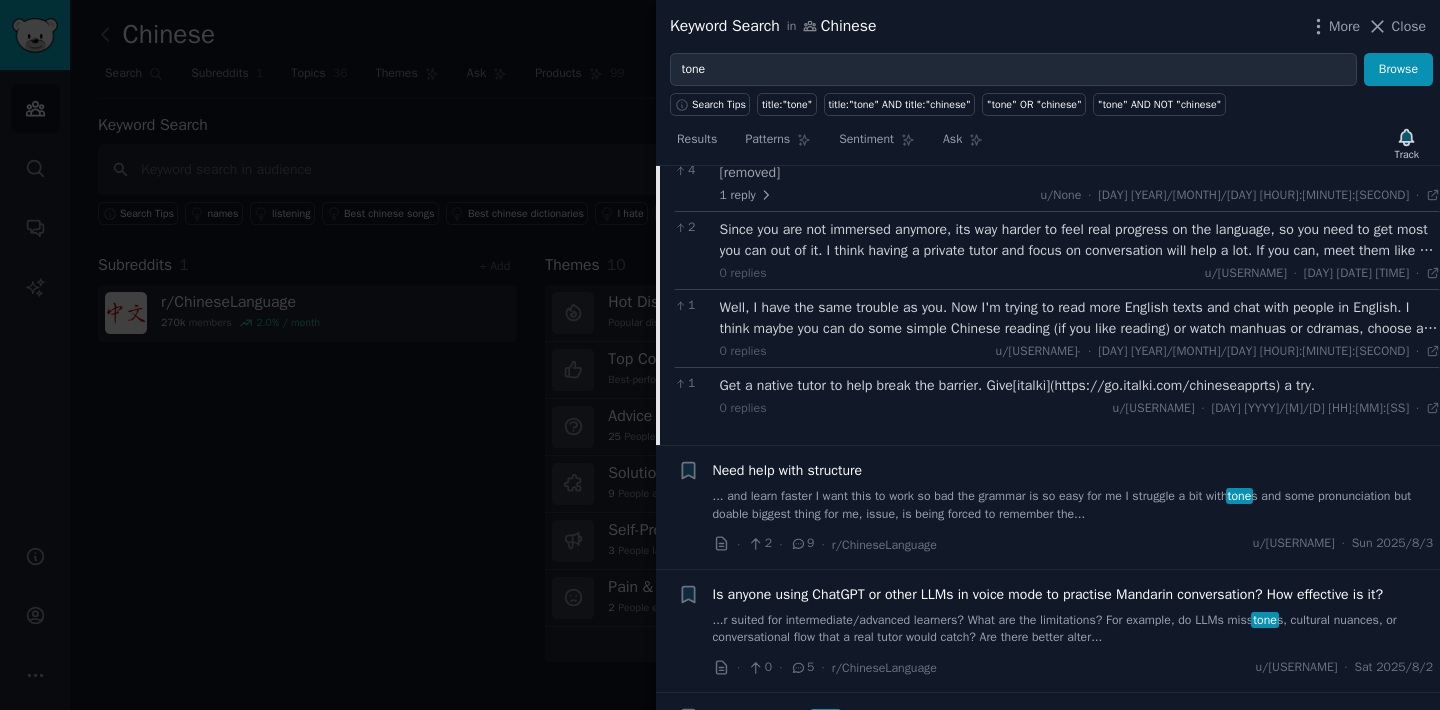 scroll, scrollTop: 566, scrollLeft: 0, axis: vertical 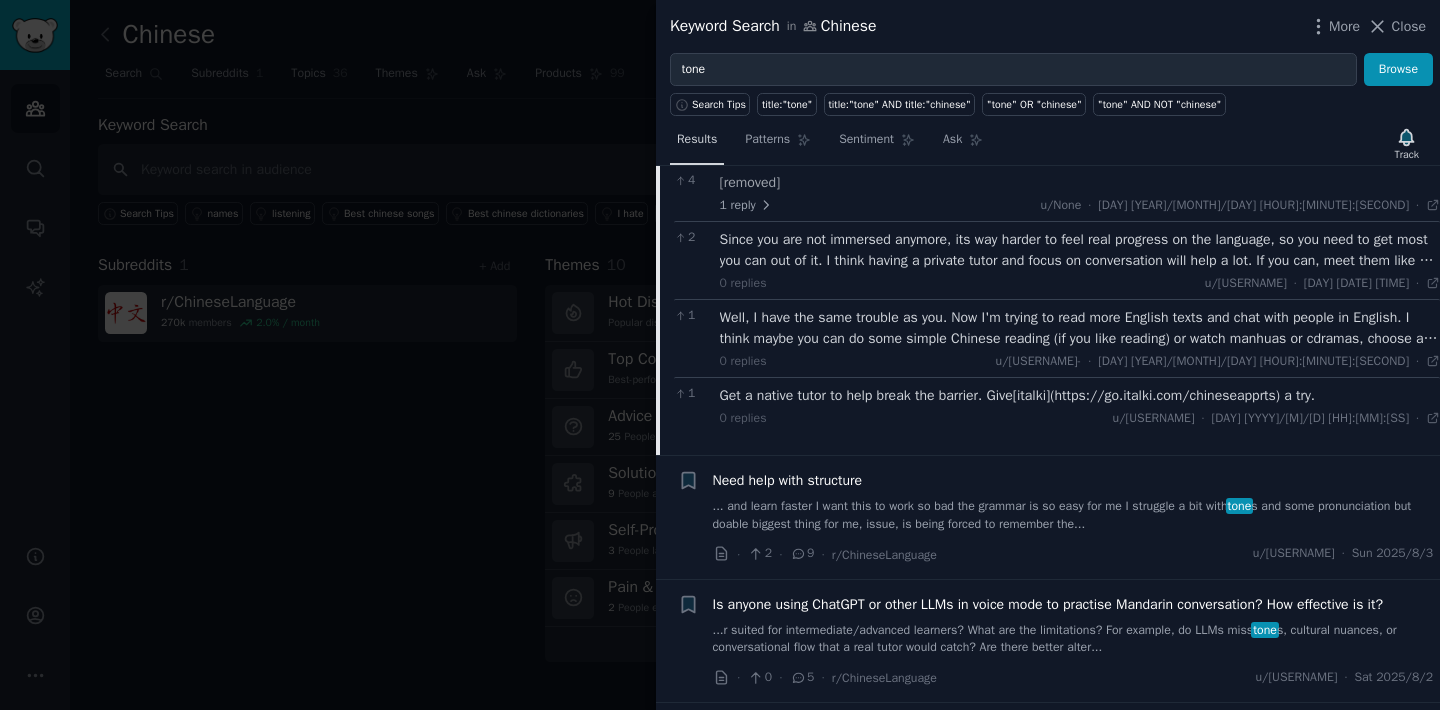 click on "Results" at bounding box center [697, 140] 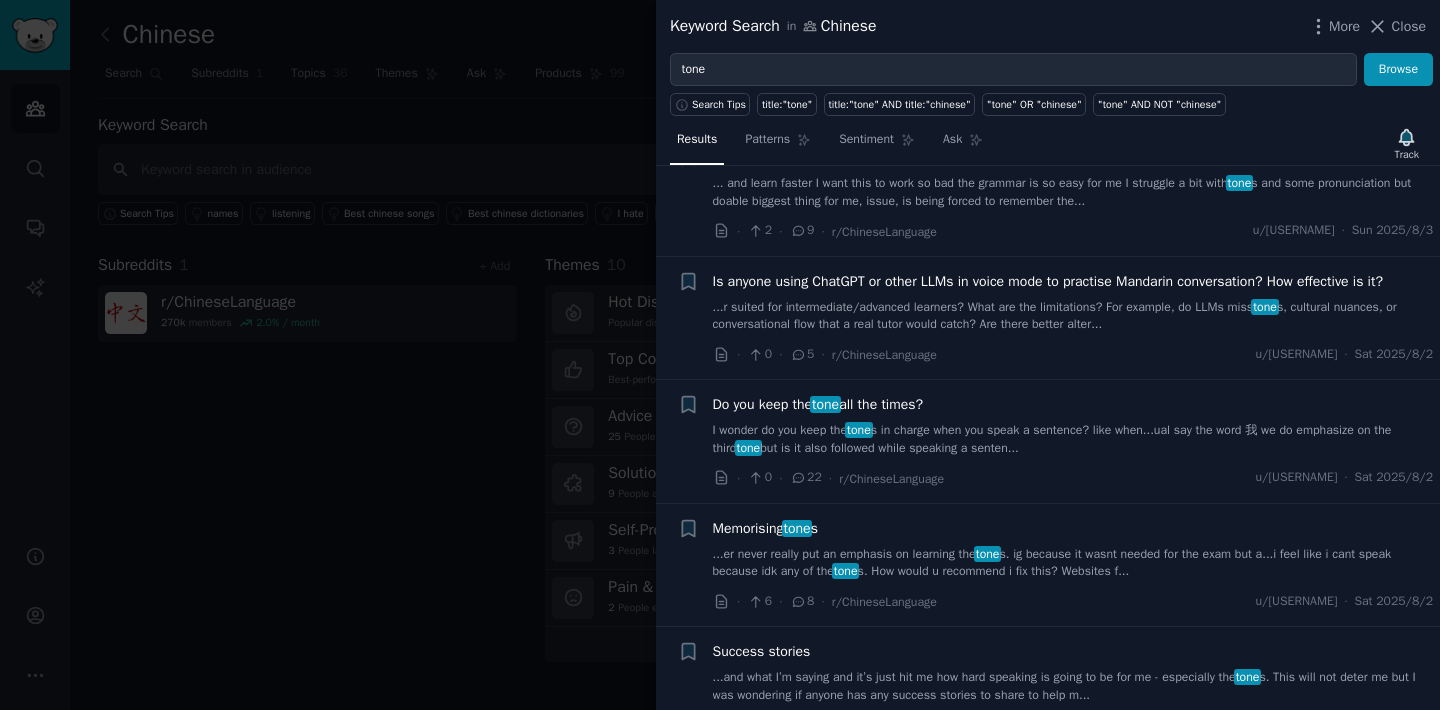 scroll, scrollTop: 452, scrollLeft: 0, axis: vertical 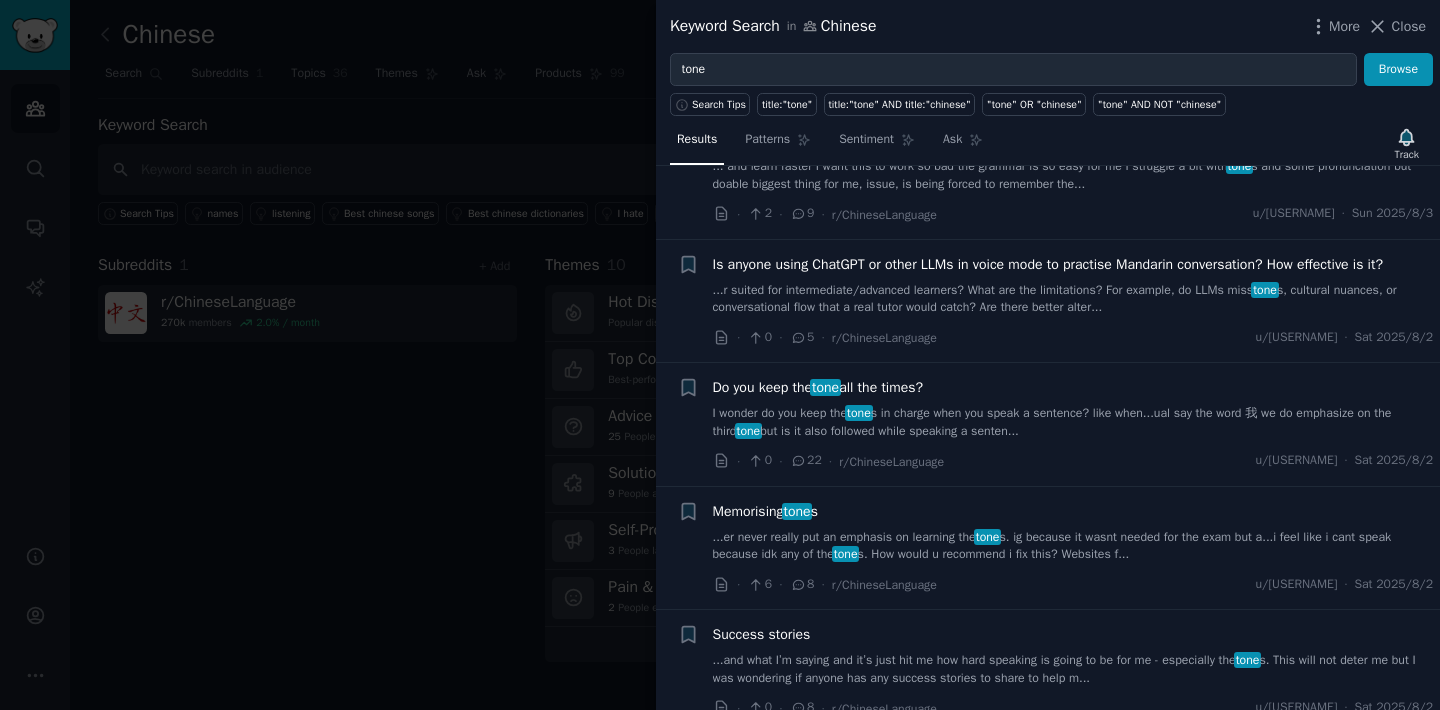 click on "Is anyone using ChatGPT or other LLMs in voice mode to practise Mandarin conversation? How effective is it?" at bounding box center (1048, 264) 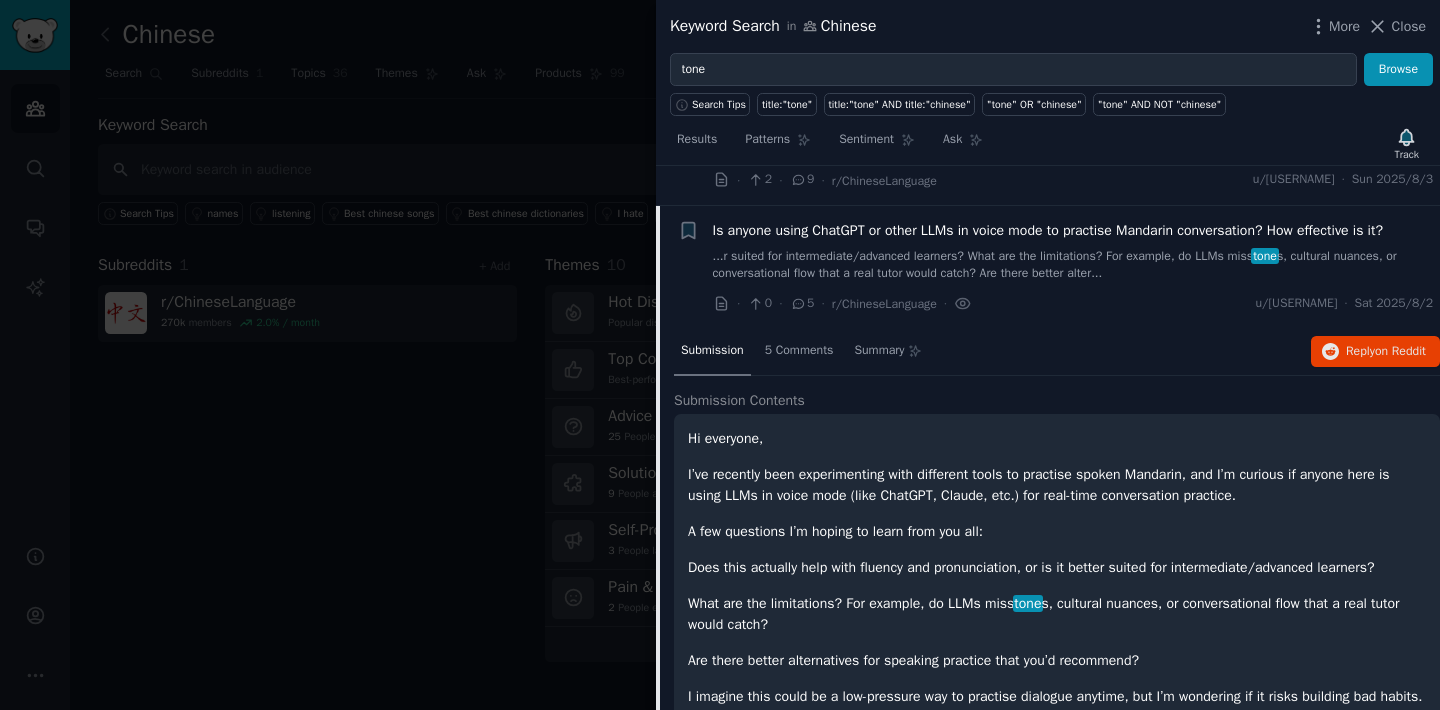 scroll, scrollTop: 447, scrollLeft: 0, axis: vertical 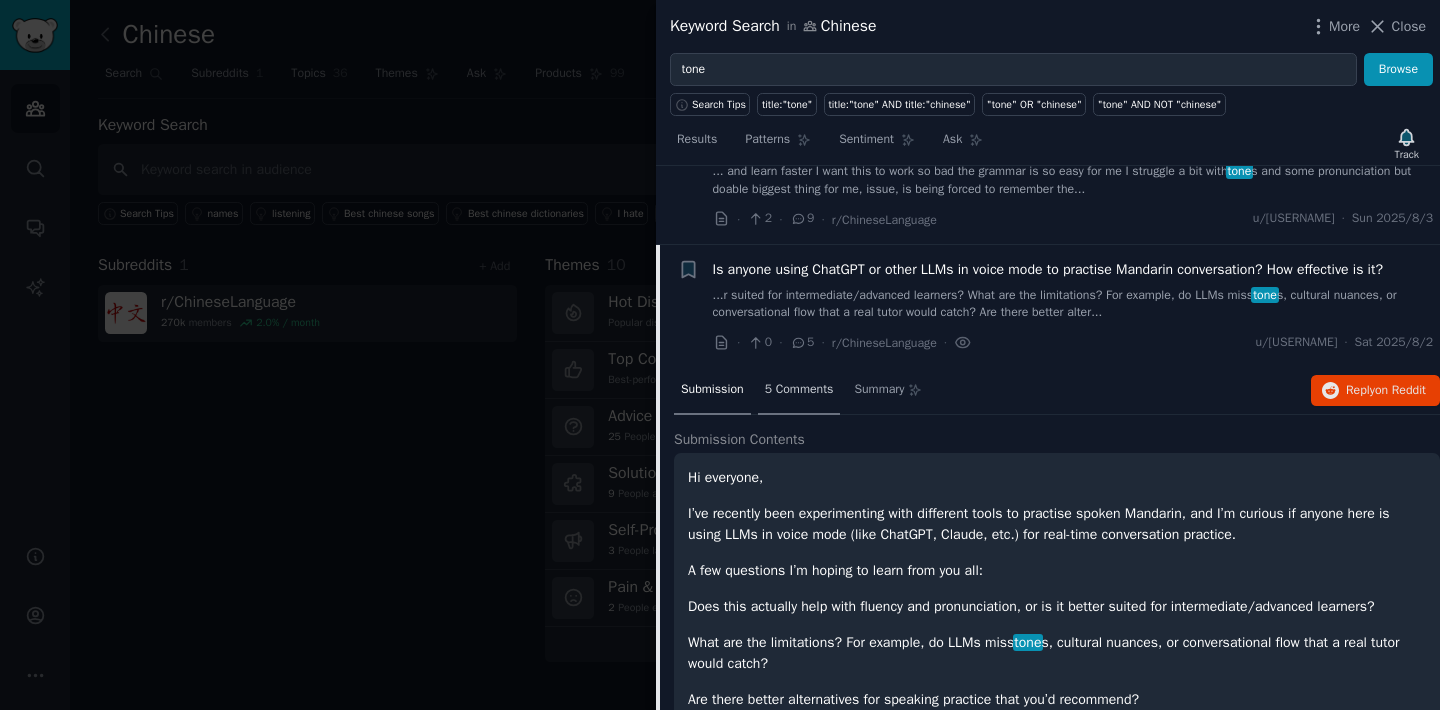 click on "5 Comments" at bounding box center (799, 390) 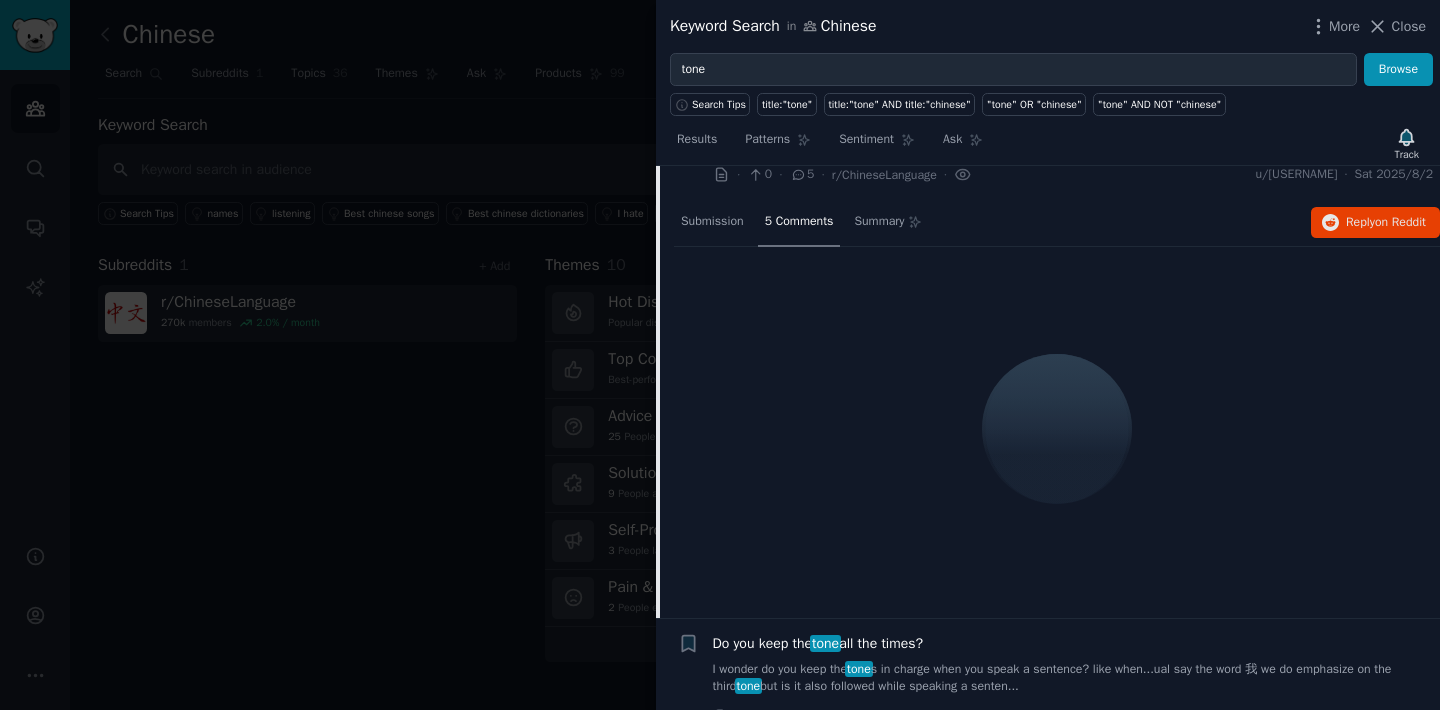 scroll, scrollTop: 632, scrollLeft: 0, axis: vertical 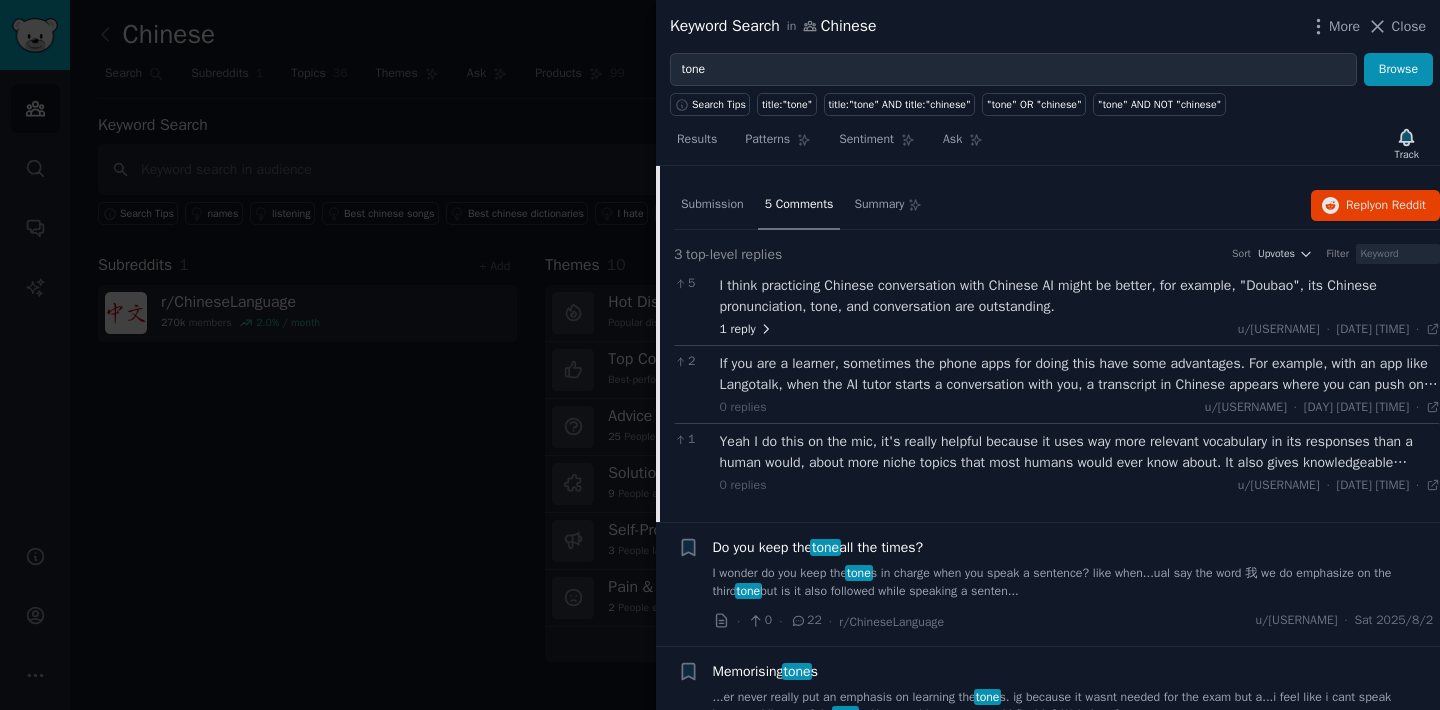 click 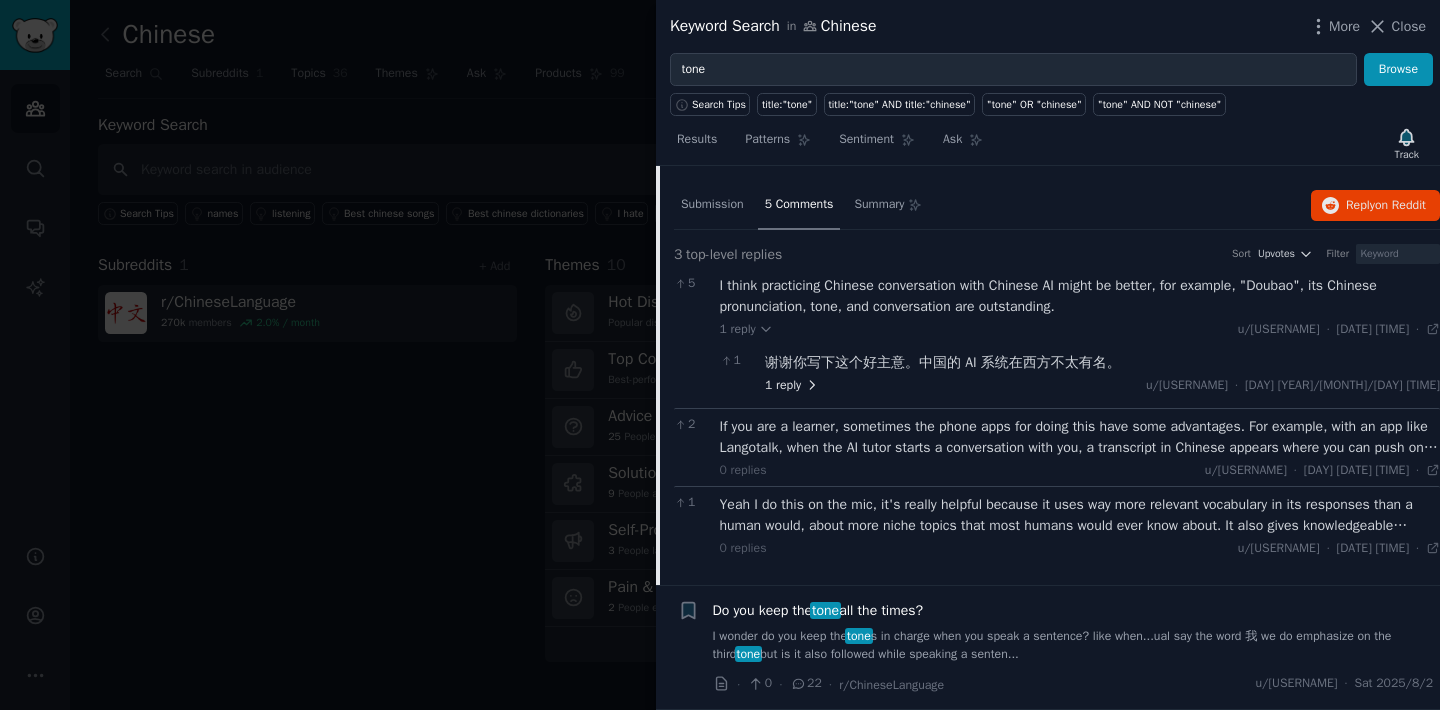 click 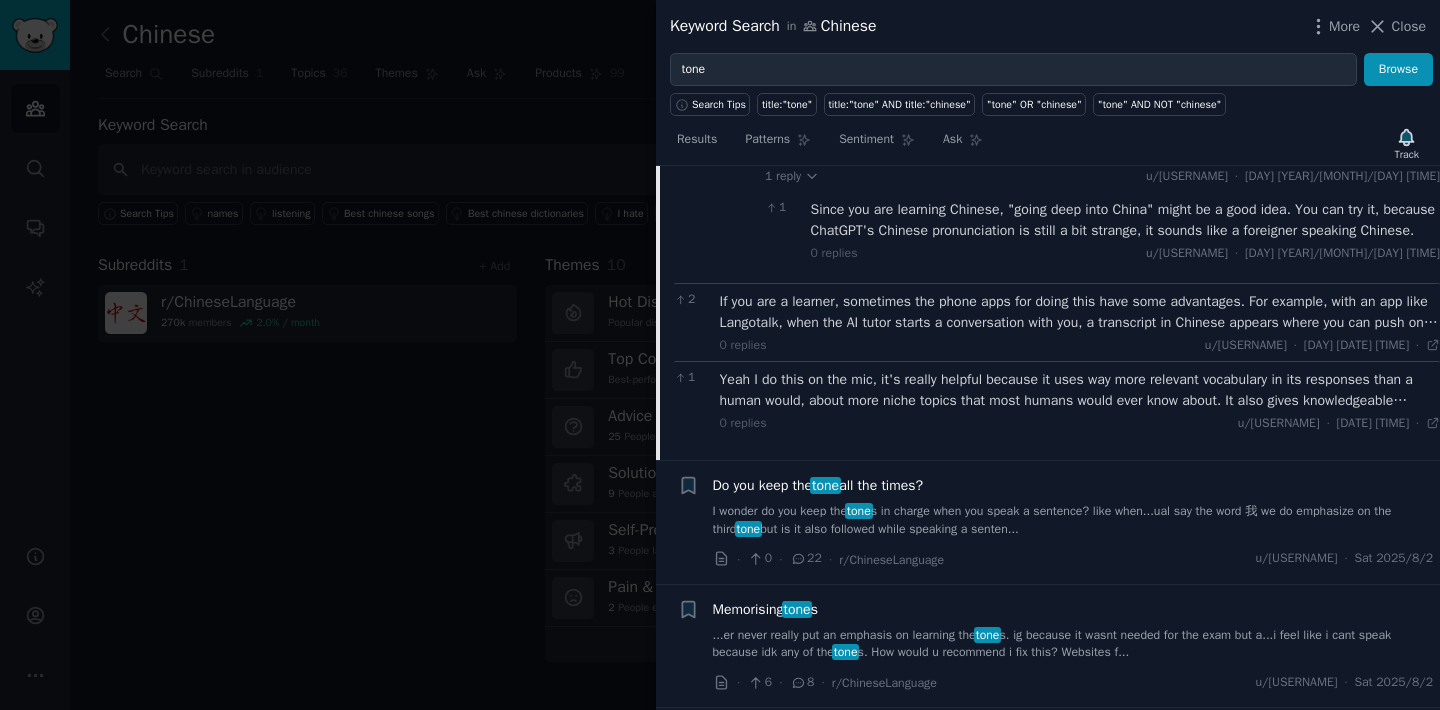scroll, scrollTop: 845, scrollLeft: 0, axis: vertical 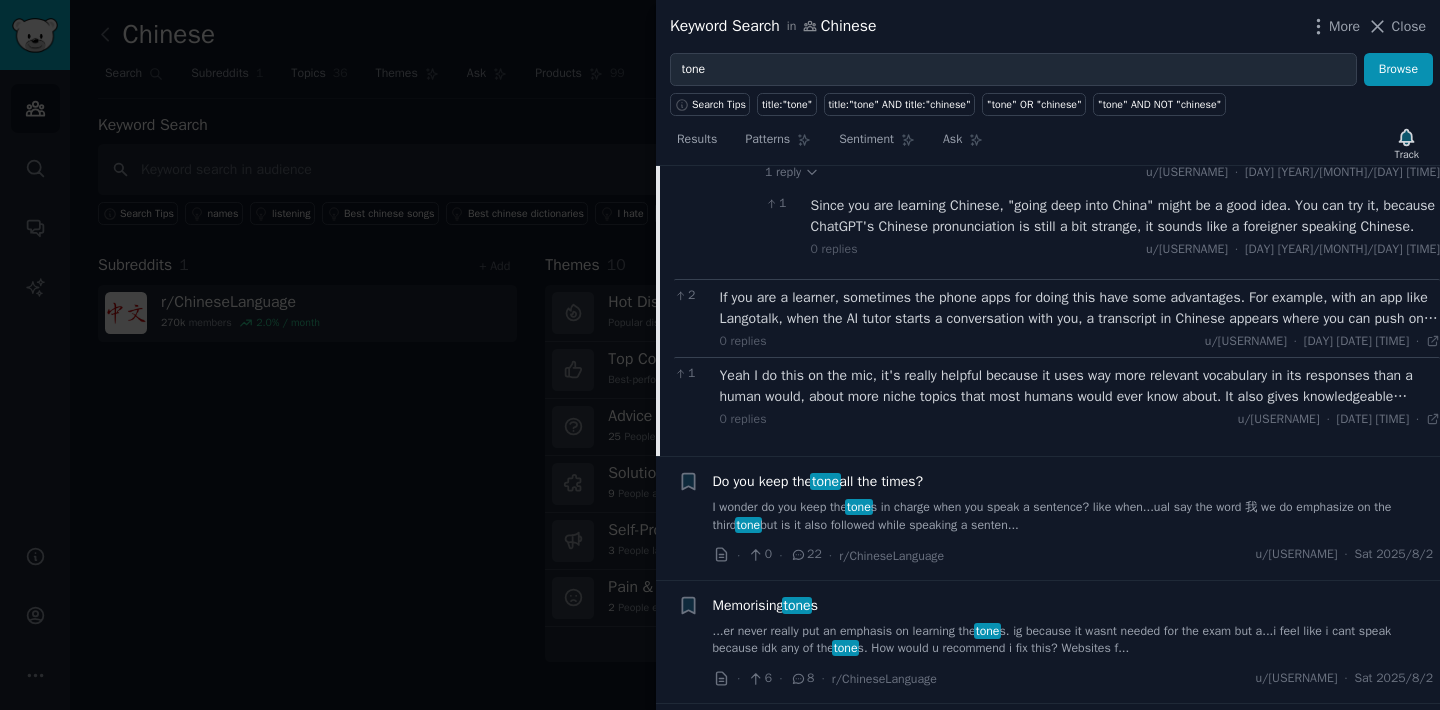click on "If you are a learner, sometimes the phone apps for doing this have some advantages.  For example, with an app like Langotalk, when the AI tutor starts a conversation with you, a transcript in Chinese appears where you can push on any character to get a translation.  These phone apps also analyse for errors in grammar etc.  You can also save words you don't know into a flashcard deck.  If you just had a conversation with ChatGPT, it doesn't really provide the personalised correction you would get with the phone apps like Langotalk, Tutor Lily etc" at bounding box center [1080, 308] 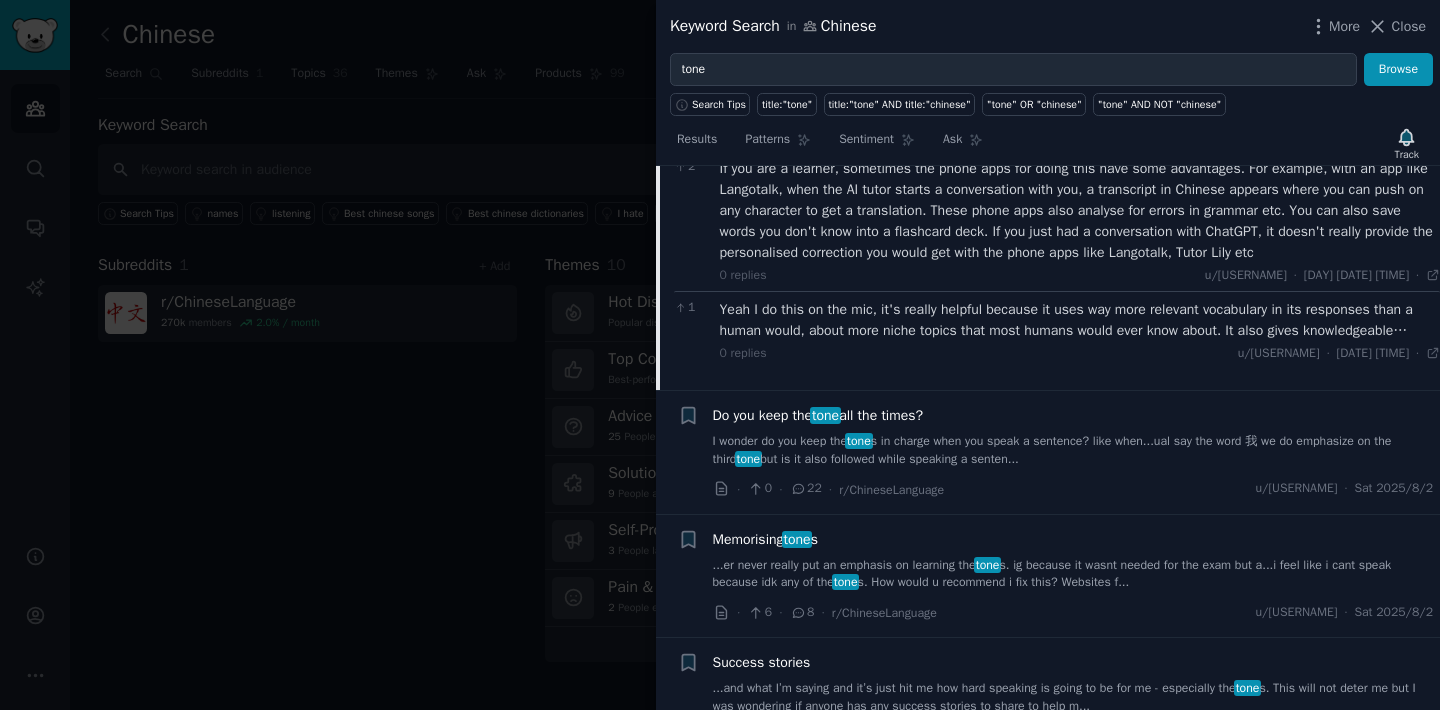 scroll, scrollTop: 975, scrollLeft: 0, axis: vertical 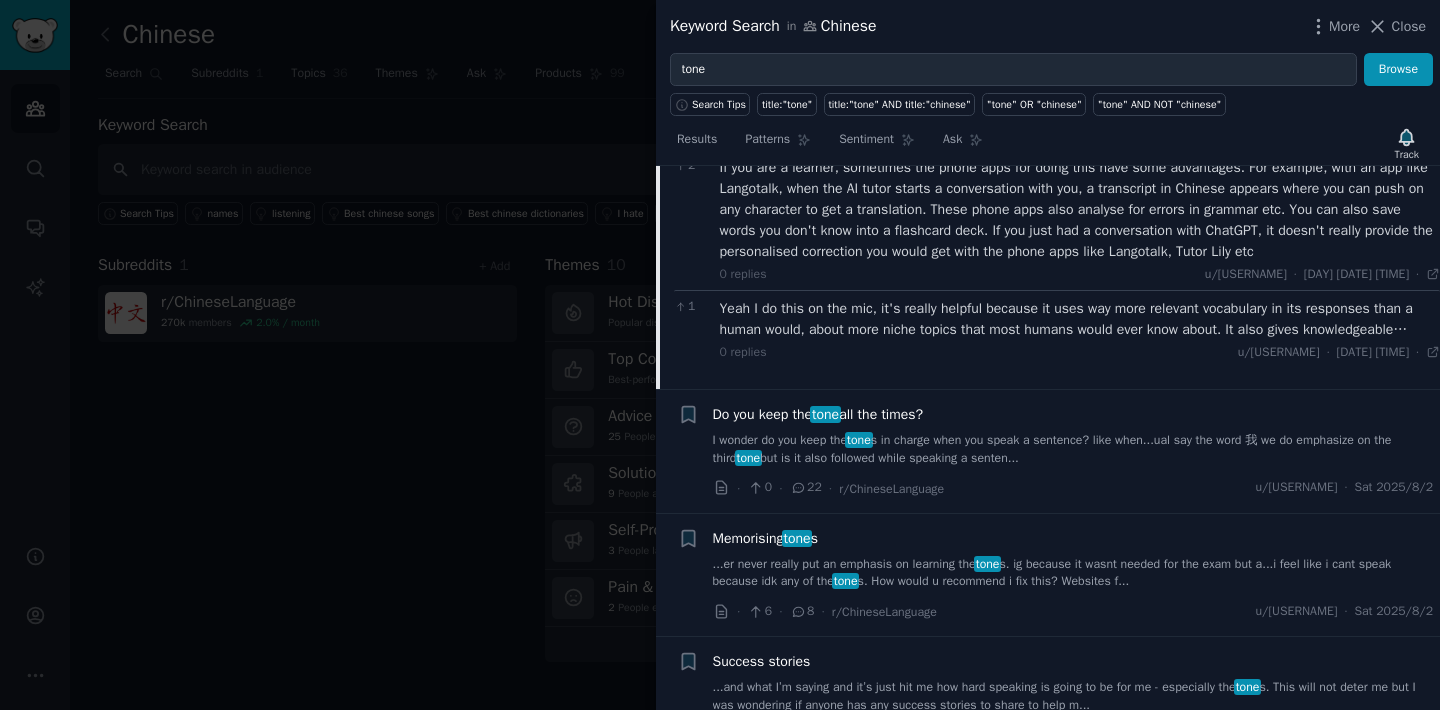 click on "Yeah I do this on the mic, it's really helpful because it uses way more relevant vocabulary in its responses than a human would, about more niche topics that most humans would ever know about. It also gives knowledgeable answers and asks you questions.
Don't only talk to Chat GPT though, talk to humans as well" at bounding box center [1080, 319] 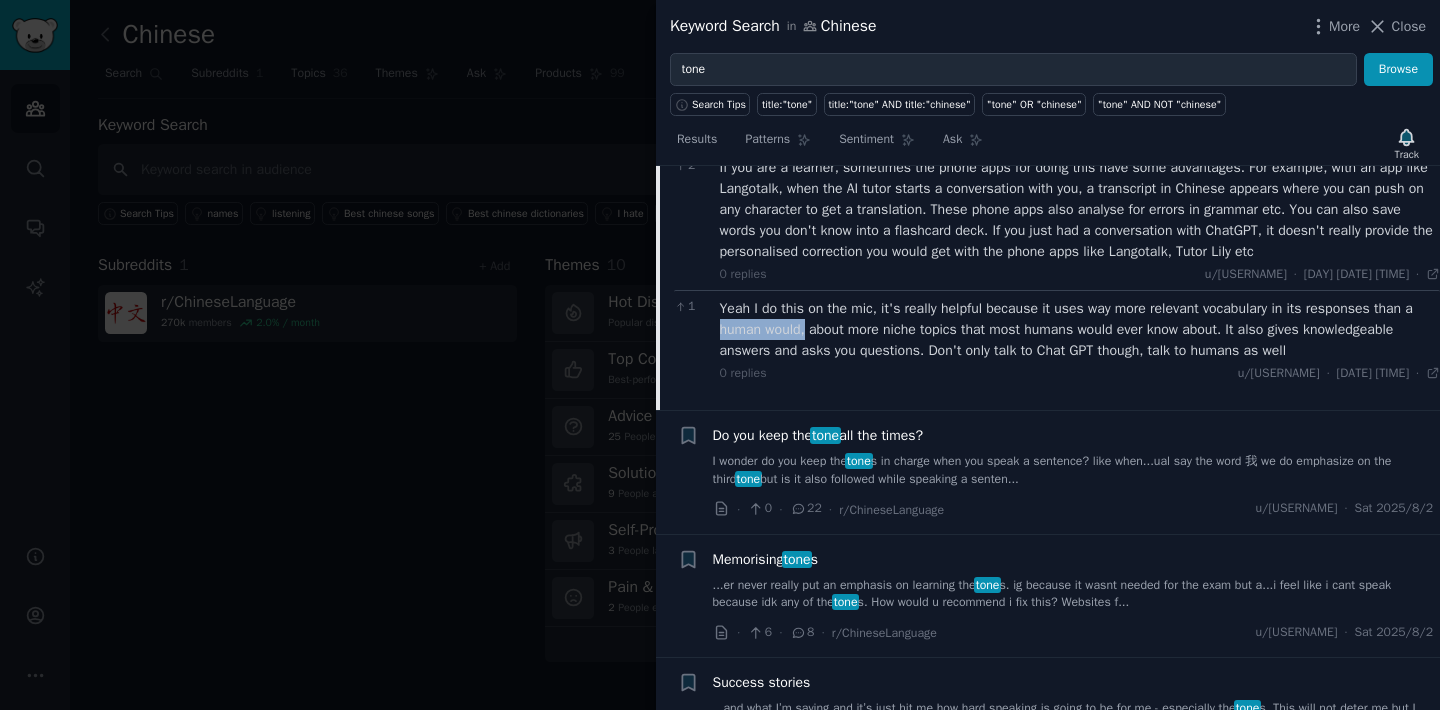 drag, startPoint x: 732, startPoint y: 330, endPoint x: 821, endPoint y: 326, distance: 89.08984 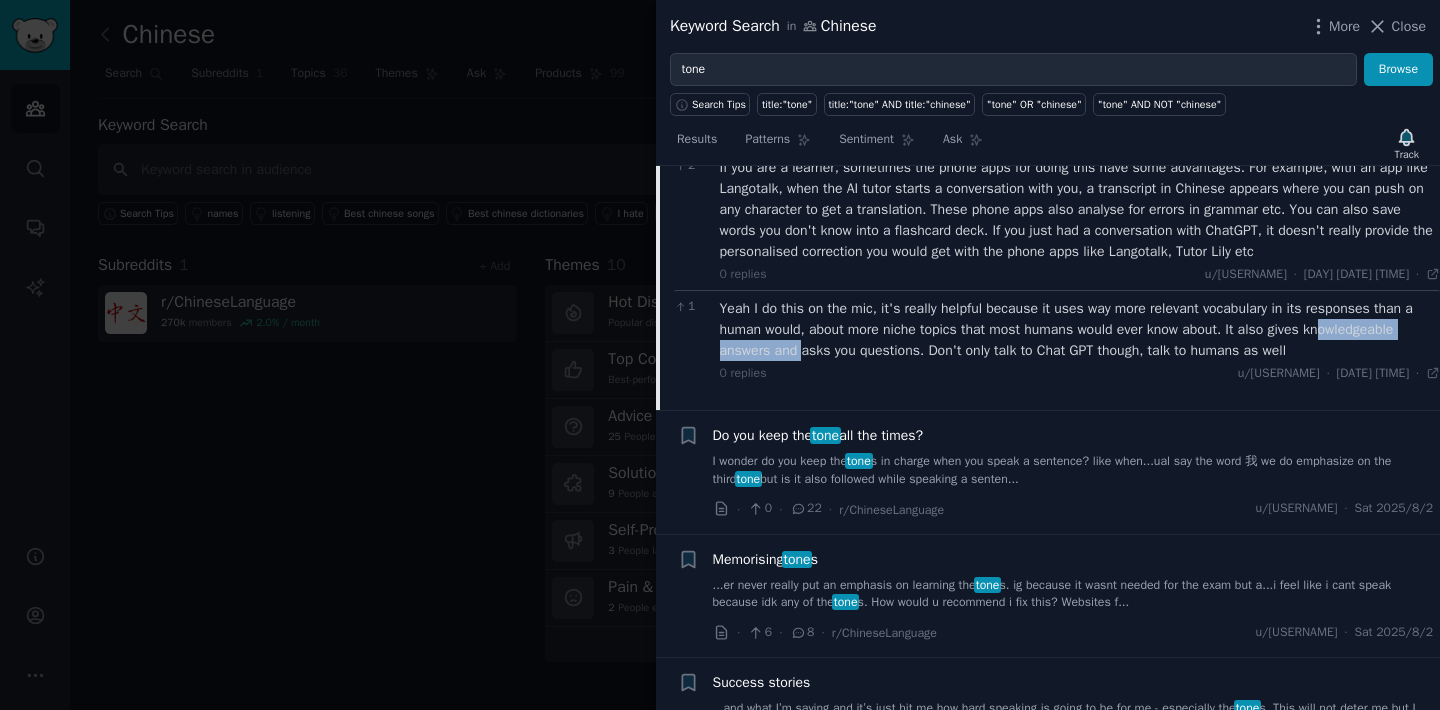 drag, startPoint x: 733, startPoint y: 357, endPoint x: 908, endPoint y: 350, distance: 175.13994 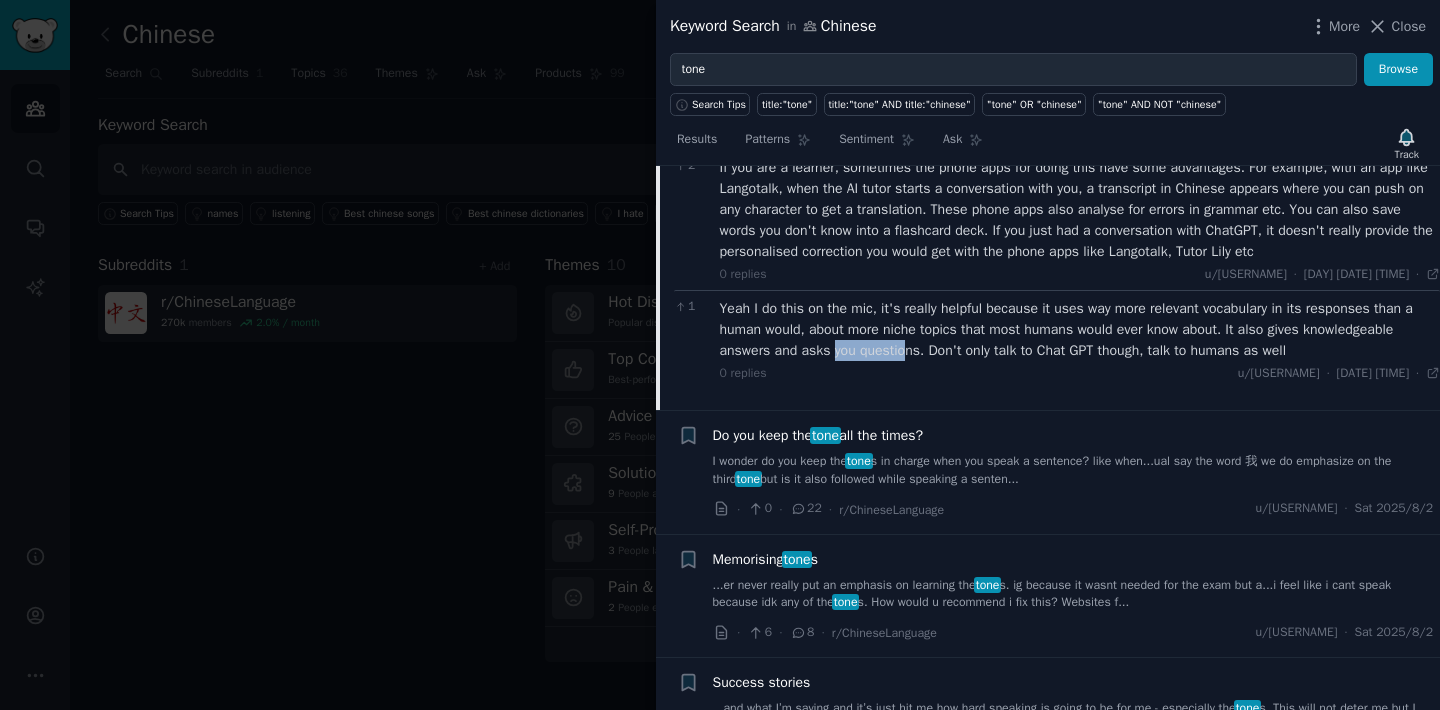 drag, startPoint x: 940, startPoint y: 352, endPoint x: 1011, endPoint y: 350, distance: 71.02816 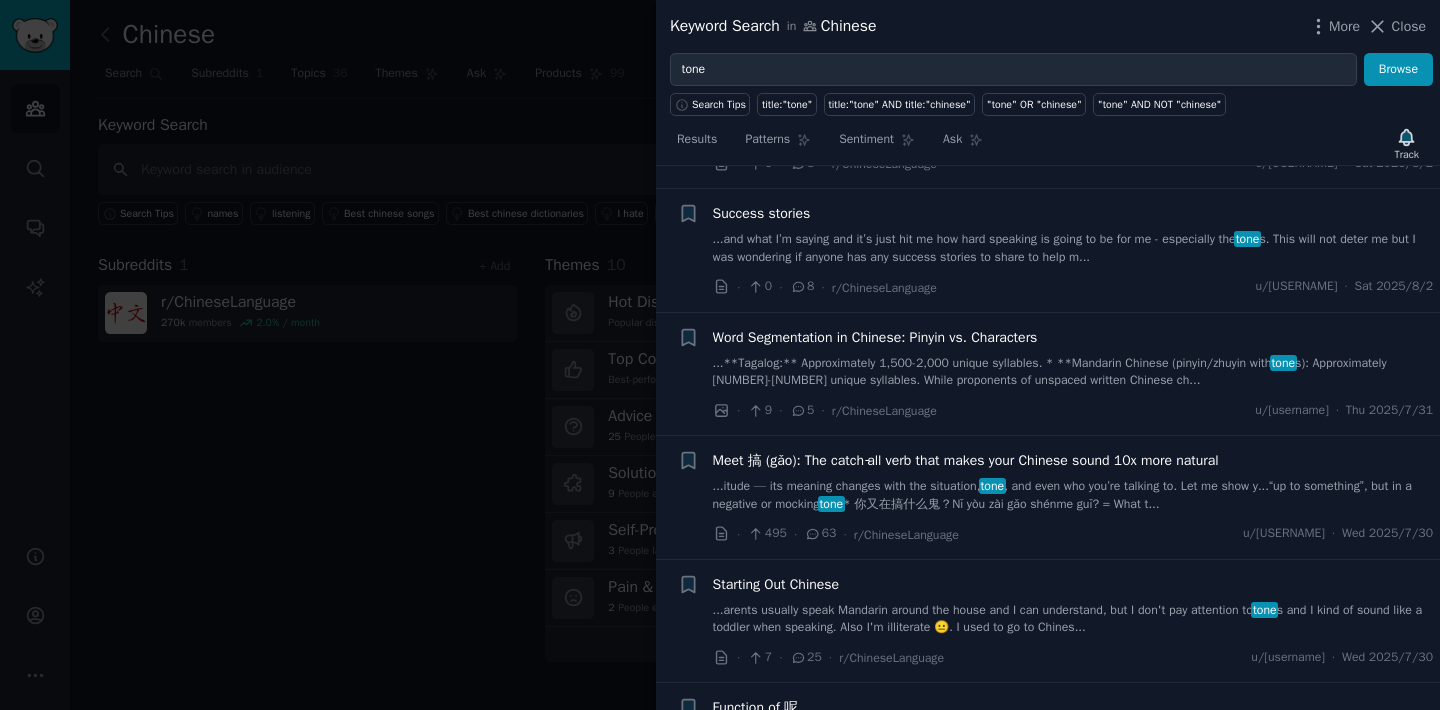 scroll, scrollTop: 1446, scrollLeft: 0, axis: vertical 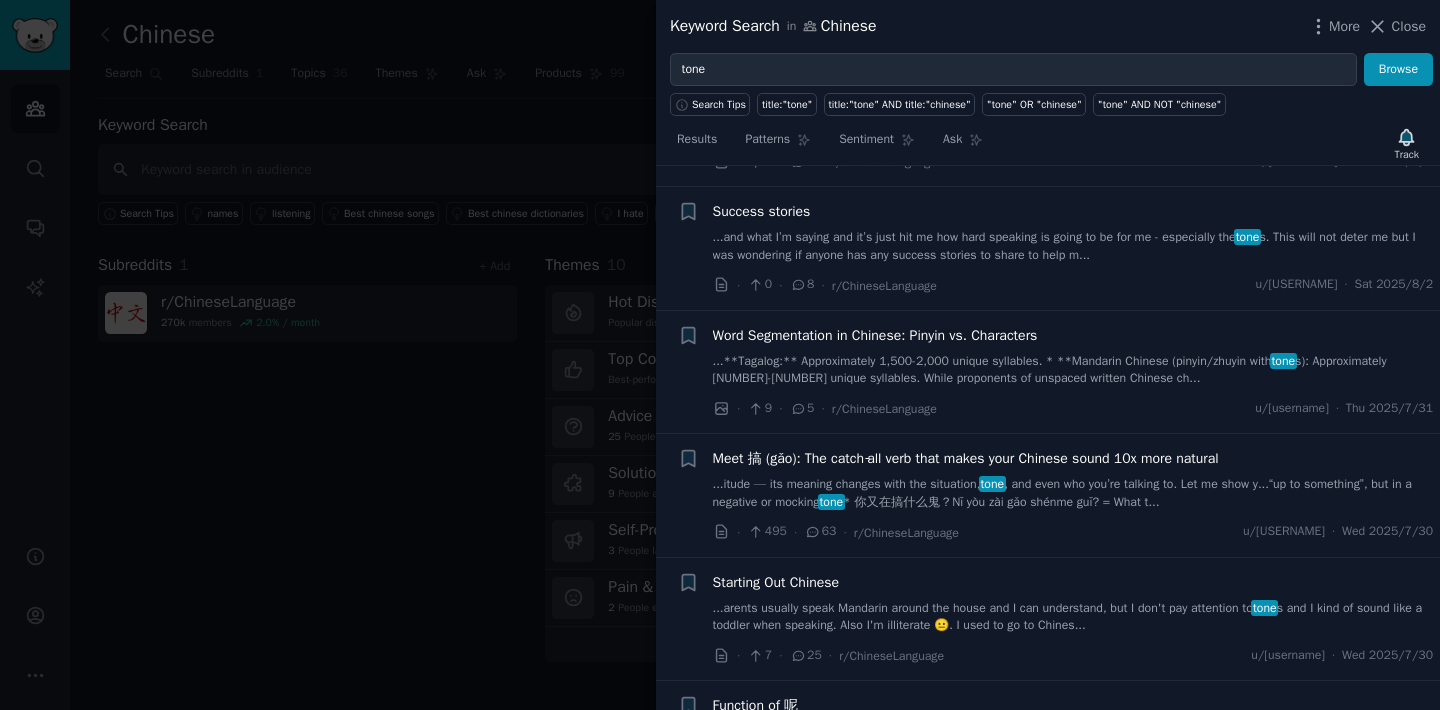 click on "Meet 搞 (gǎo): The catch‑all verb that makes your Chinese sound 10x more natural" at bounding box center [966, 458] 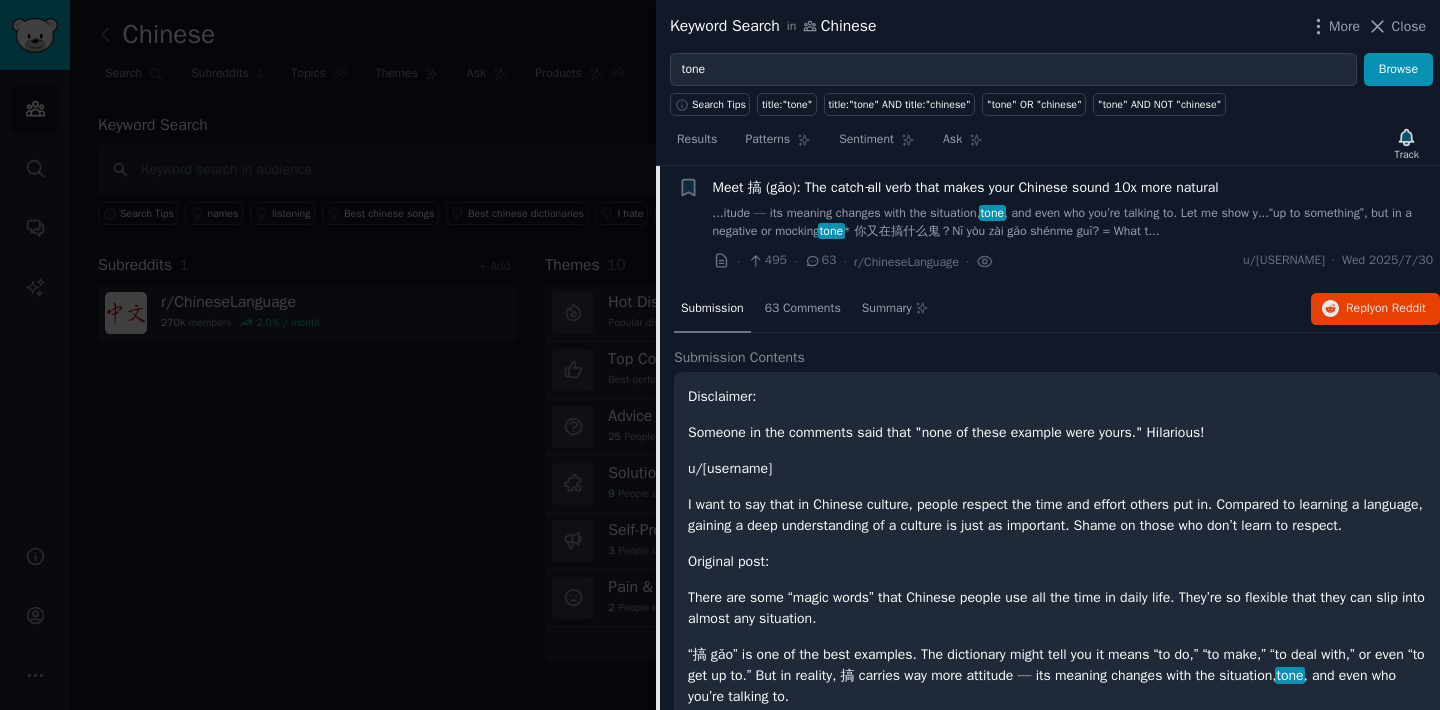 scroll, scrollTop: 1164, scrollLeft: 0, axis: vertical 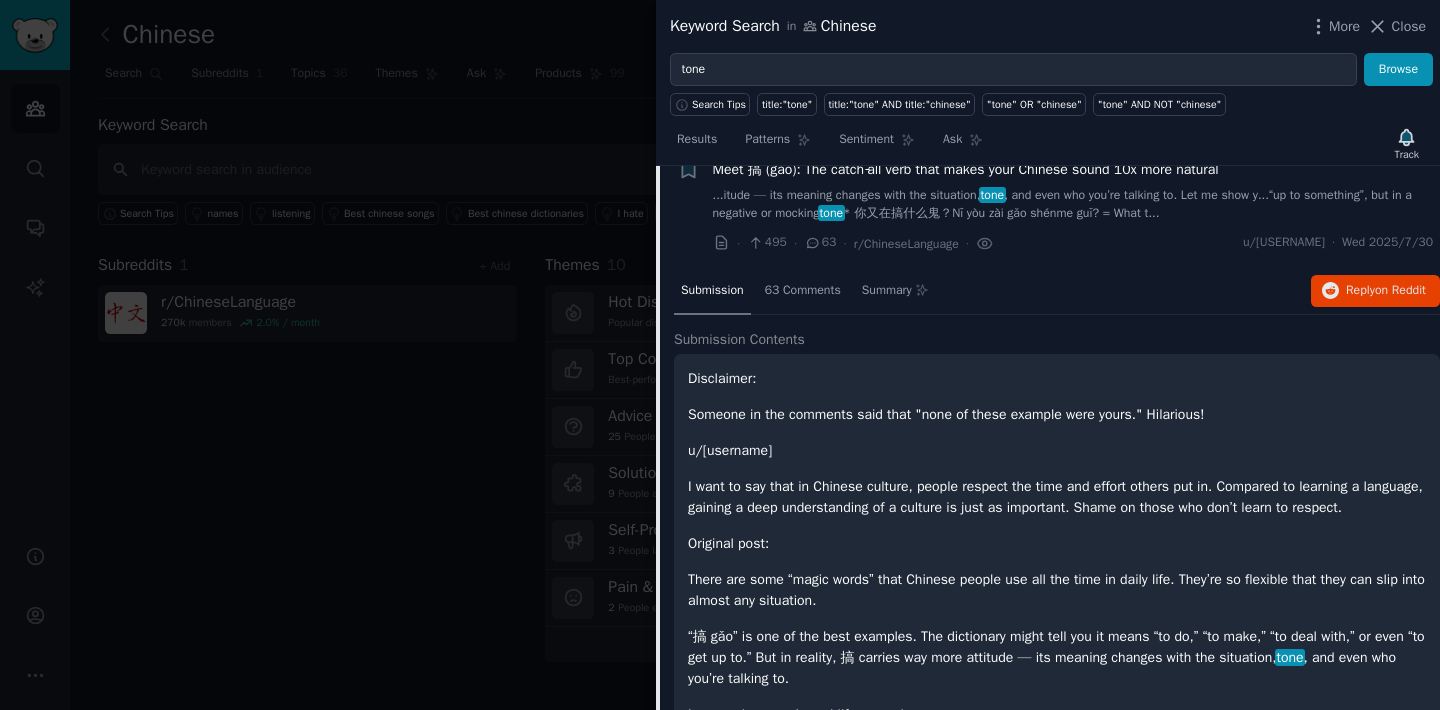 click on "...itude — its meaning changes with the situation, tone, and even who you’re talking to.
Let me show y...“up to something”, but in a negative or mocking tone.
* 你又在搞什么鬼？Nǐ yòu zài gǎo shénme guǐ? = What t..." at bounding box center (1073, 204) 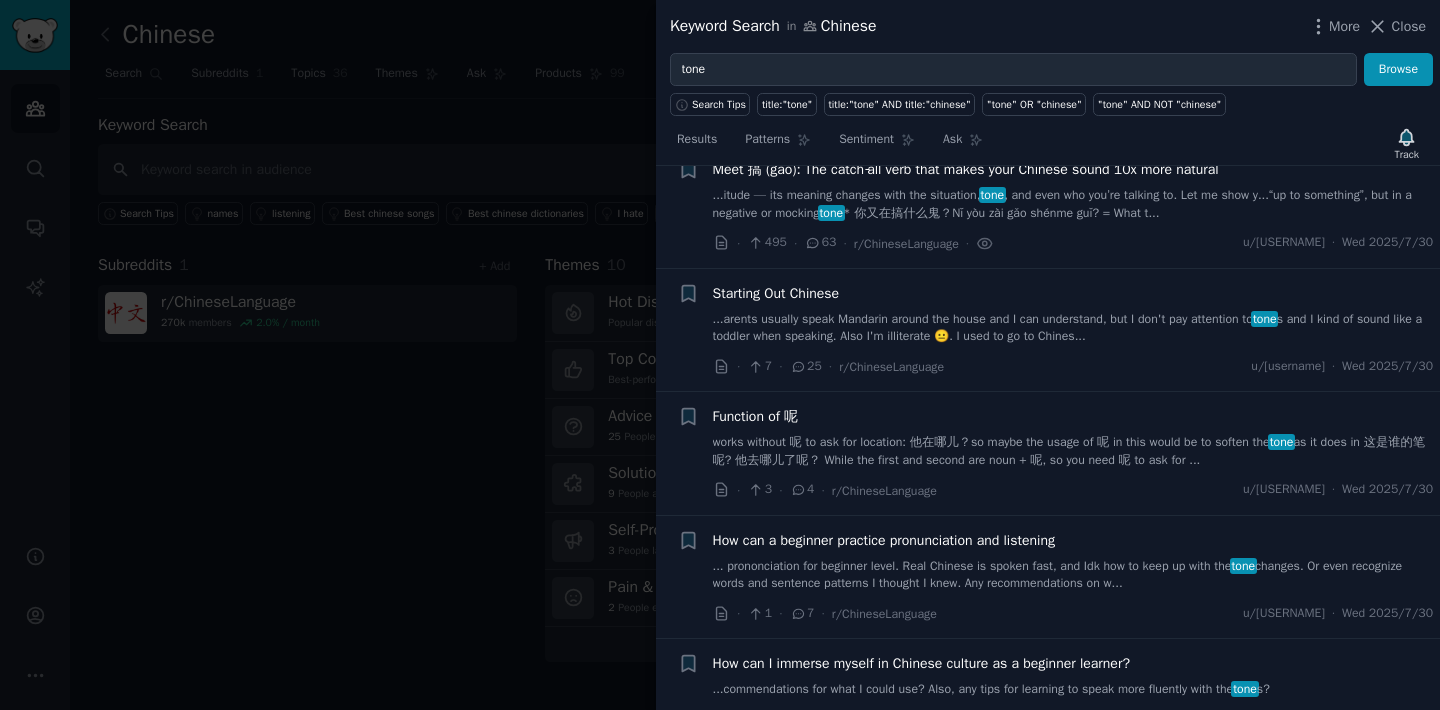 click on "...itude — its meaning changes with the situation, tone, and even who you’re talking to.
Let me show y...“up to something”, but in a negative or mocking tone.
* 你又在搞什么鬼？Nǐ yòu zài gǎo shénme guǐ? = What t..." at bounding box center (1073, 204) 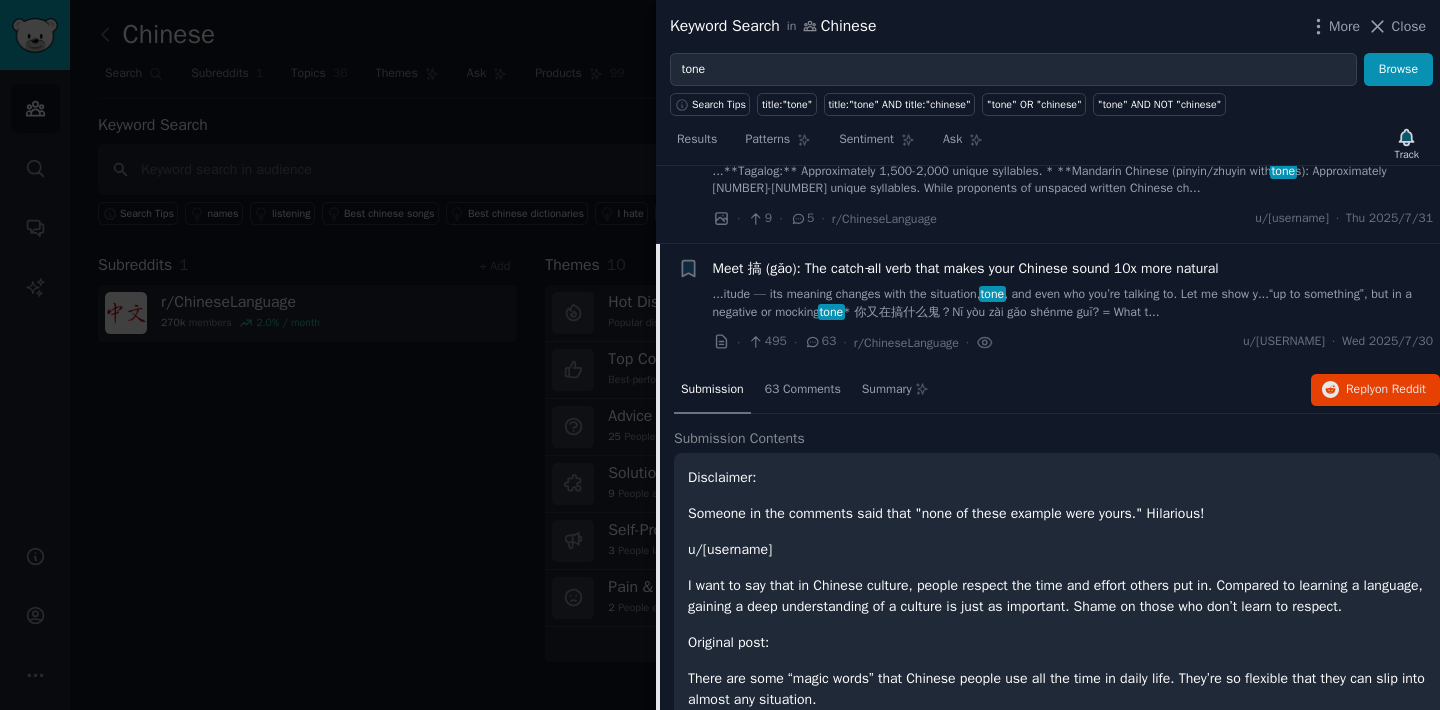 scroll, scrollTop: 1085, scrollLeft: 0, axis: vertical 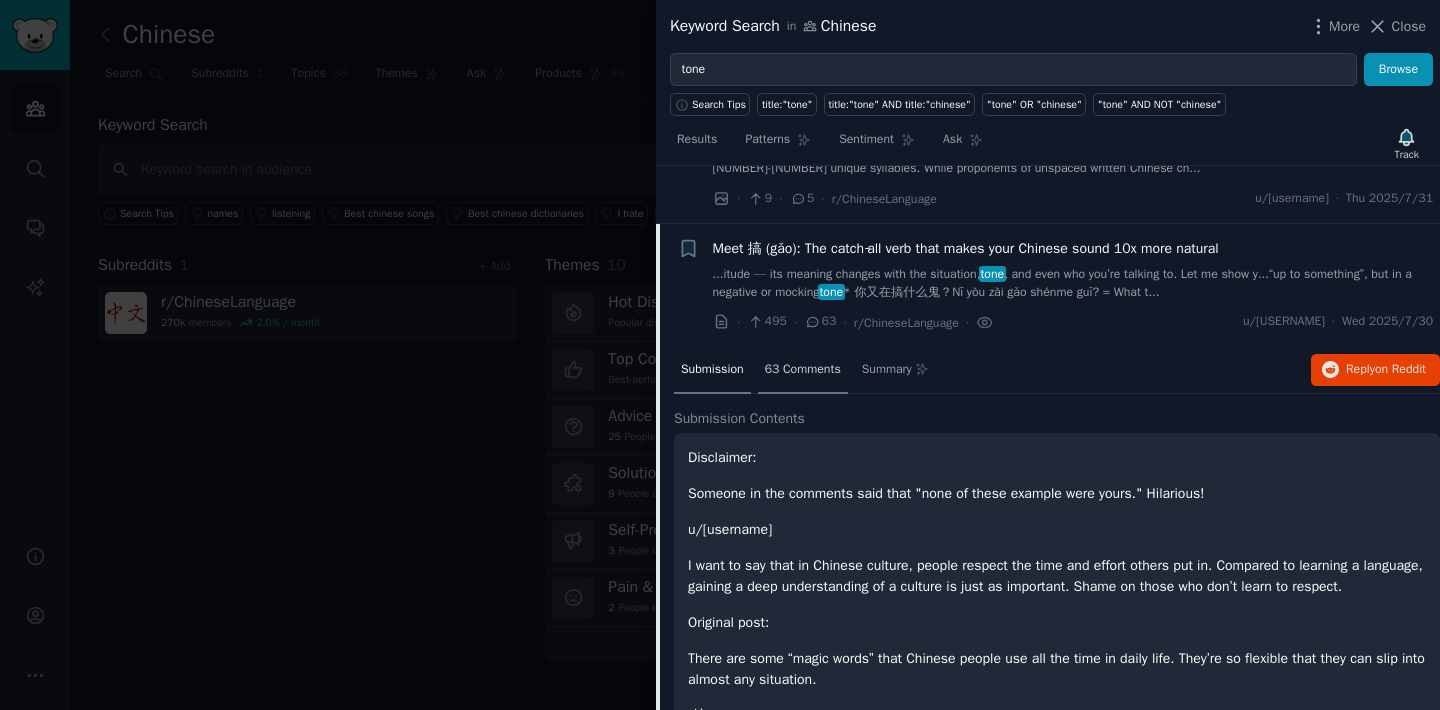 click on "63 Comments" at bounding box center [803, 370] 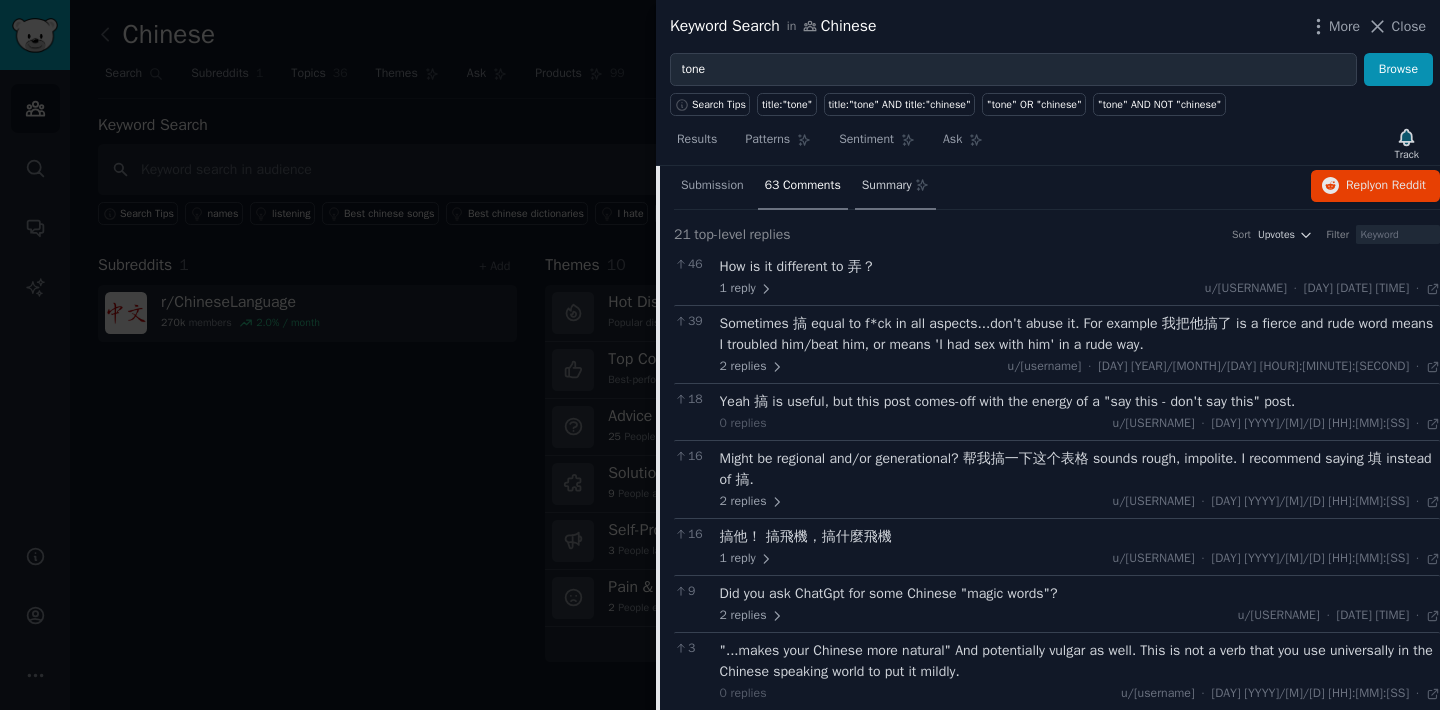 scroll, scrollTop: 1271, scrollLeft: 0, axis: vertical 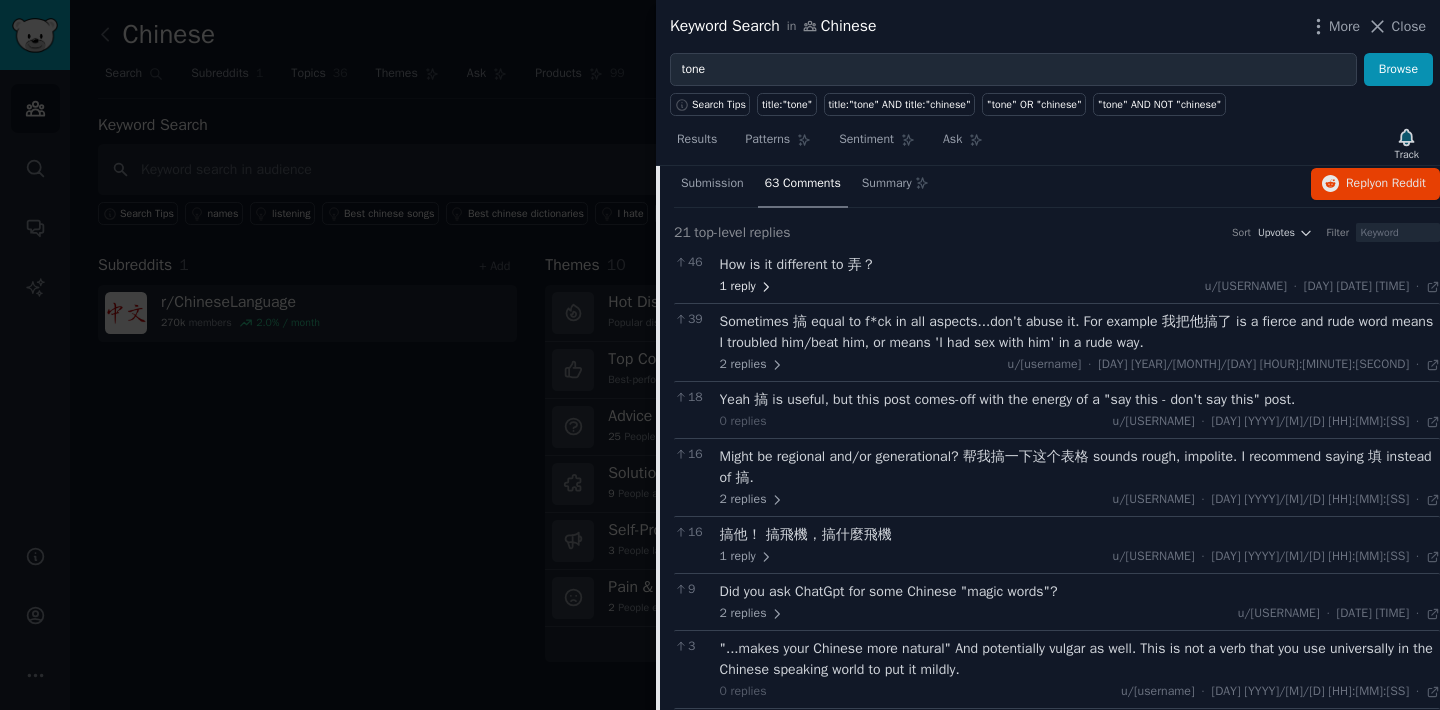 click 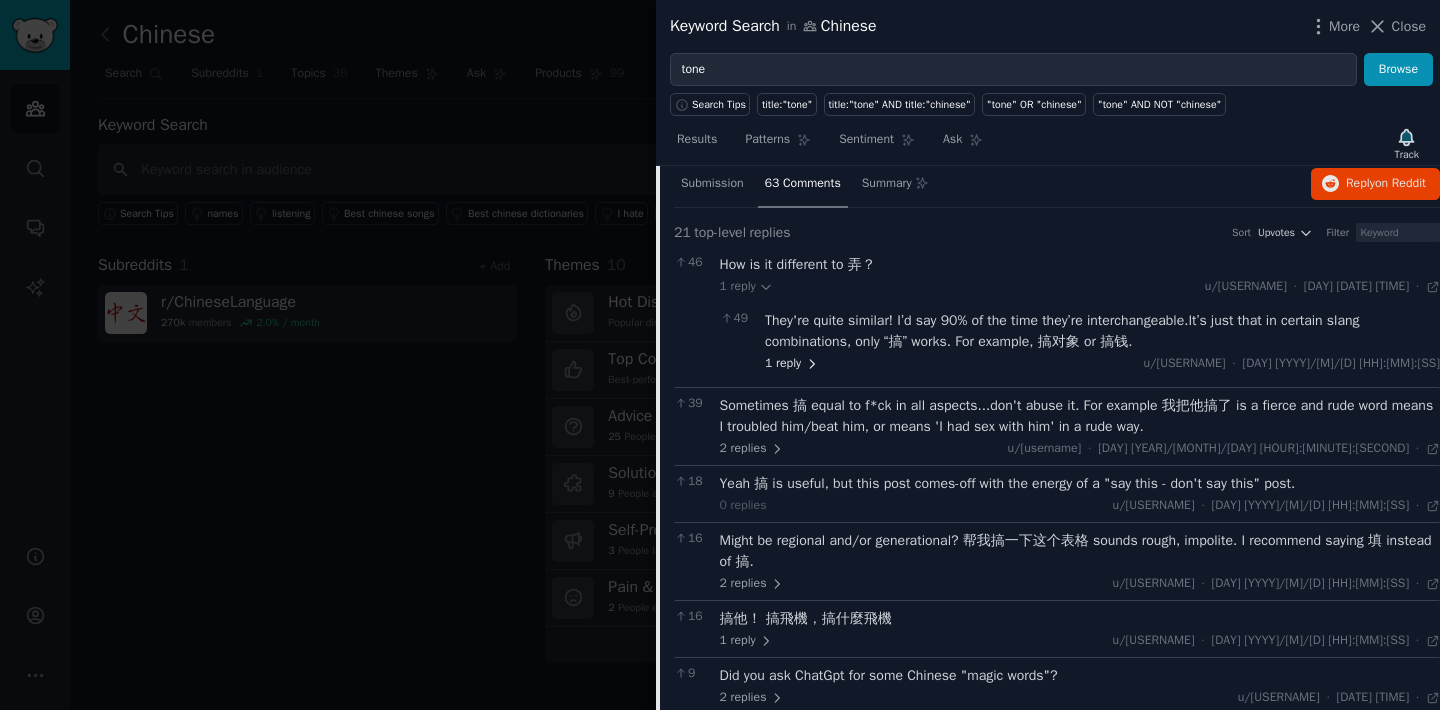 click 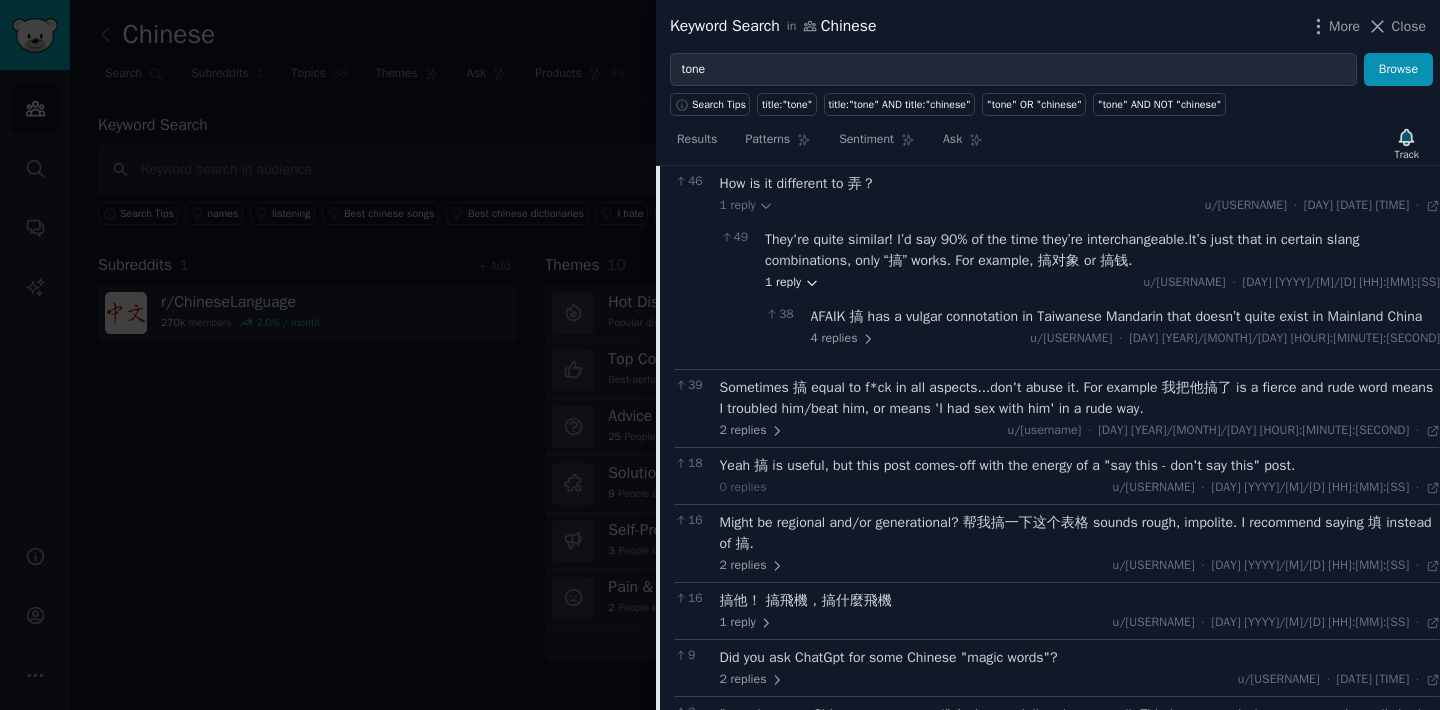 scroll, scrollTop: 1354, scrollLeft: 0, axis: vertical 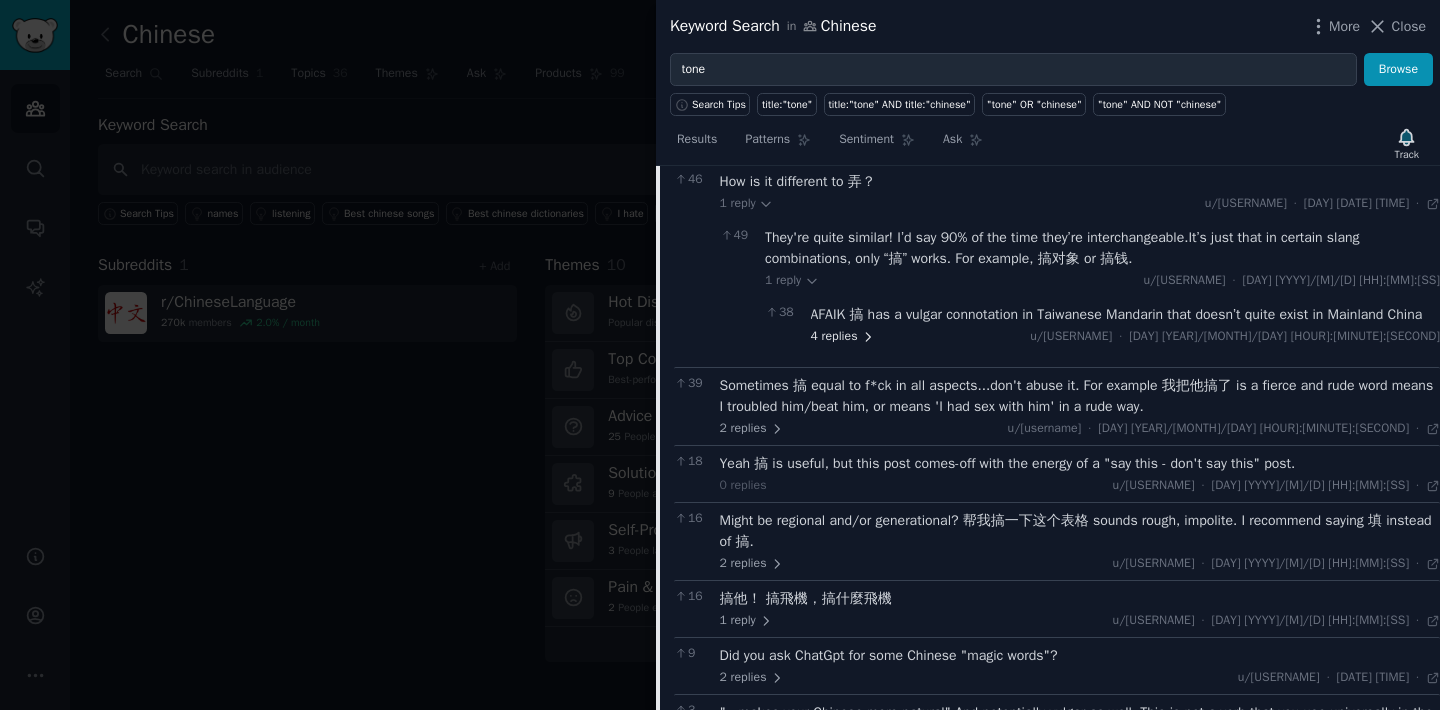 click 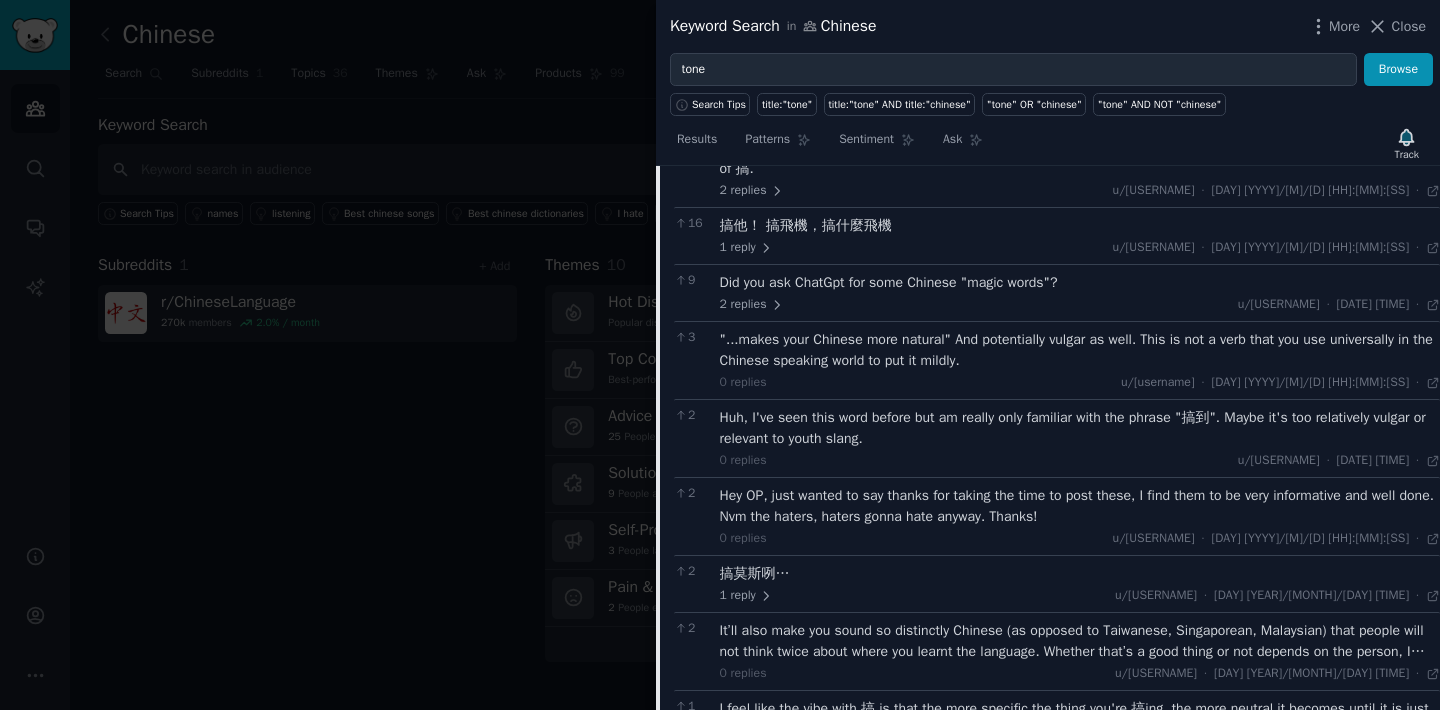 scroll, scrollTop: 2038, scrollLeft: 0, axis: vertical 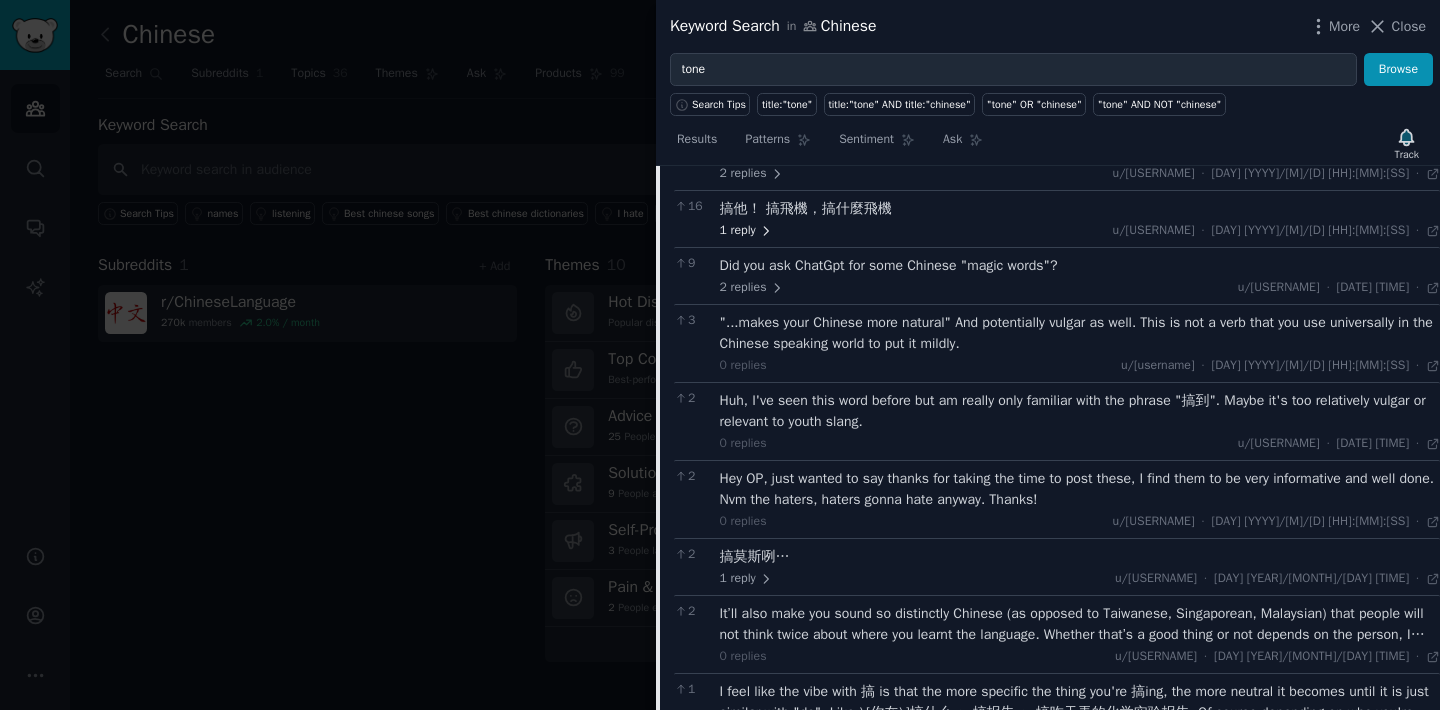 click 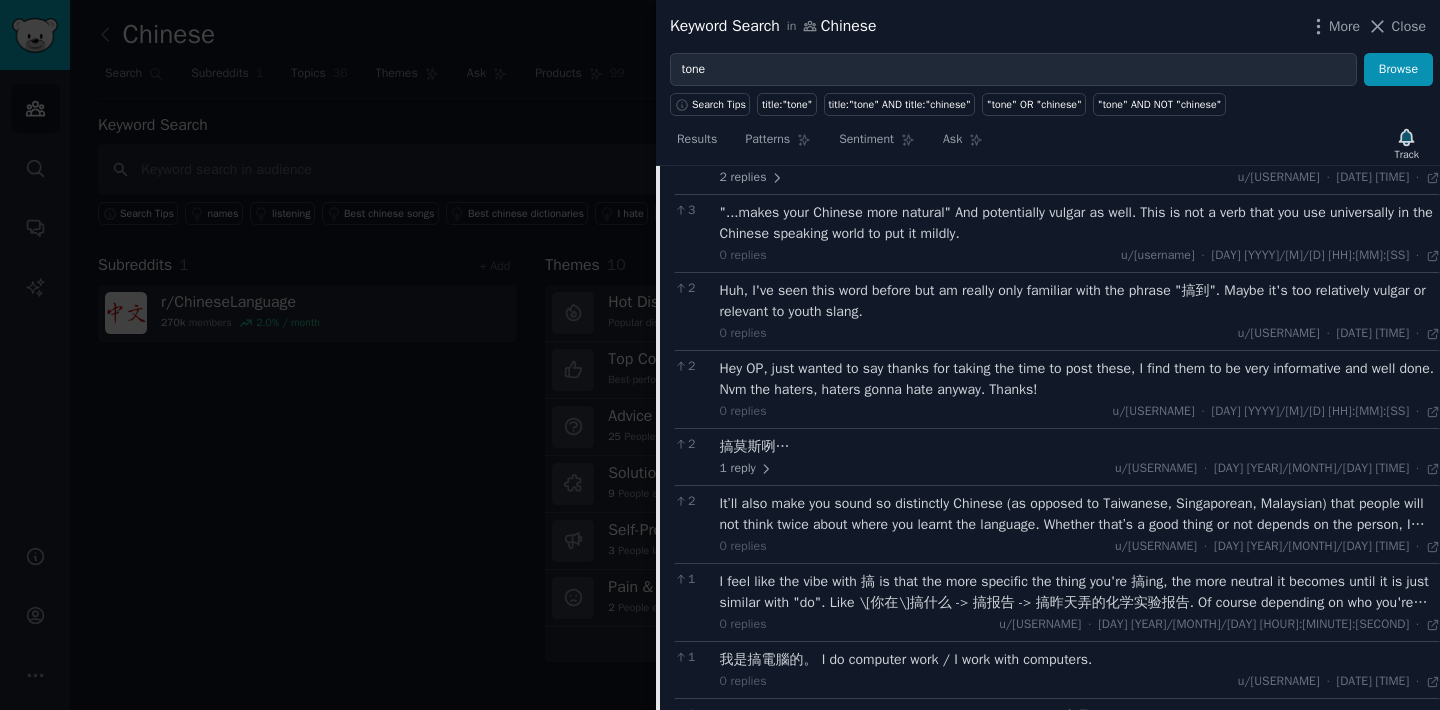 scroll, scrollTop: 2217, scrollLeft: 0, axis: vertical 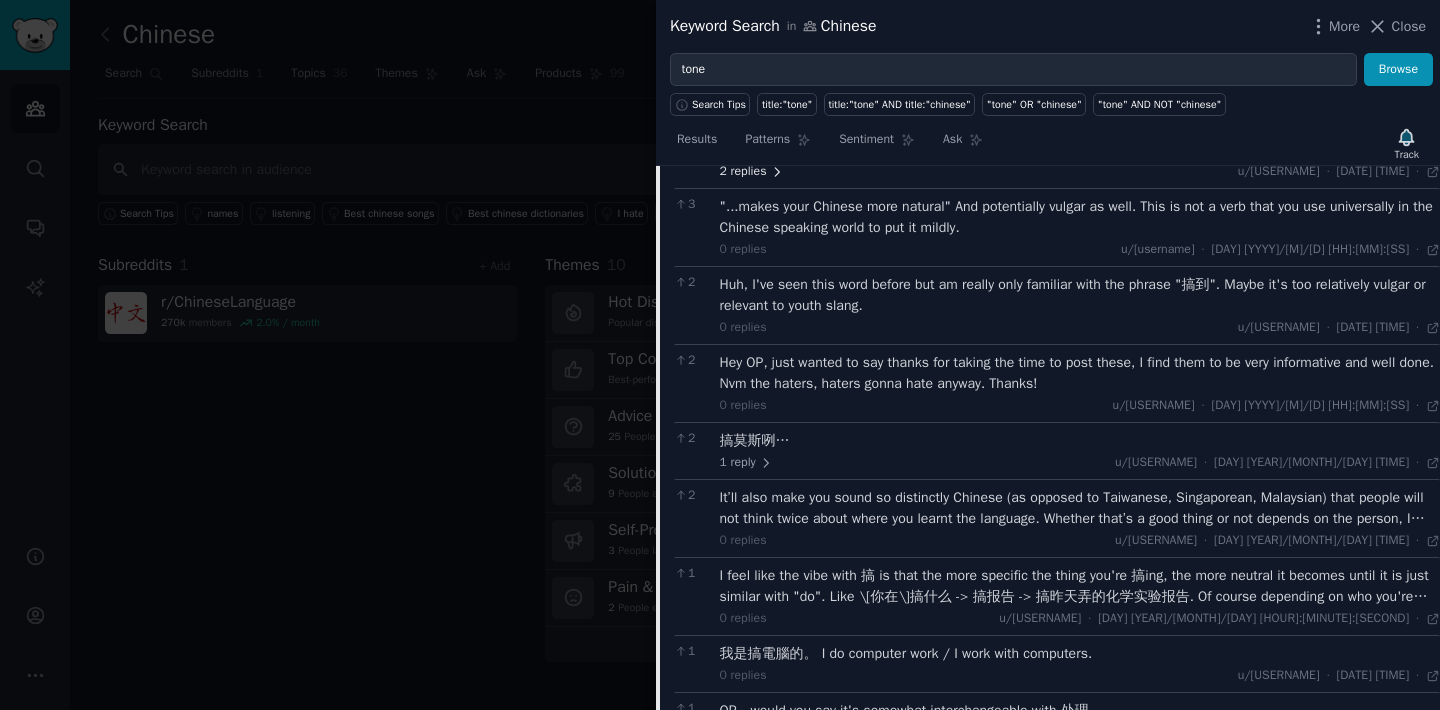 click 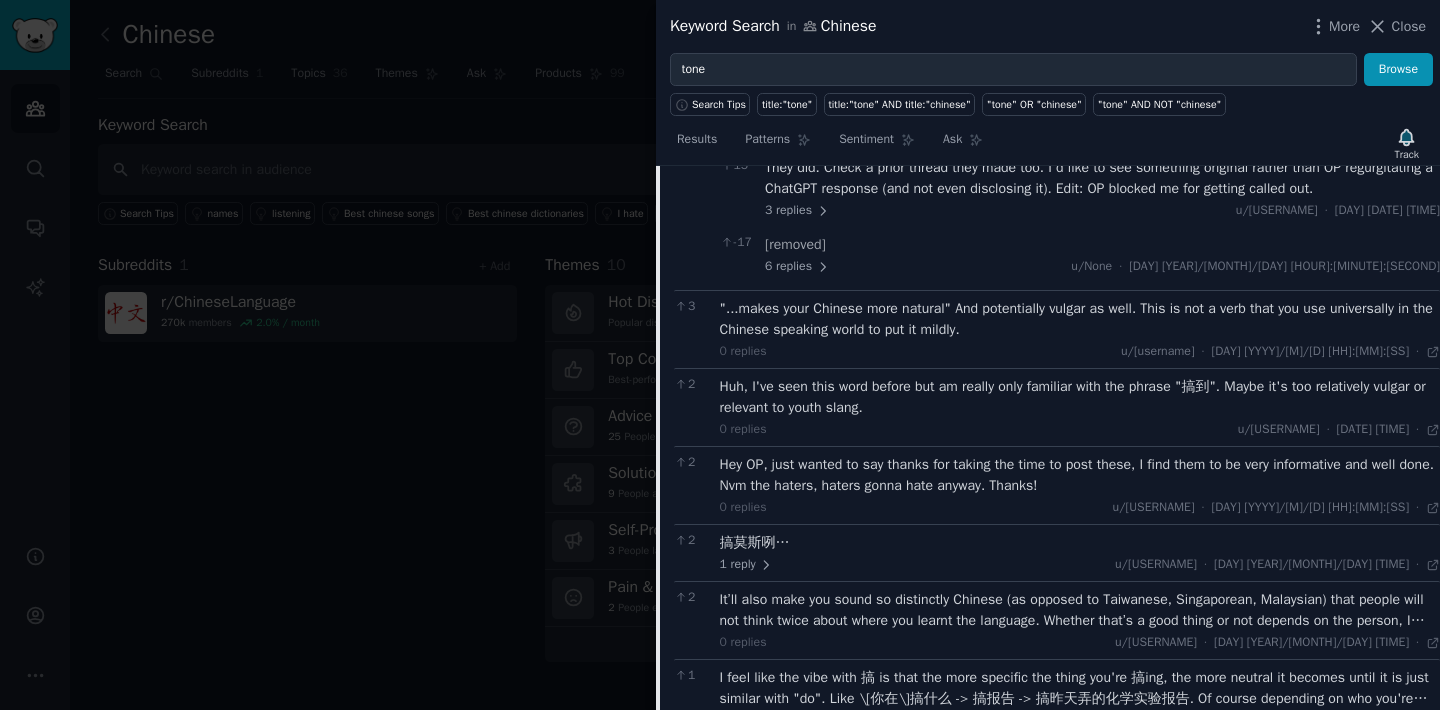 scroll, scrollTop: 2256, scrollLeft: 0, axis: vertical 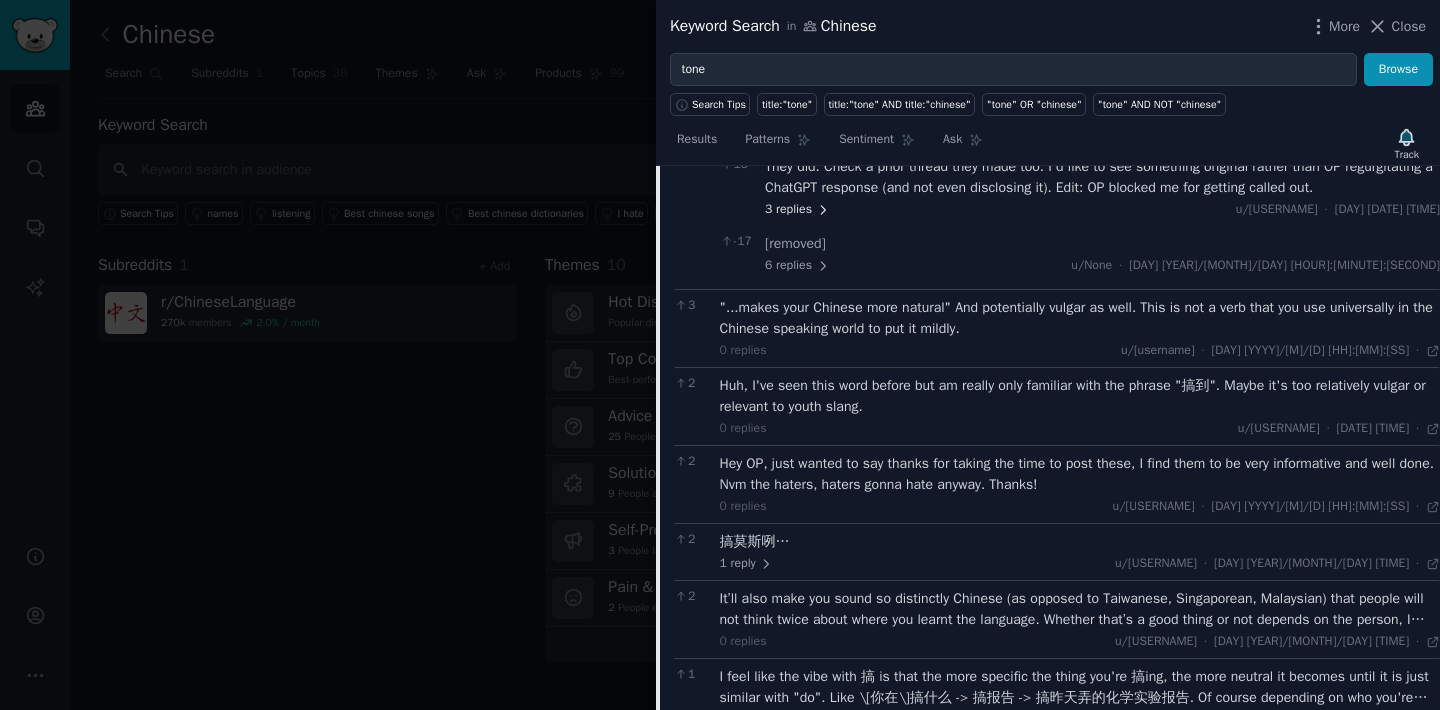 click 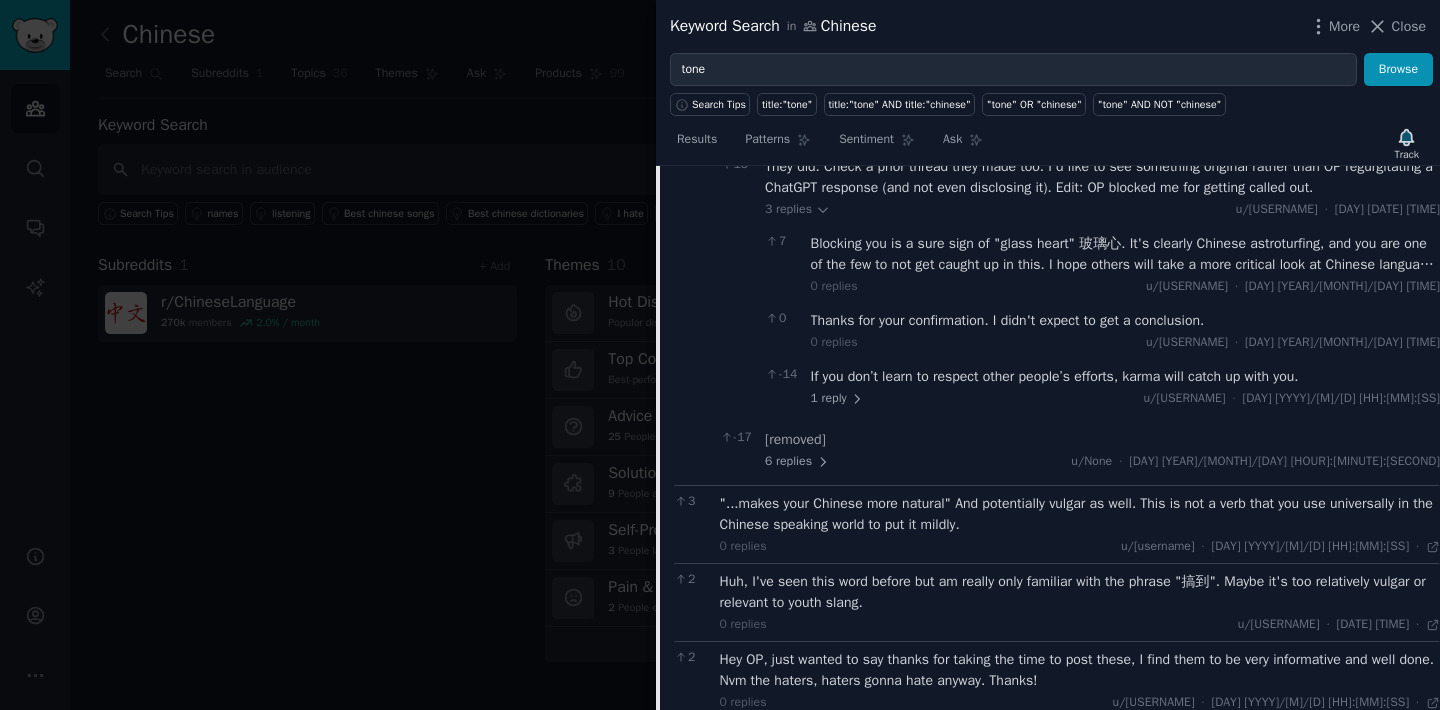 click on "They did. Check a prior thread they made too. I'd like to see something original rather than OP regurgitating a ChatGPT response (and not even disclosing it).
Edit: OP blocked me for getting called out." at bounding box center (1102, 177) 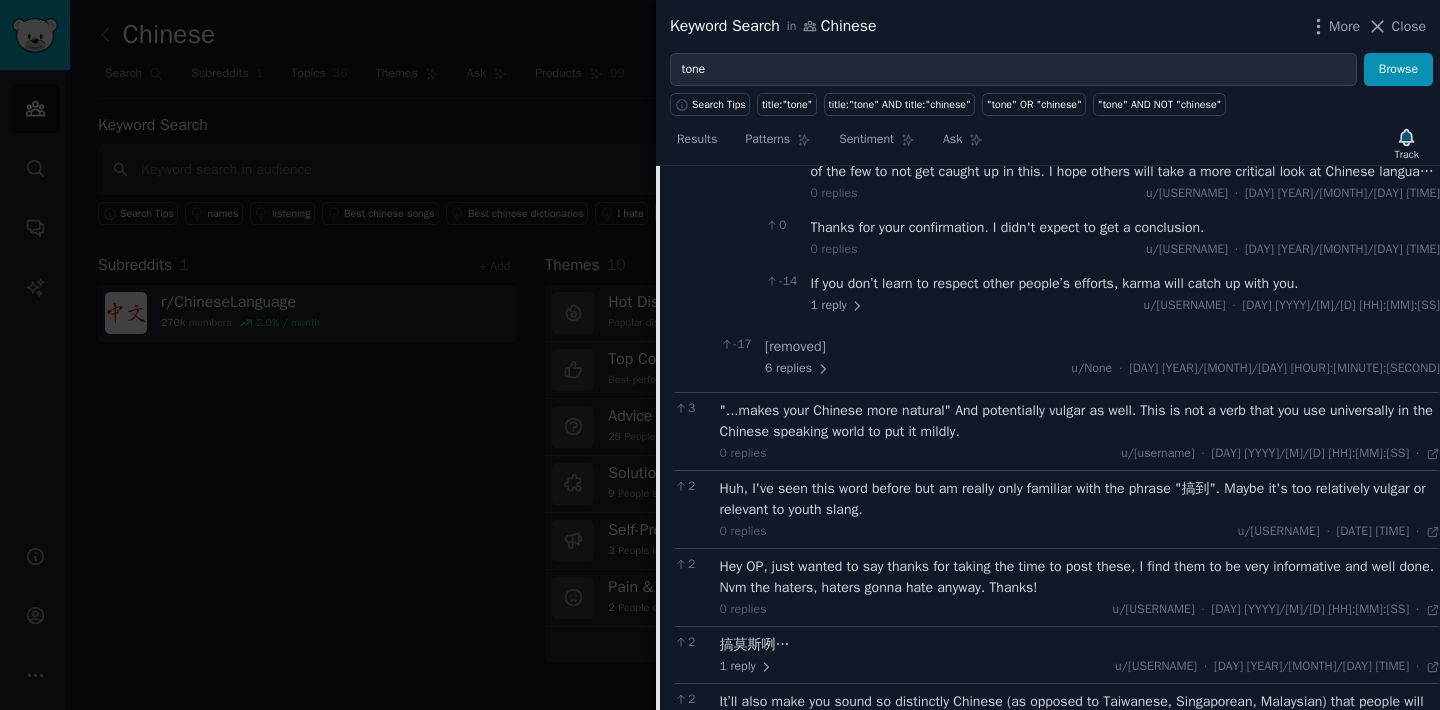 scroll, scrollTop: 2351, scrollLeft: 0, axis: vertical 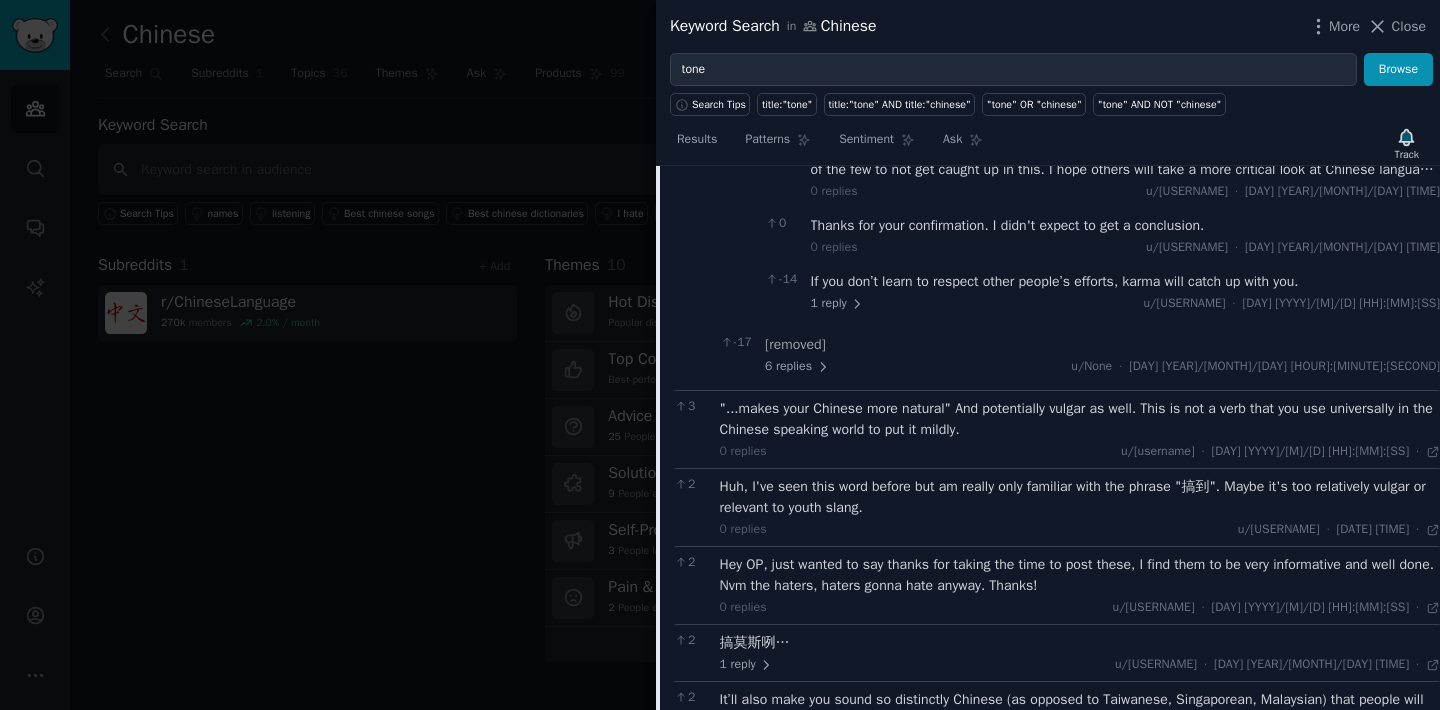 click on "Blocking you is a sure sign of "glass heart" 玻璃心. It's clearly Chinese astroturfing, and you are one of the few to not get caught up in this. I hope others will take a more critical look at Chinese language reddit subs, but I think we are the last few that remember to be critical of media." at bounding box center [1126, 159] 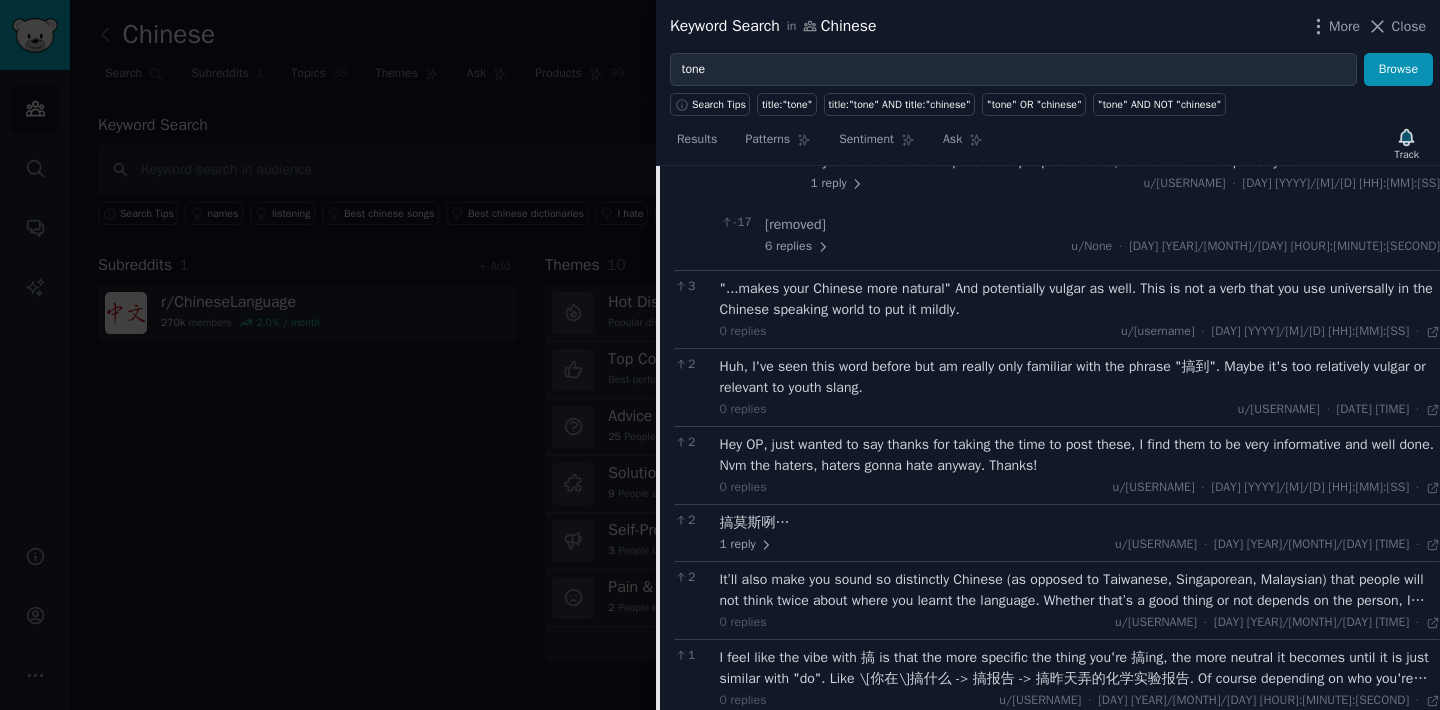 scroll, scrollTop: 2494, scrollLeft: 0, axis: vertical 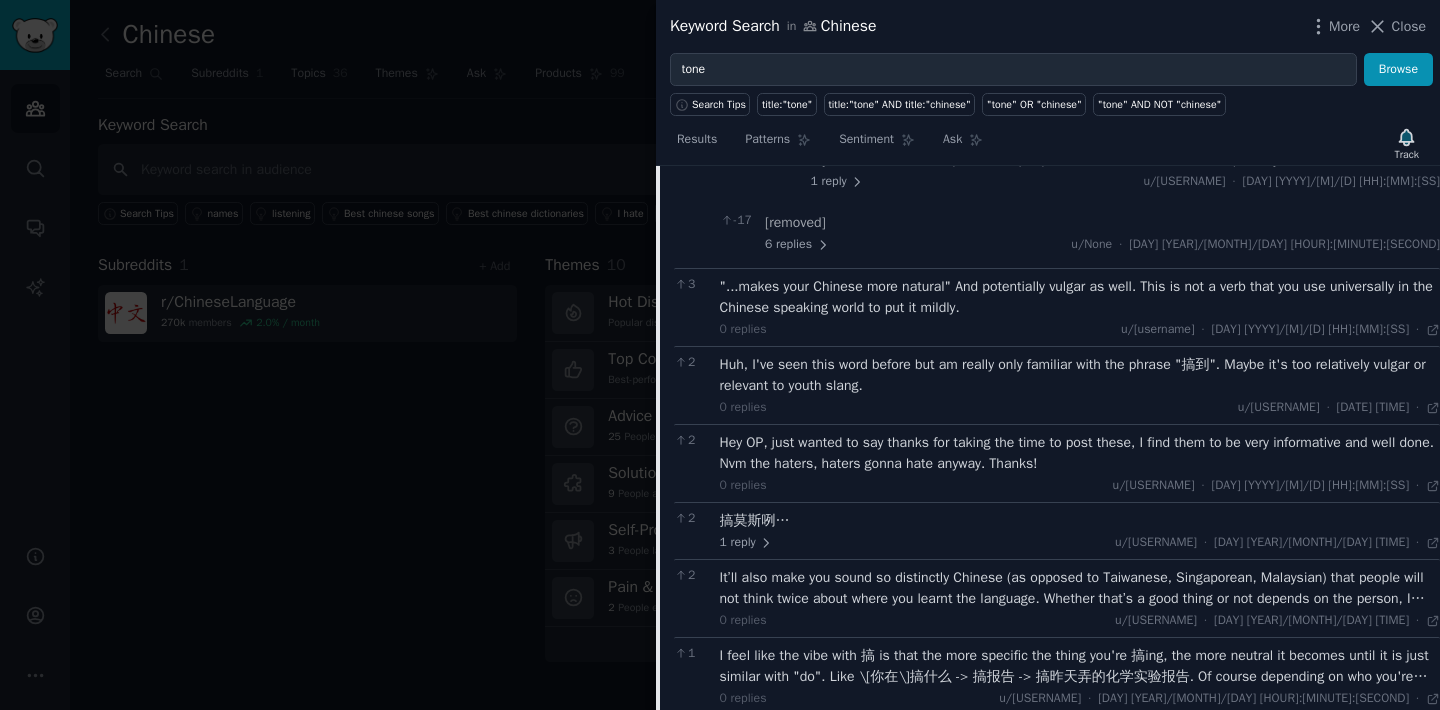 click on "If you don’t learn to respect other people’s efforts, karma will catch up with you." at bounding box center [1126, 159] 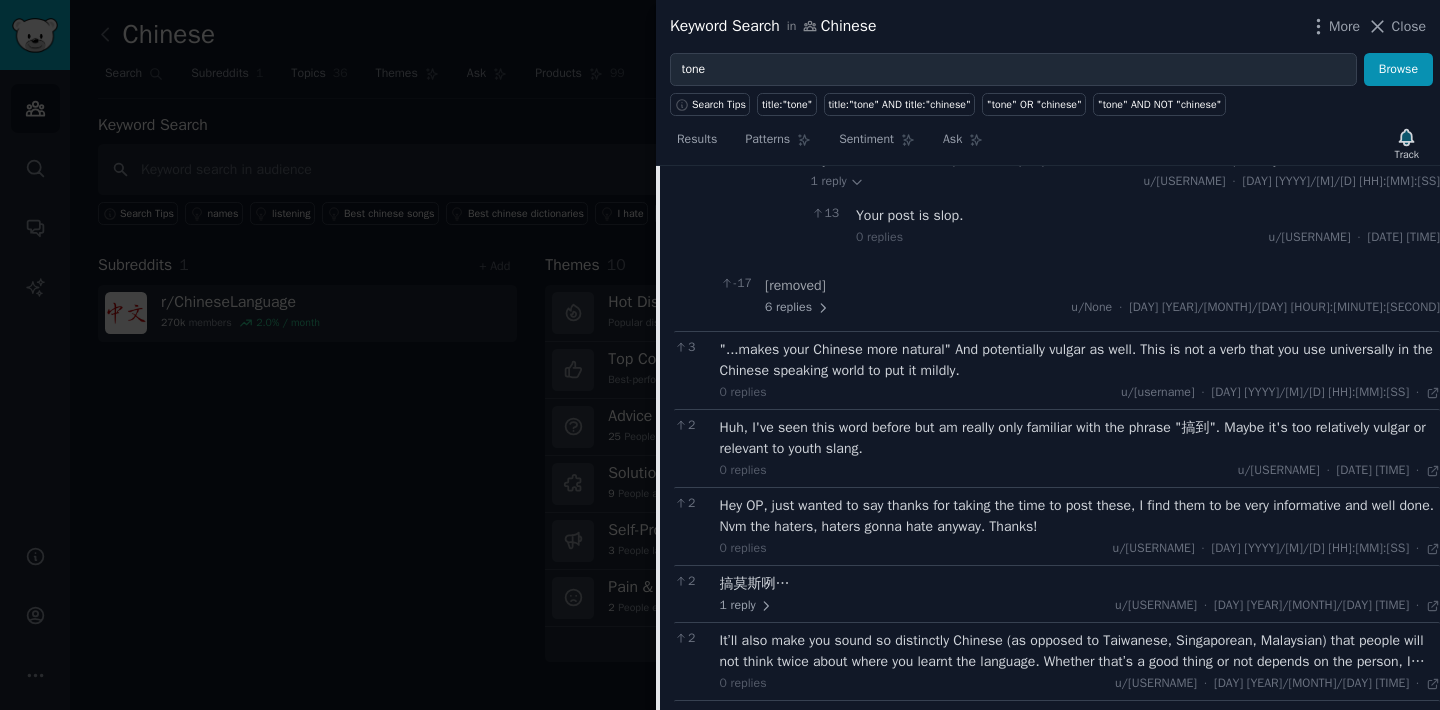 click on "If you don’t learn to respect other people’s efforts, karma will catch up with you." at bounding box center (1126, 159) 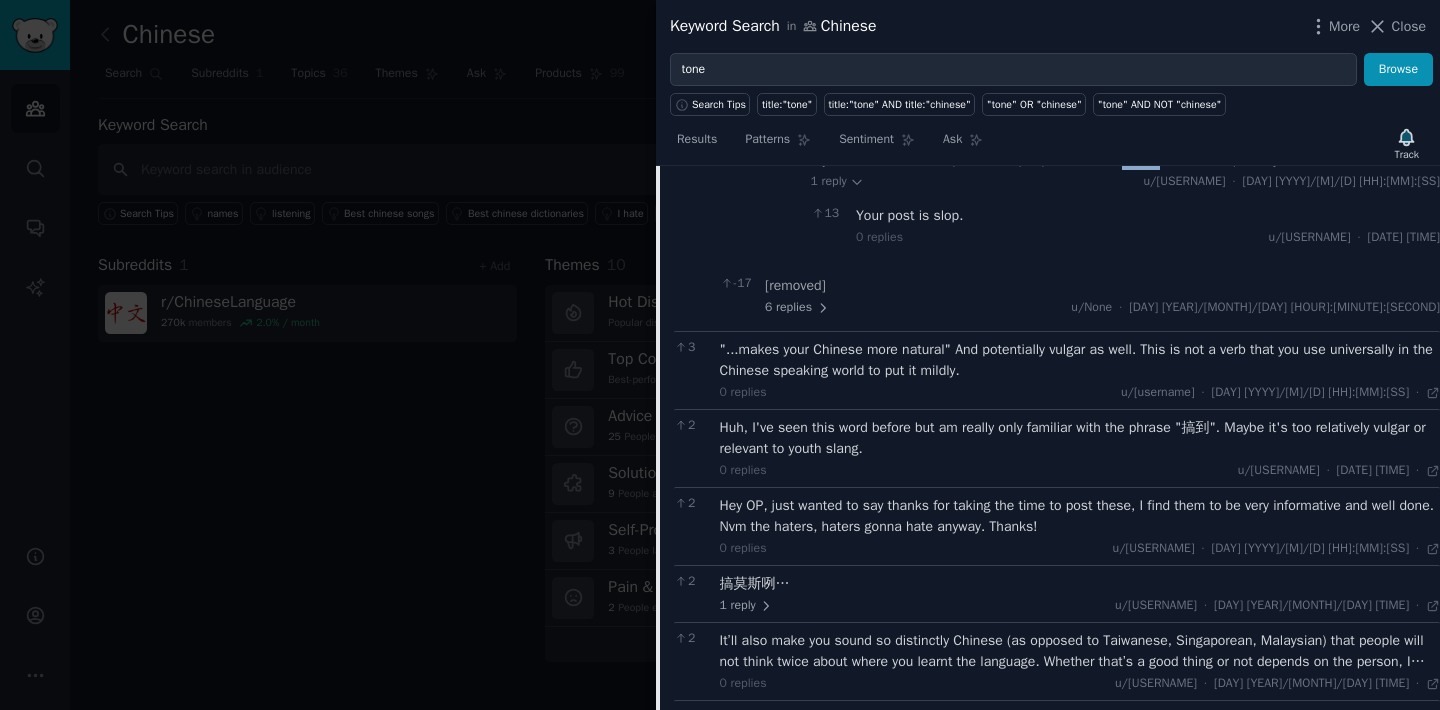 click on "If you don’t learn to respect other people’s efforts, karma will catch up with you." at bounding box center (1126, 159) 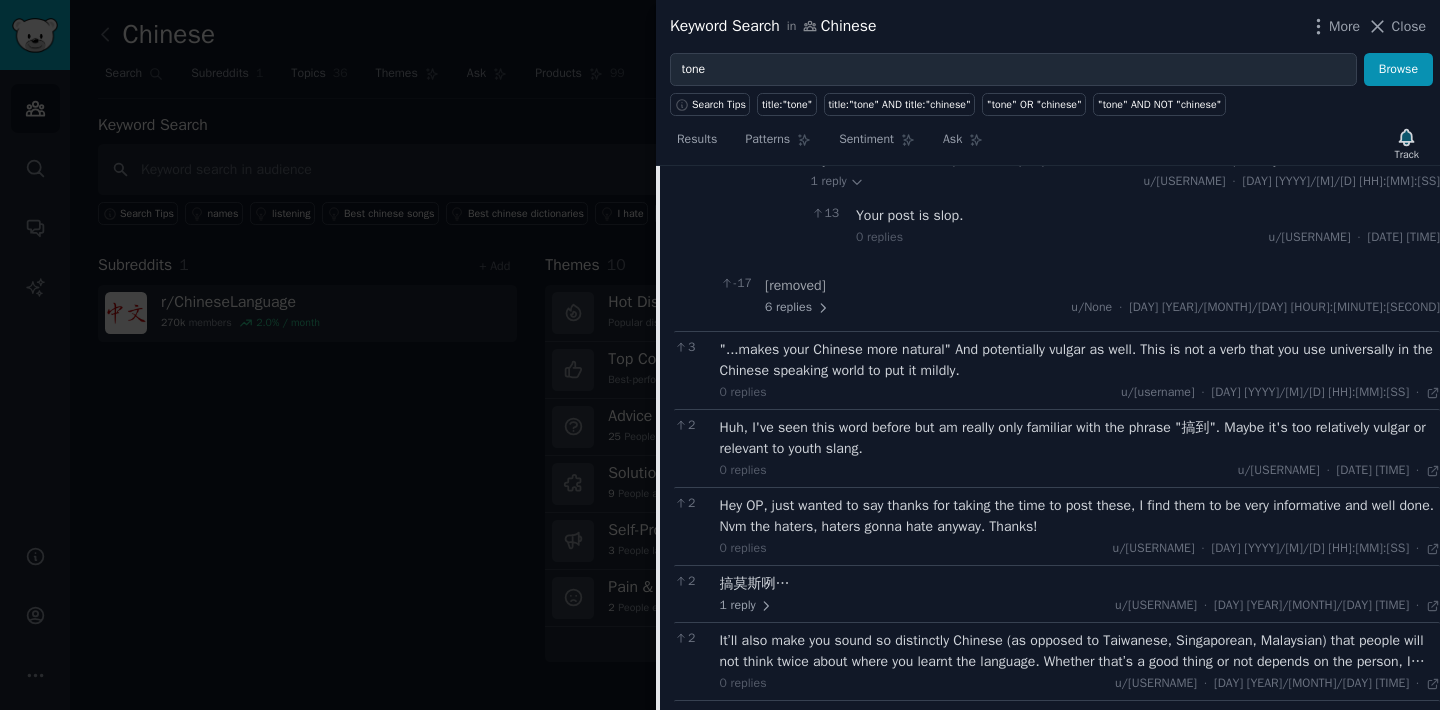 click on "1   reply u/[username] · [DAY] [YEAR]/[MONTH]/[DAY] [HOUR]:[MINUTE]:[SECOND] [DAY] [YEAR]/[MONTH]/[DAY]" at bounding box center (1126, 182) 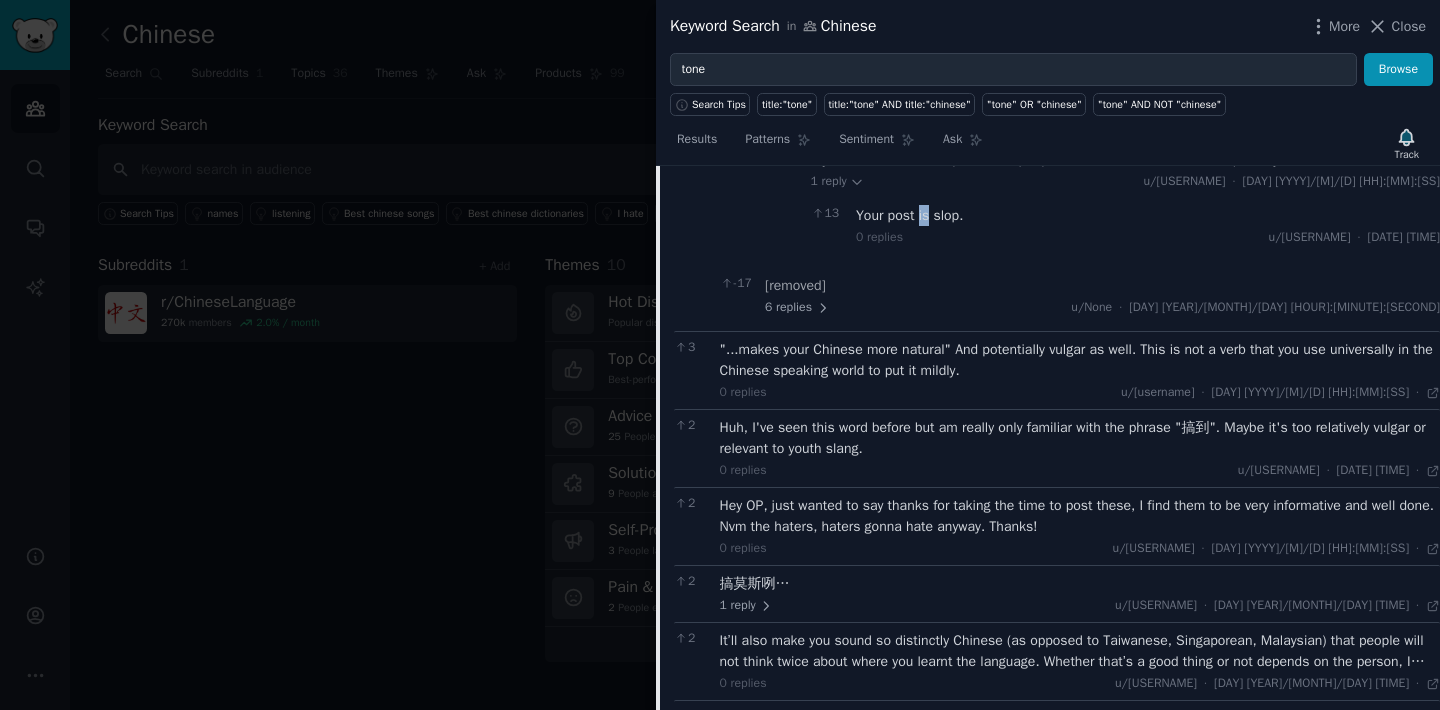 click on "Your post is slop." at bounding box center (1148, 215) 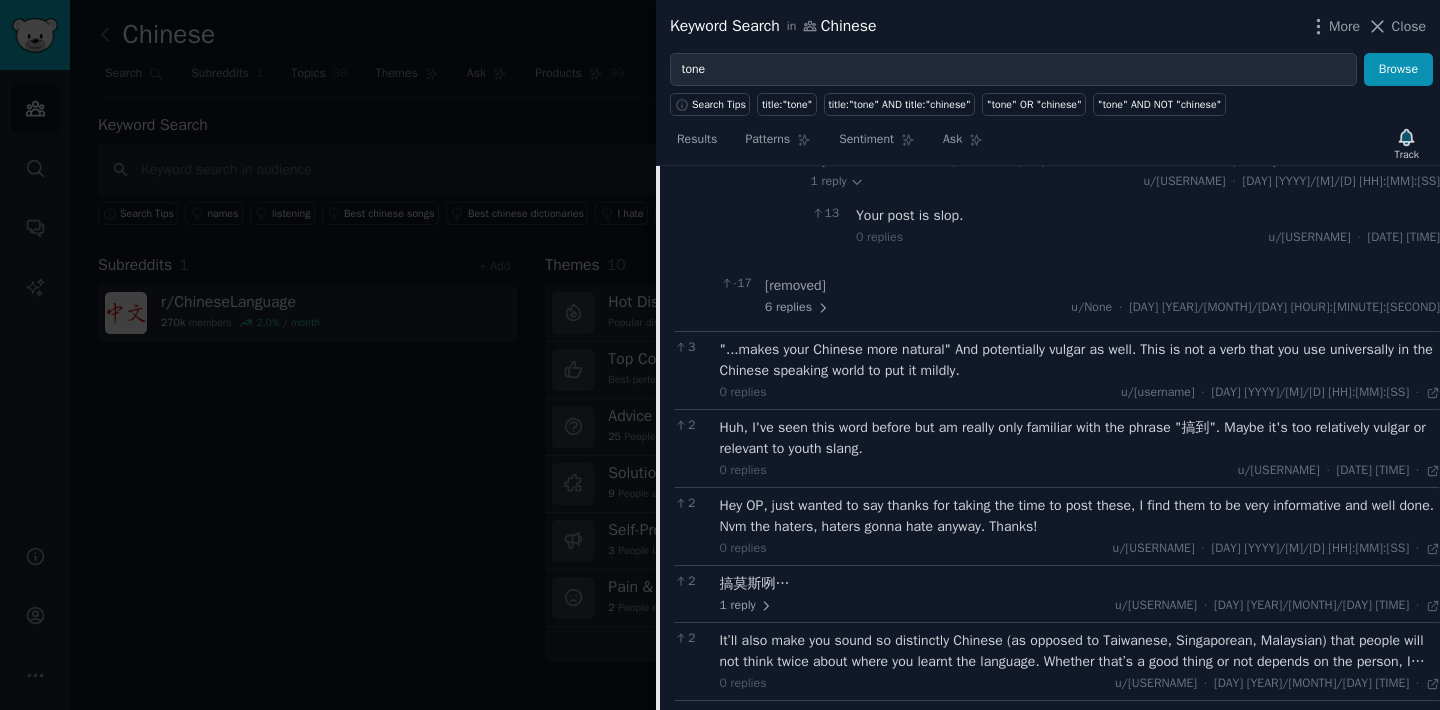 click on "Your post is slop." at bounding box center (1148, 215) 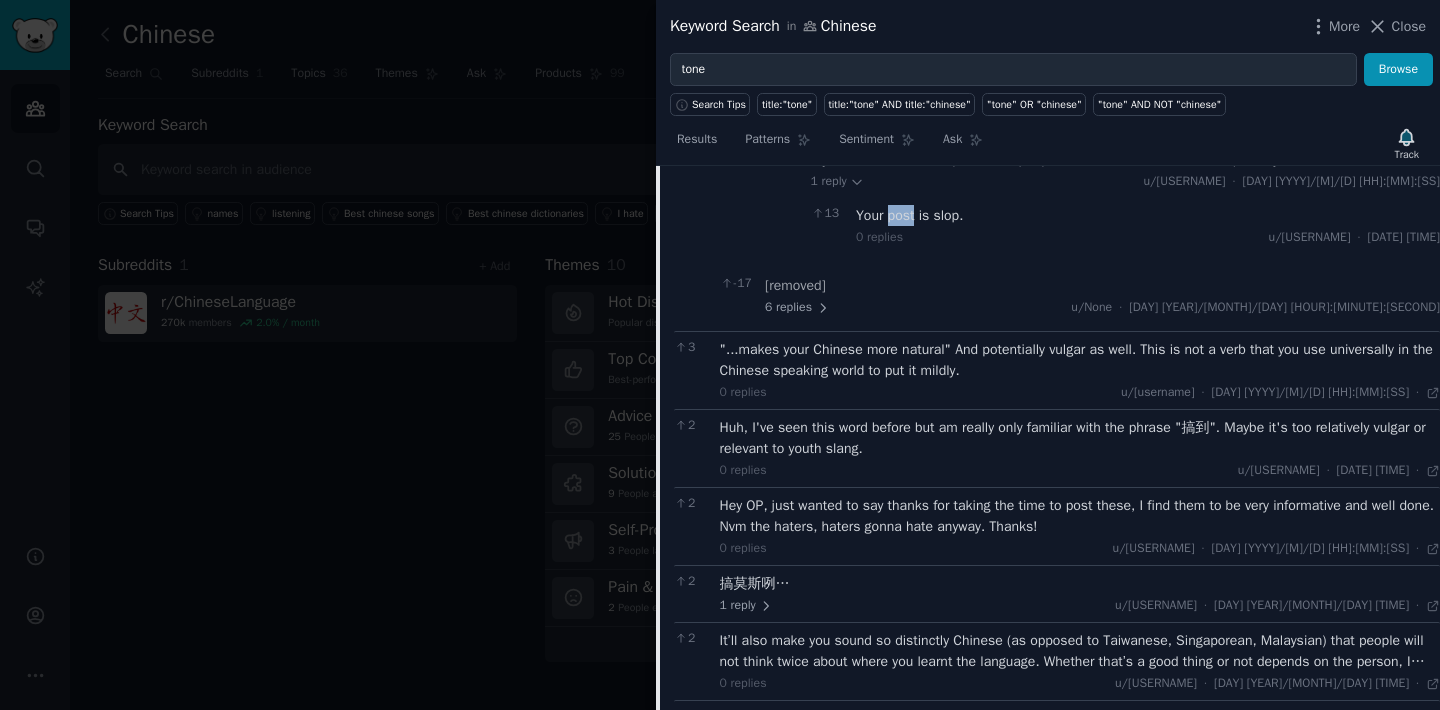 click on "Your post is slop." at bounding box center [1148, 215] 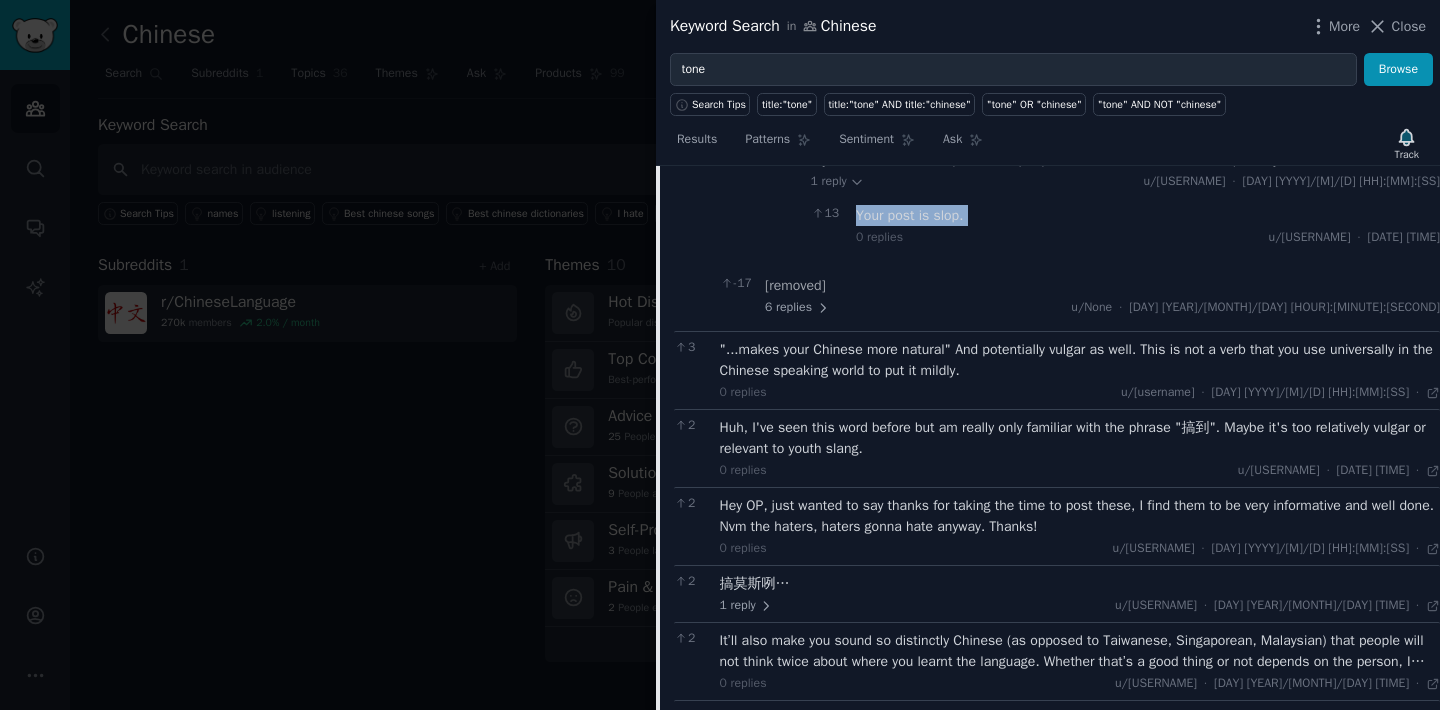 click on "Your post is slop." at bounding box center [1148, 215] 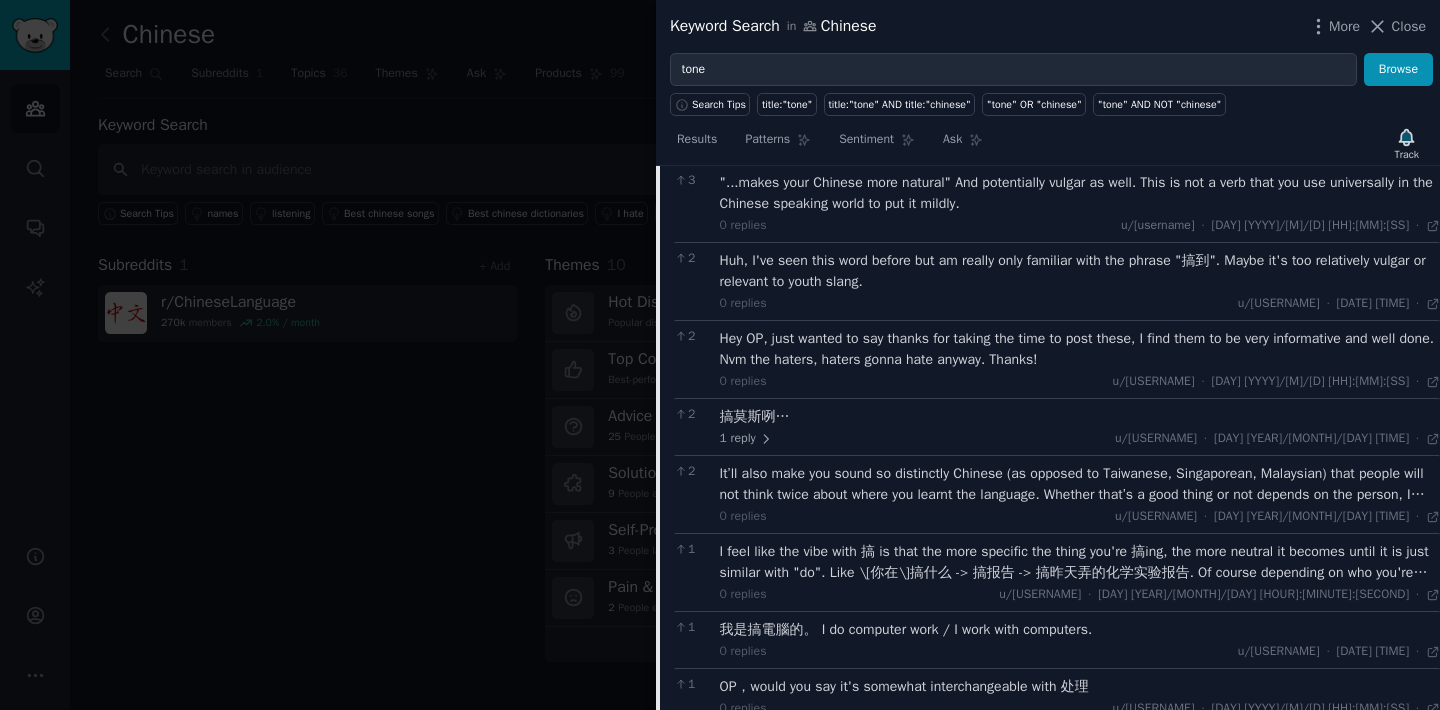 scroll, scrollTop: 2658, scrollLeft: 0, axis: vertical 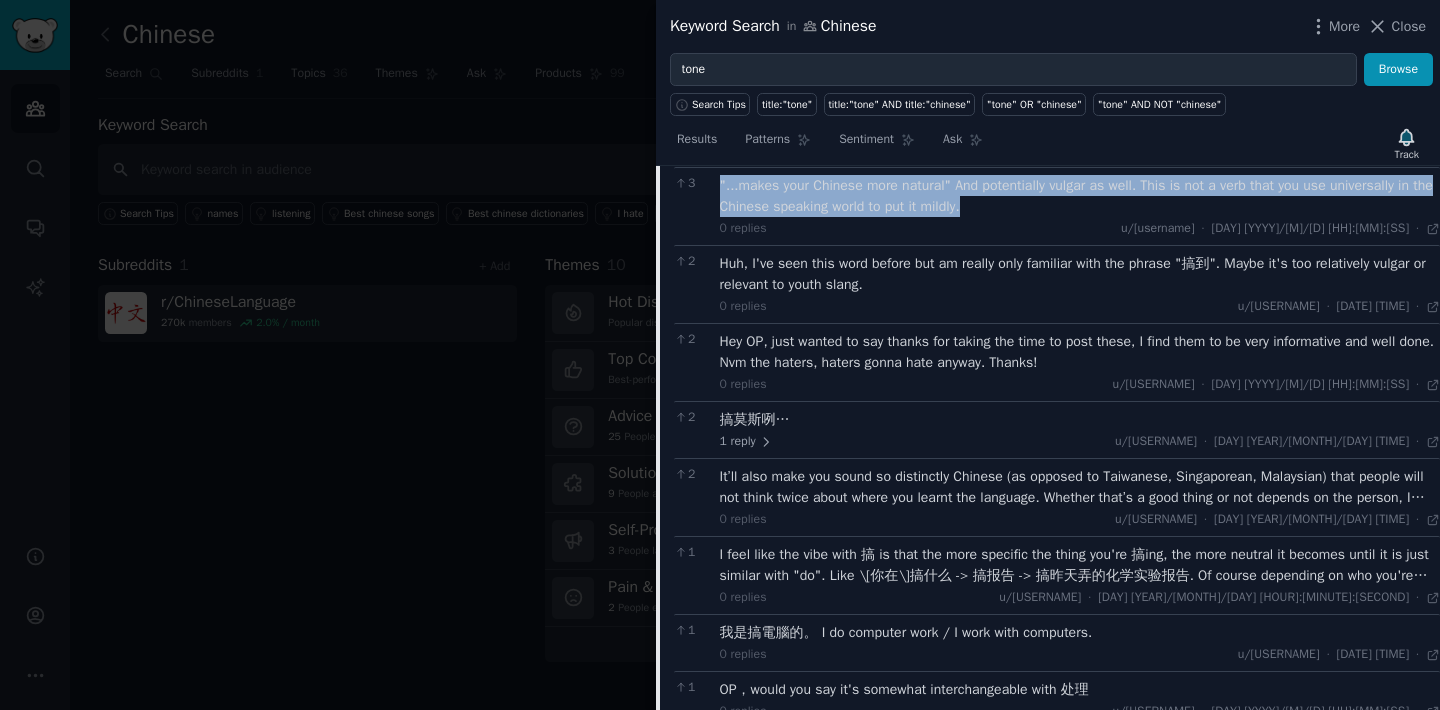 drag, startPoint x: 1018, startPoint y: 267, endPoint x: 719, endPoint y: 252, distance: 299.376 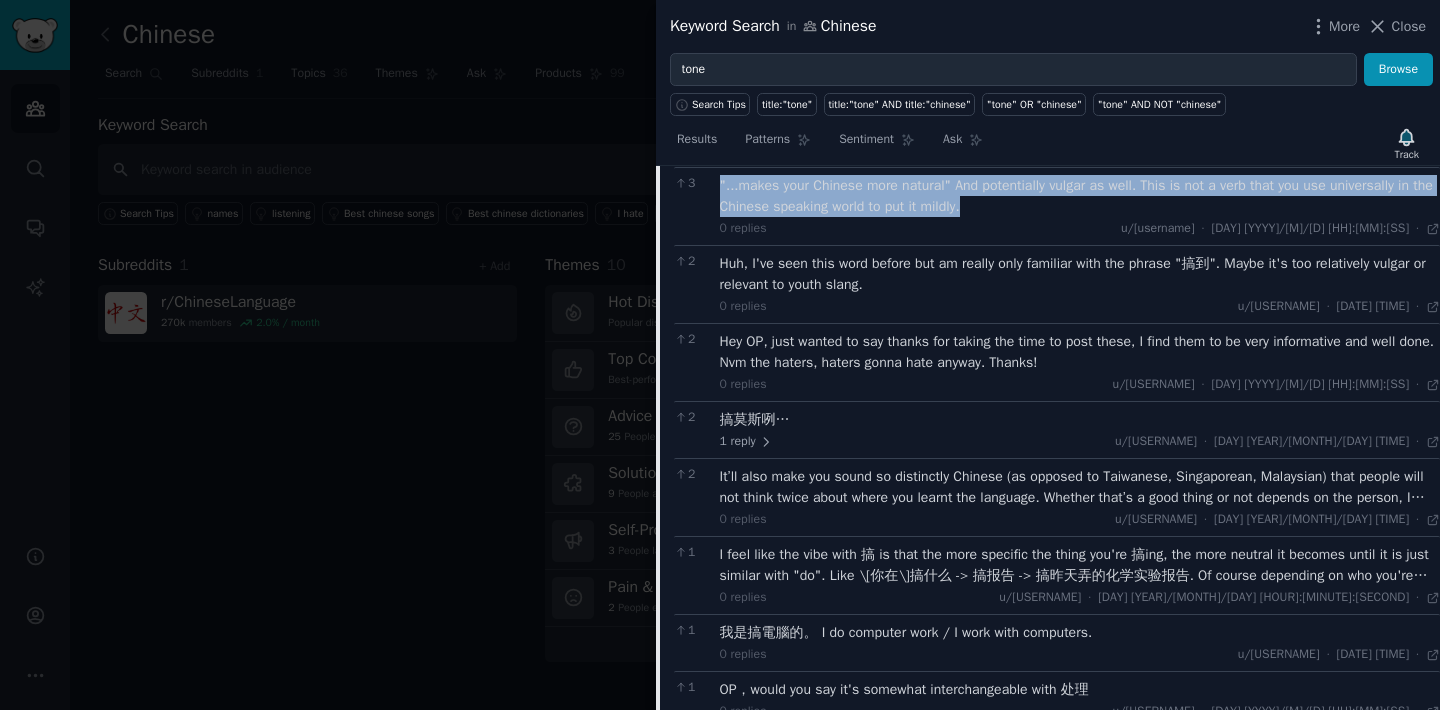 copy on ""...makes your Chinese more natural"
And potentially vulgar as well. This is not a verb that you use universally in the Chinese speaking world to put it mildly." 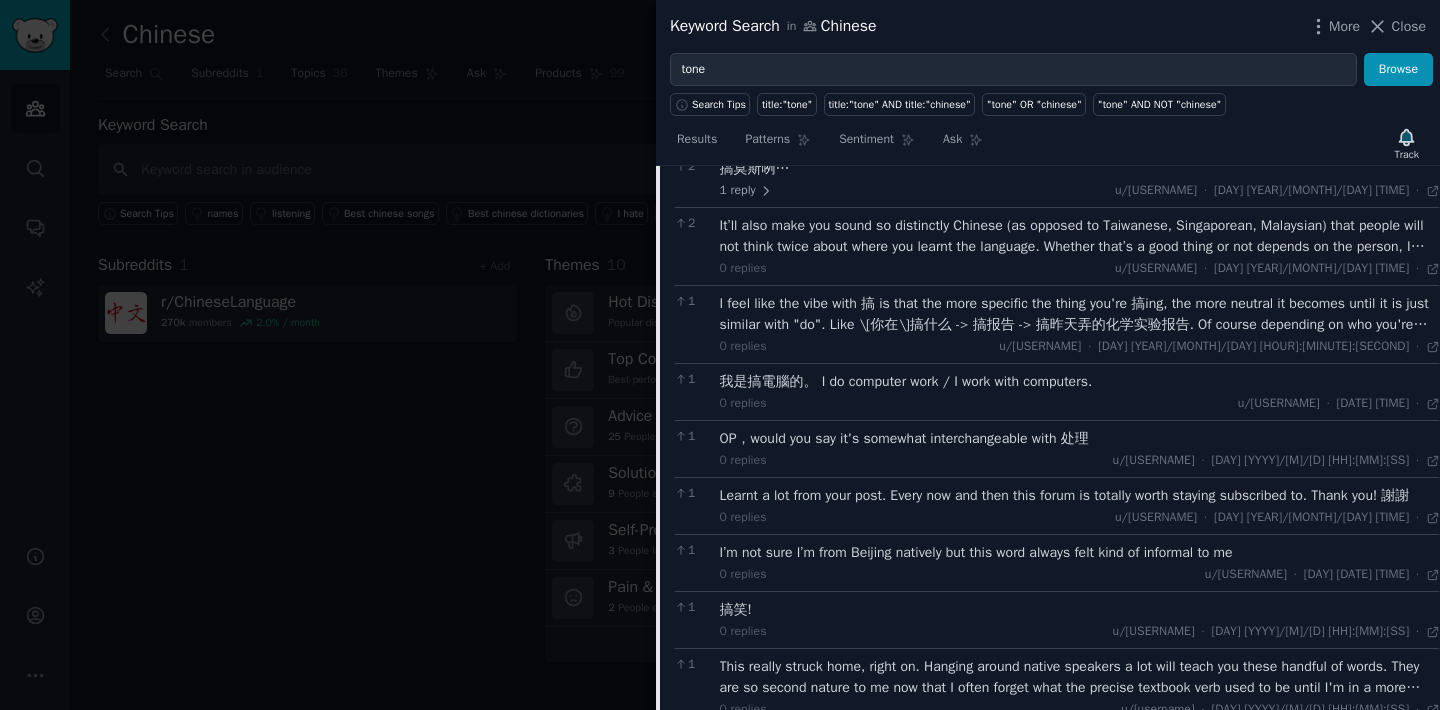 scroll, scrollTop: 2910, scrollLeft: 0, axis: vertical 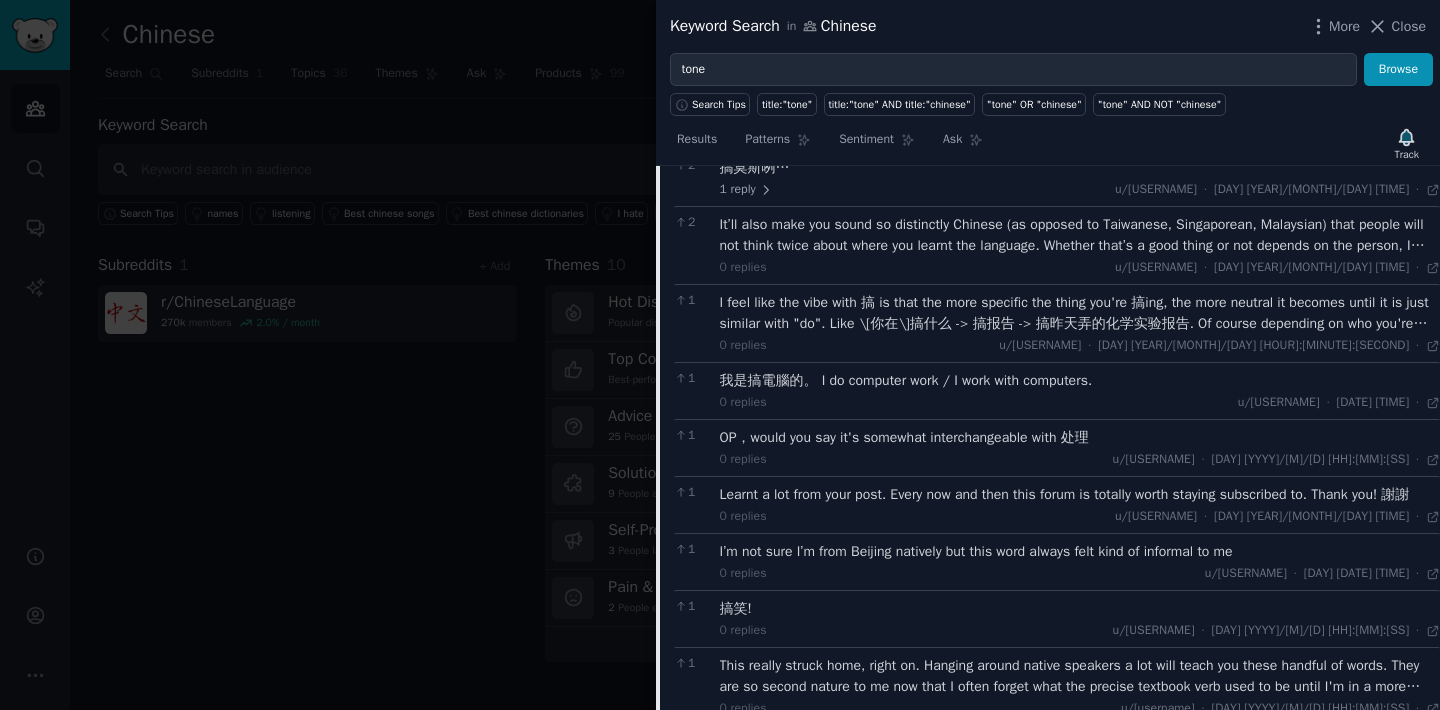 click on "It’ll also make you sound so distinctly Chinese (as opposed to Taiwanese, Singaporean, Malaysian) that people will not think twice about where you learnt the language. Whether that’s a good thing or not depends on the person, I suppose." at bounding box center (1080, 235) 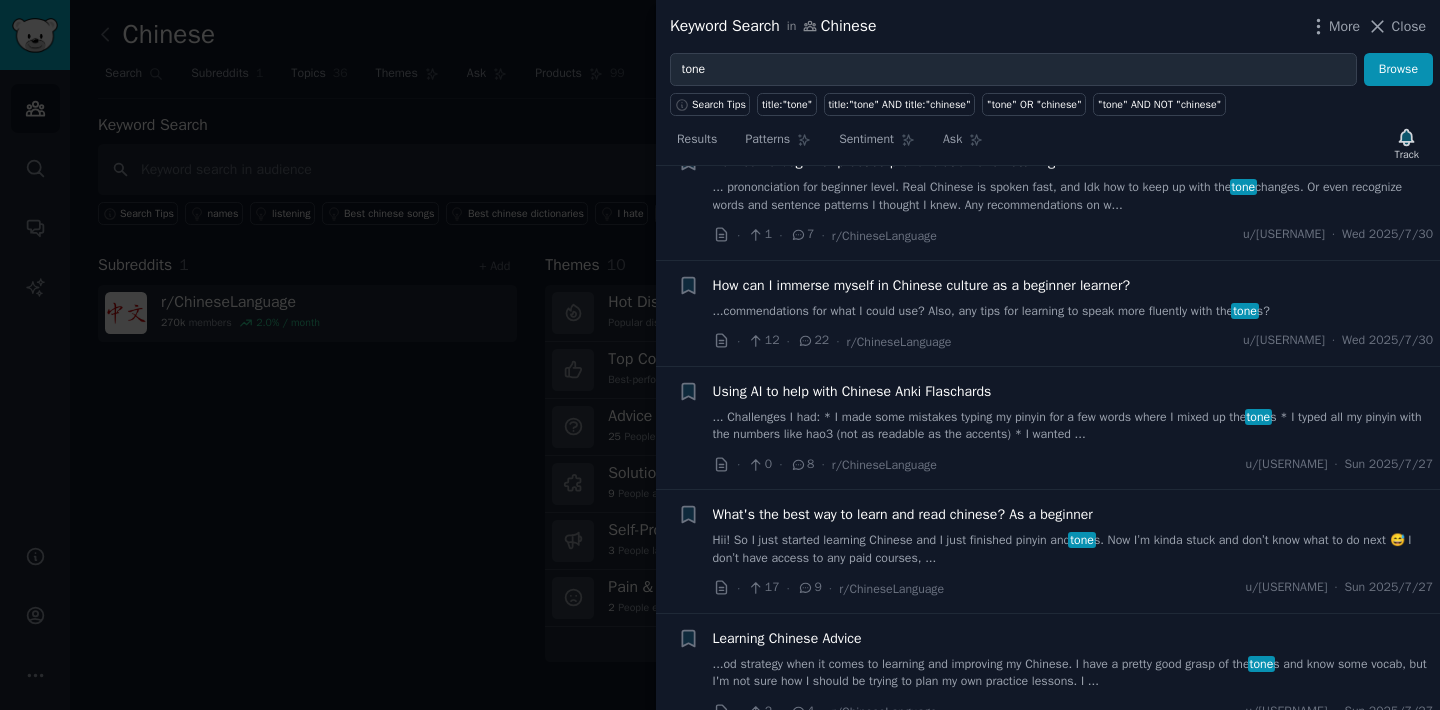 scroll, scrollTop: 3998, scrollLeft: 0, axis: vertical 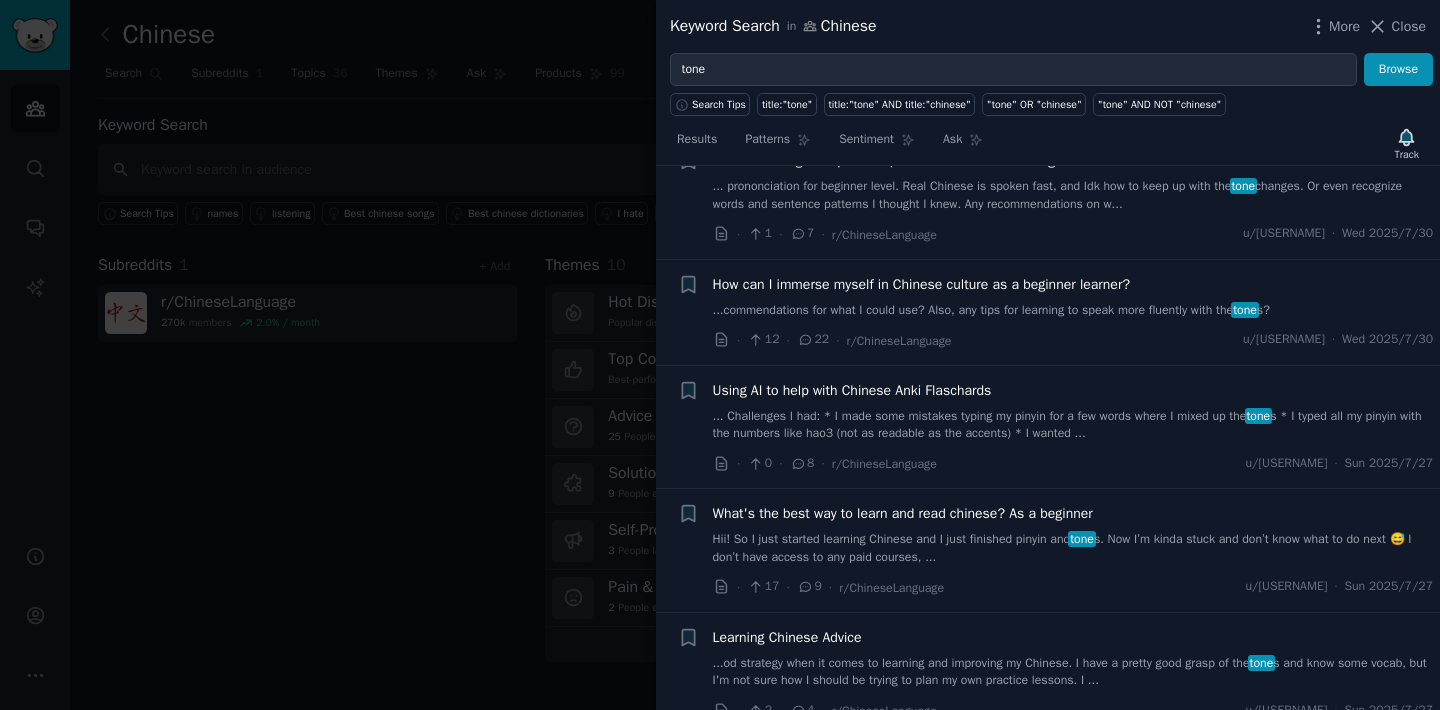 click on "... prononciation for beginner level.
Real Chinese is spoken fast, and Idk how to keep up with the  tone  changes. Or even recognize words and sentence patterns I thought I knew. Any recommendations on w..." at bounding box center (1073, 195) 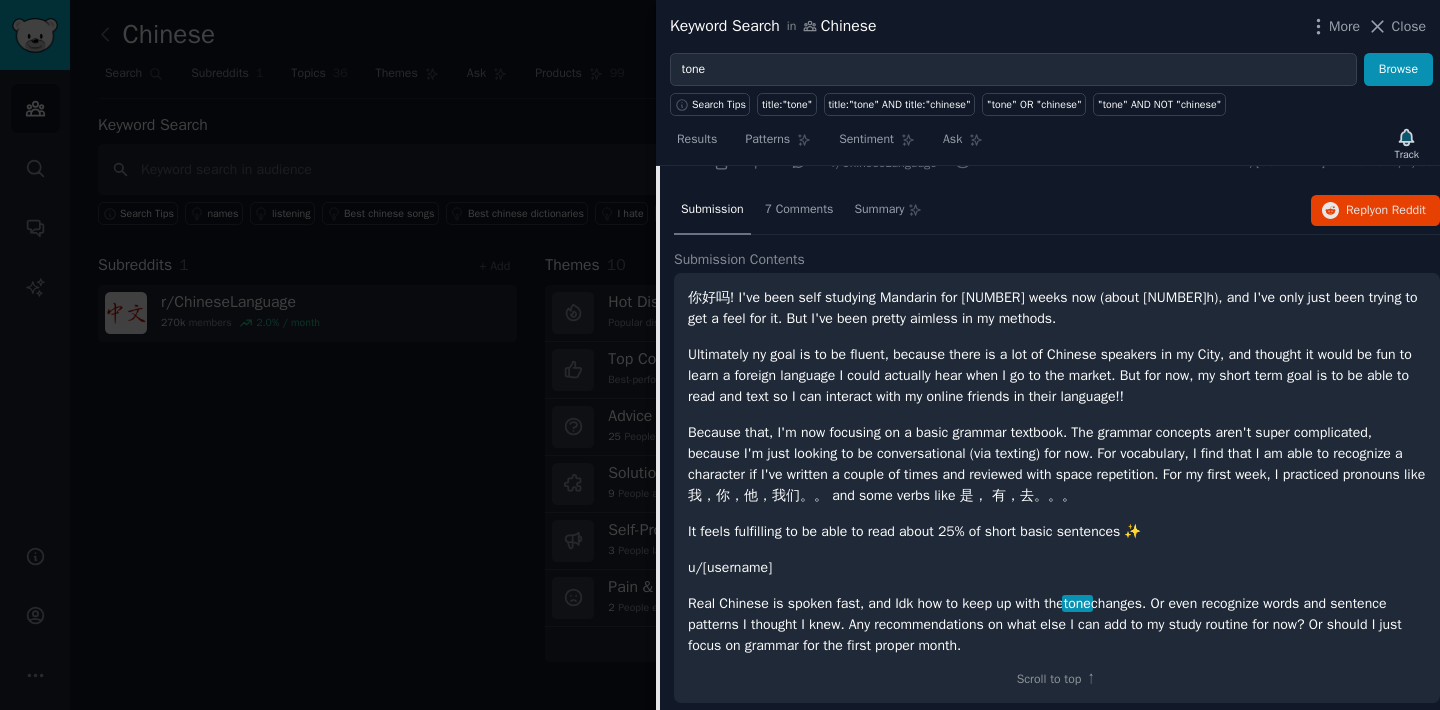 scroll, scrollTop: 1624, scrollLeft: 0, axis: vertical 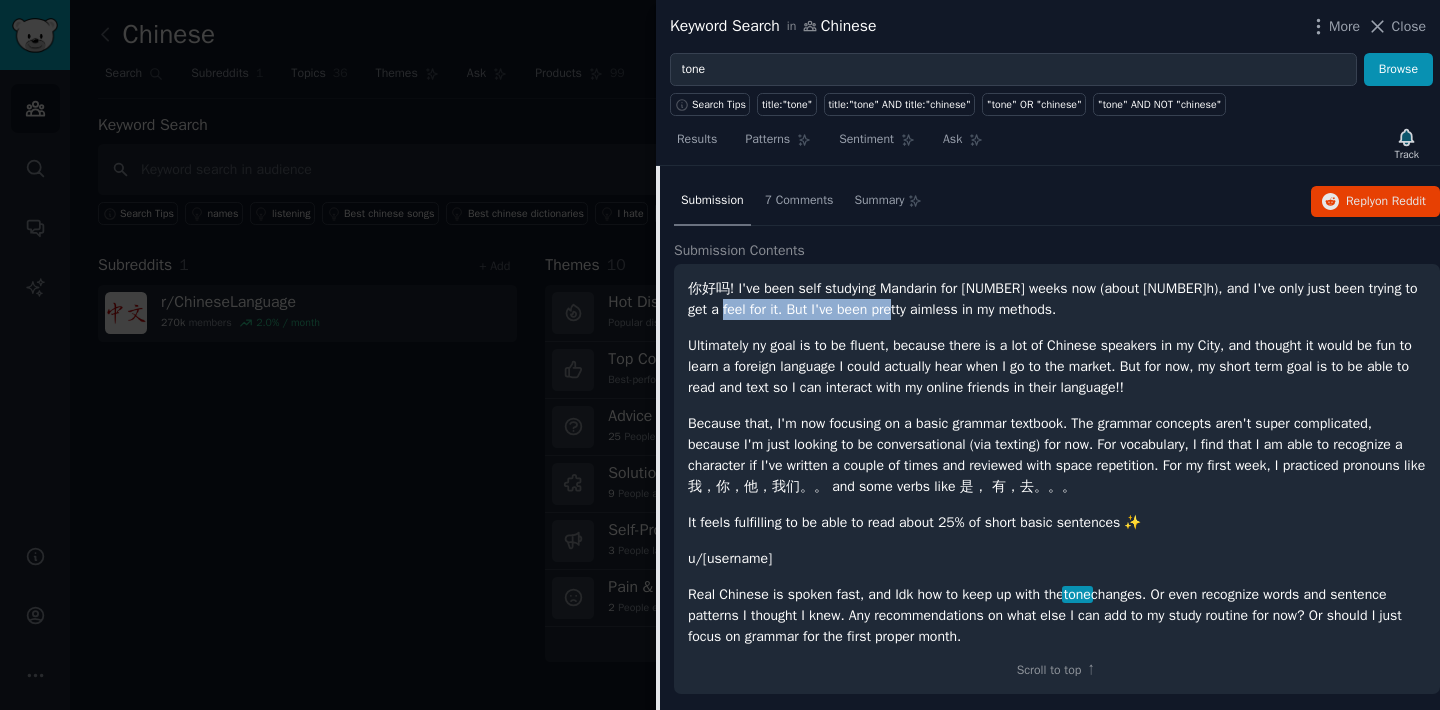 drag, startPoint x: 724, startPoint y: 332, endPoint x: 915, endPoint y: 326, distance: 191.09422 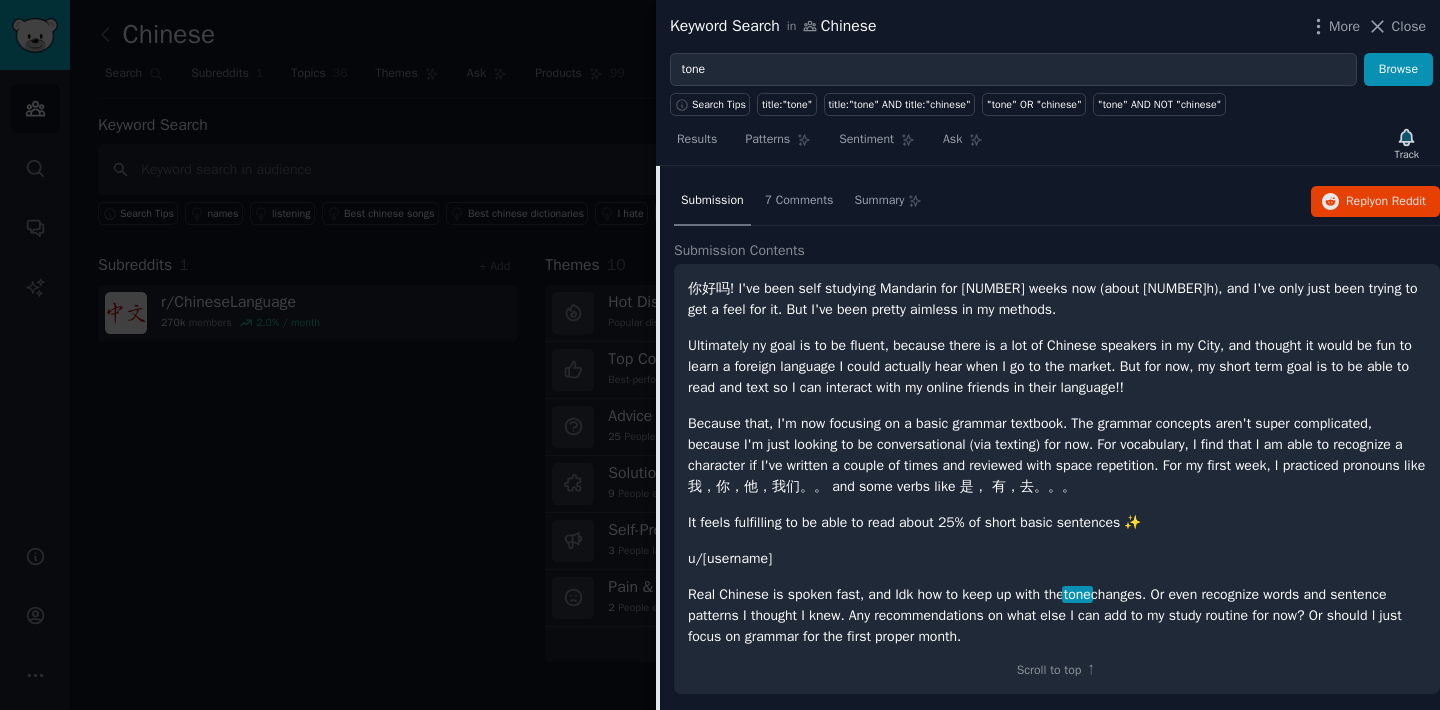 click on "你好吗! I've been self studying Mandarin for [NUMBER] weeks now (about [NUMBER]h), and I've only just been trying to get a feel for it. But I've been pretty aimless in my methods." at bounding box center [1057, 299] 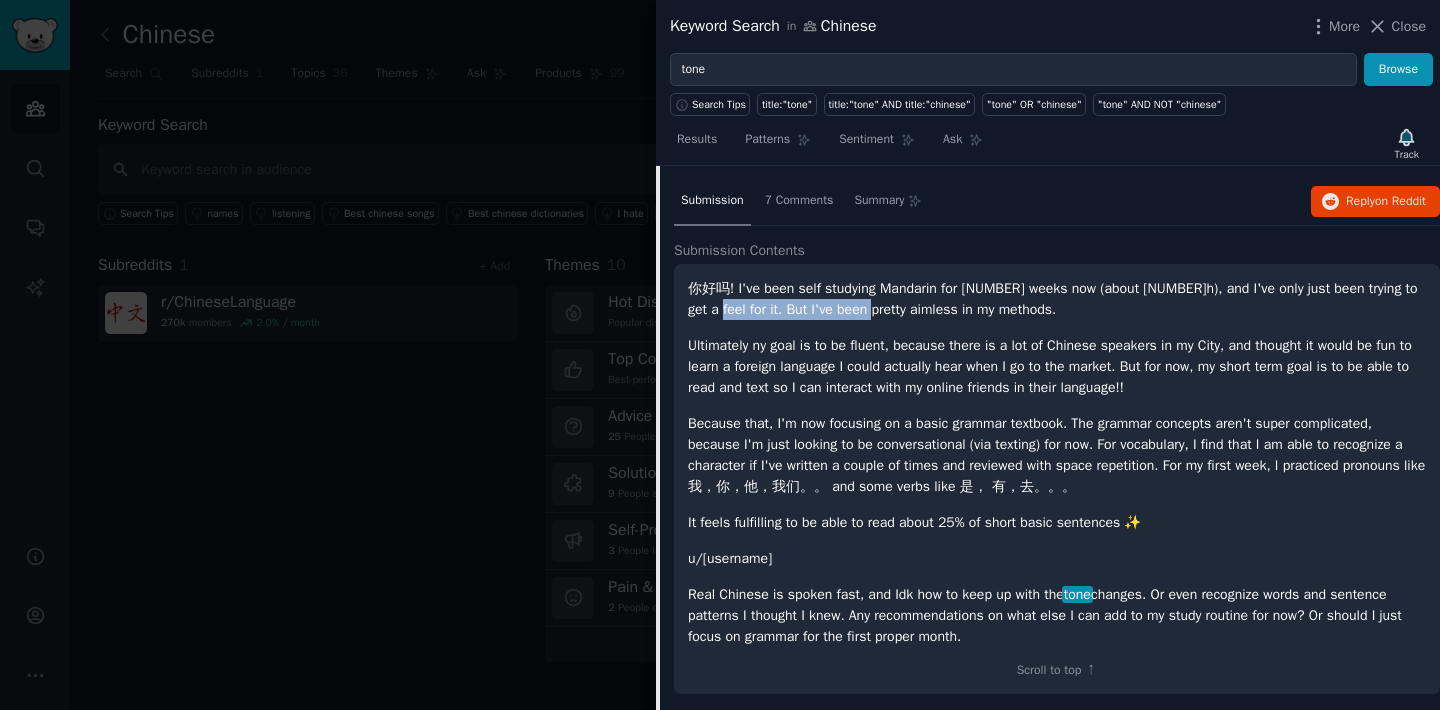 drag, startPoint x: 725, startPoint y: 330, endPoint x: 895, endPoint y: 330, distance: 170 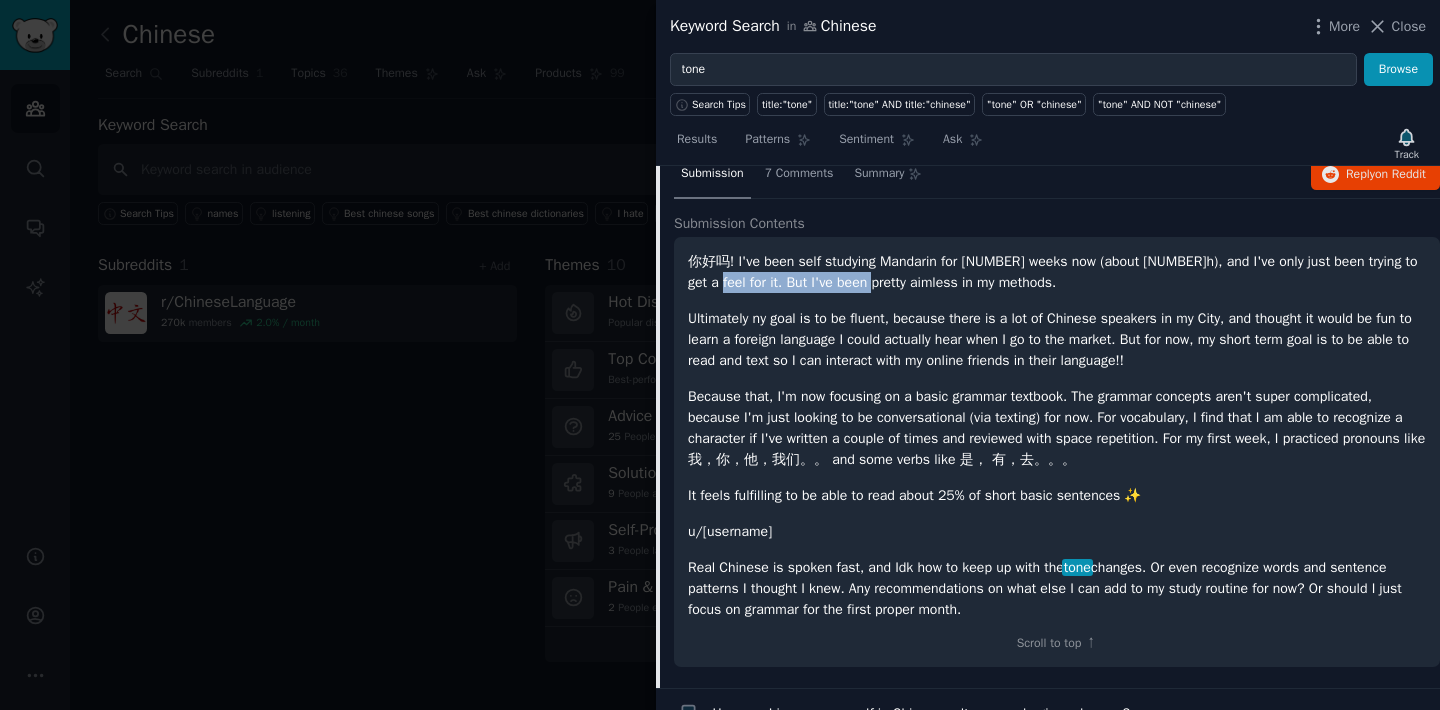 scroll, scrollTop: 1654, scrollLeft: 0, axis: vertical 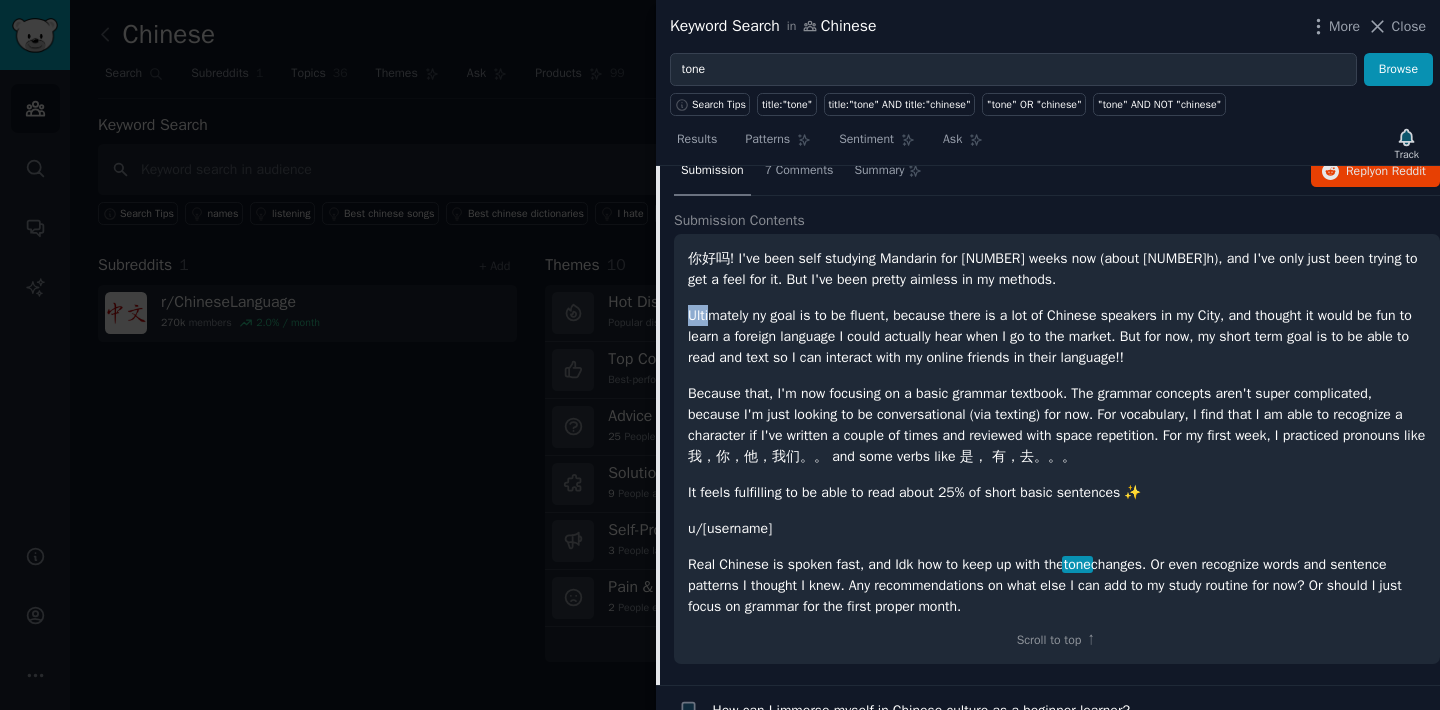 drag, startPoint x: 690, startPoint y: 337, endPoint x: 714, endPoint y: 343, distance: 24.738634 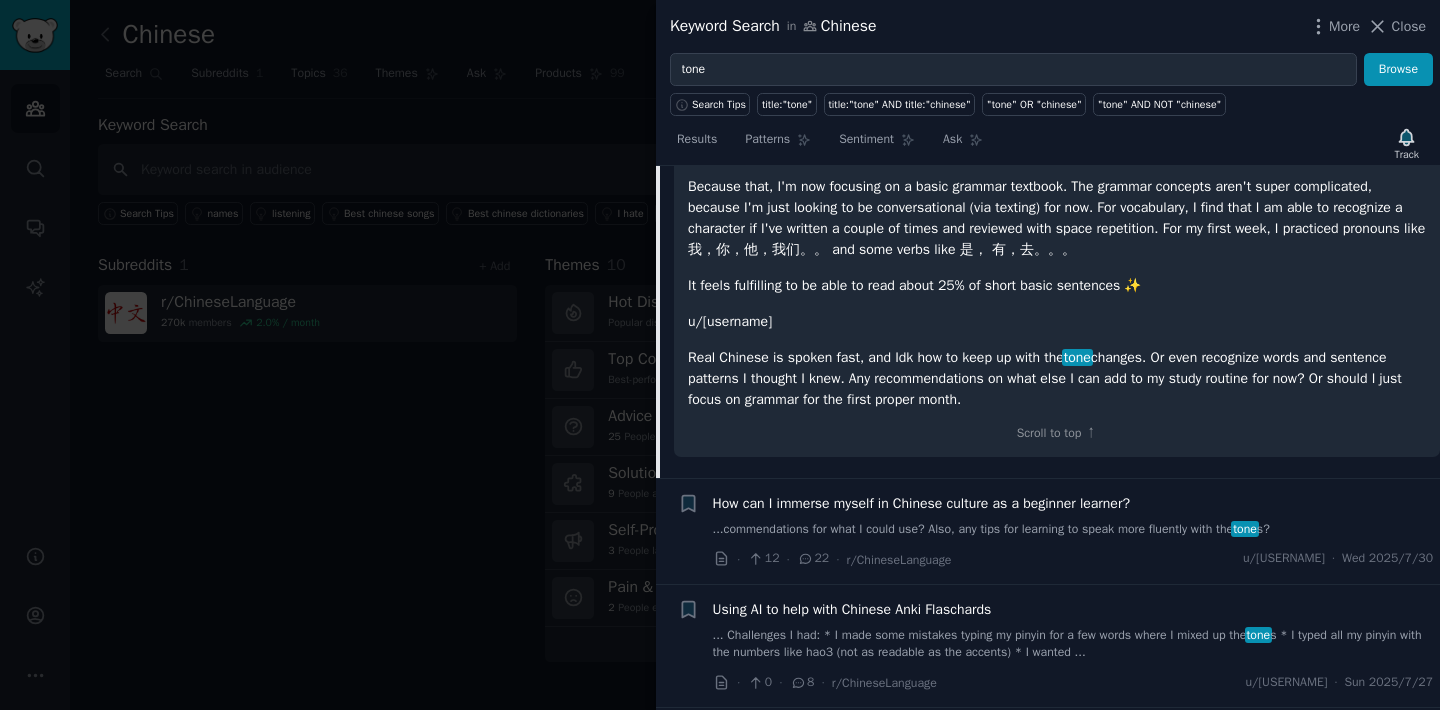 scroll, scrollTop: 1866, scrollLeft: 0, axis: vertical 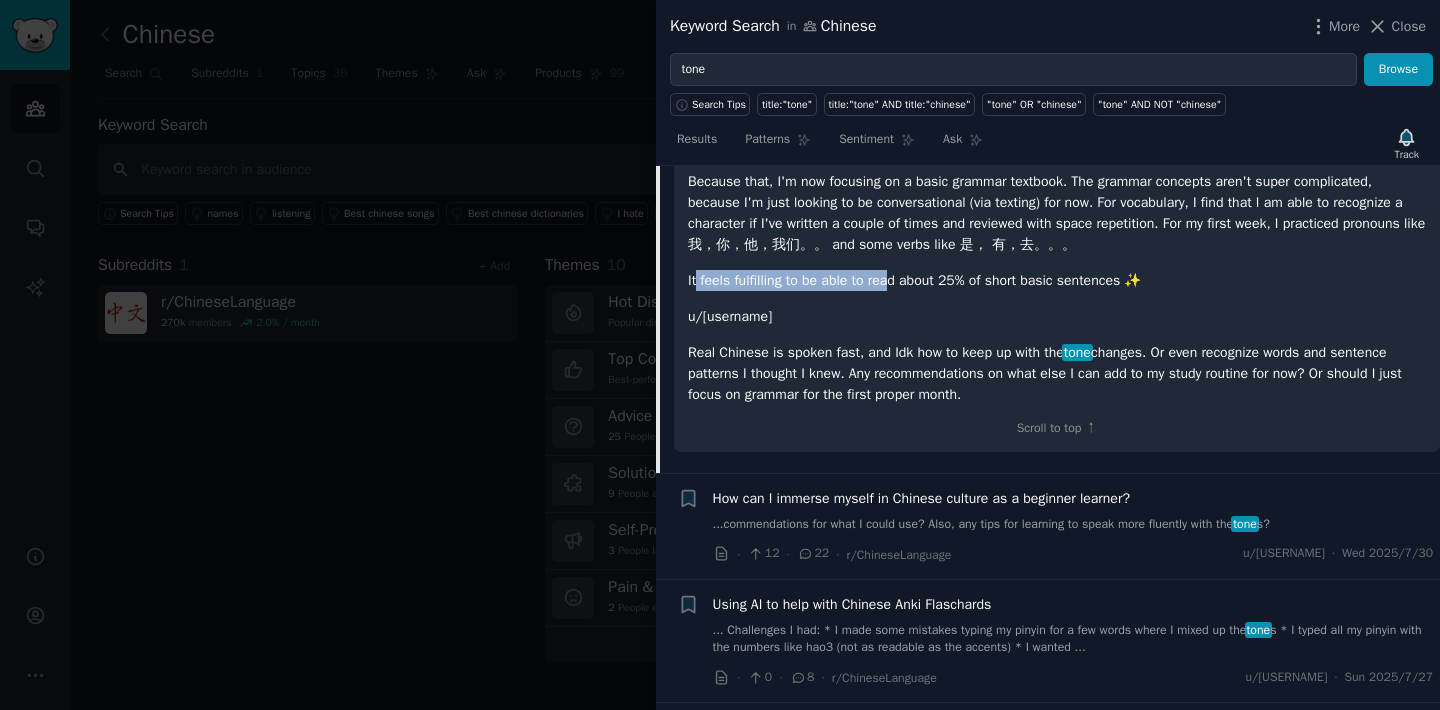 drag, startPoint x: 696, startPoint y: 296, endPoint x: 895, endPoint y: 302, distance: 199.09044 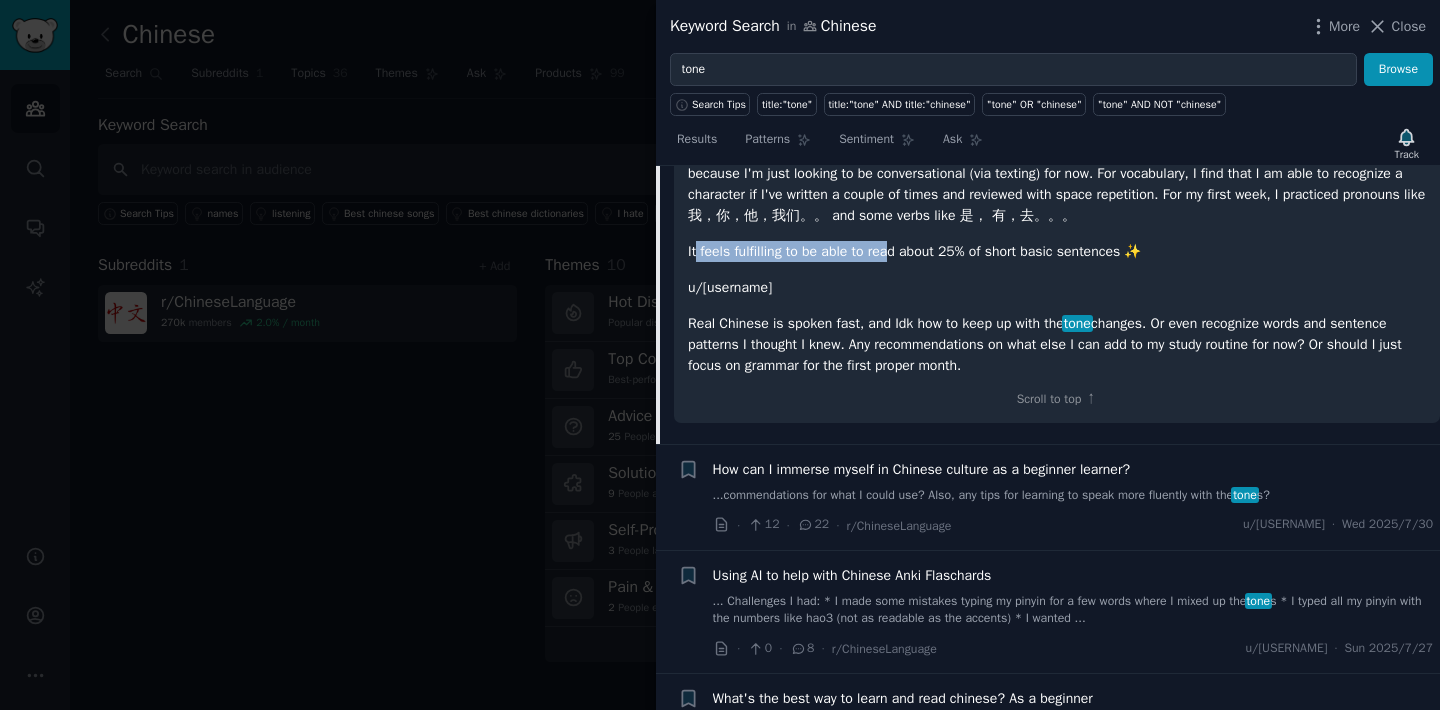drag, startPoint x: 710, startPoint y: 309, endPoint x: 846, endPoint y: 309, distance: 136 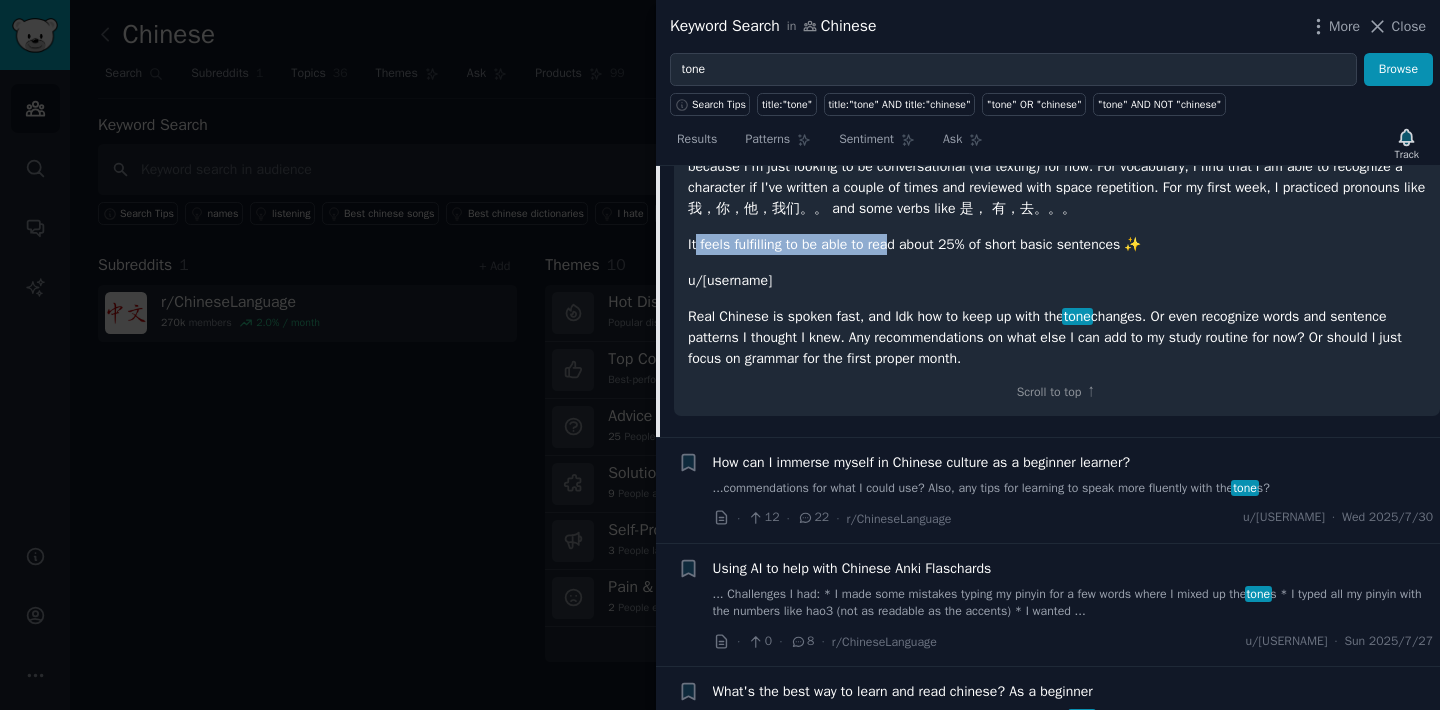 scroll, scrollTop: 1904, scrollLeft: 0, axis: vertical 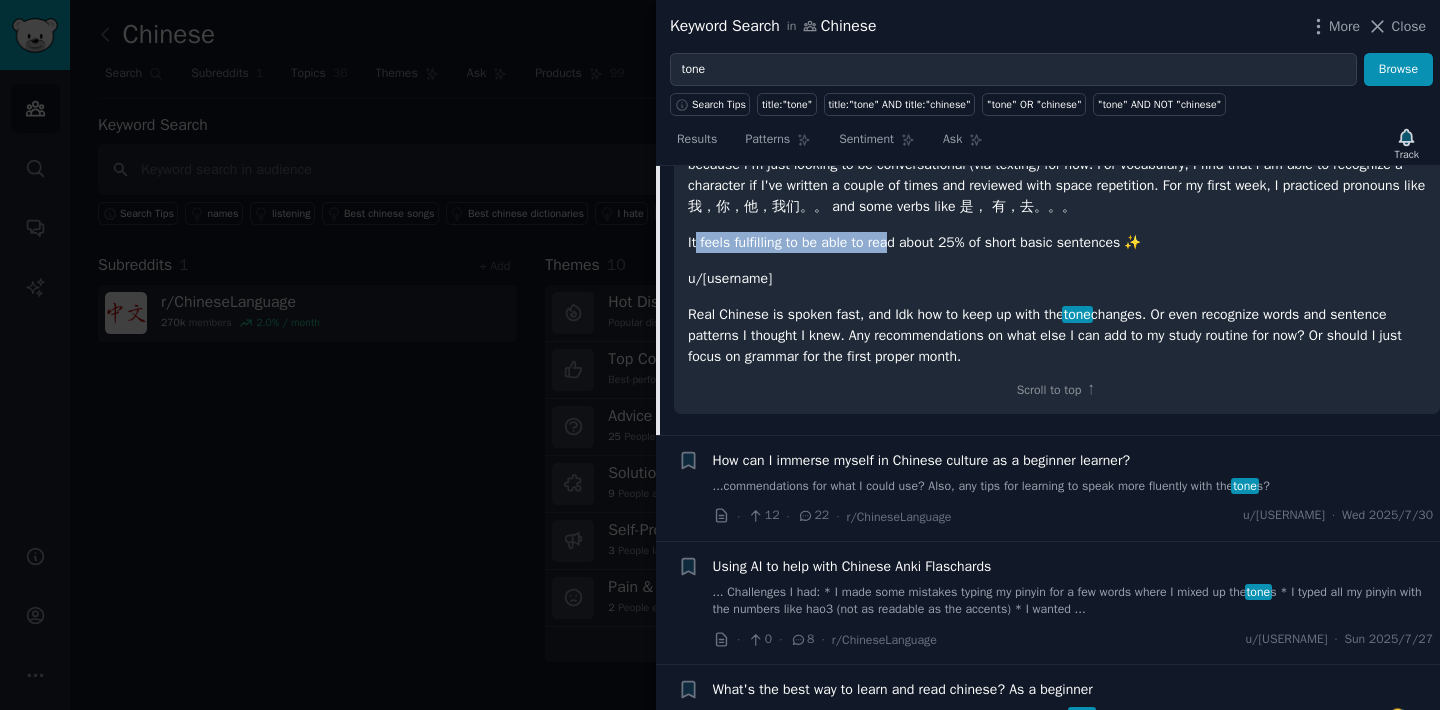 drag, startPoint x: 788, startPoint y: 322, endPoint x: 880, endPoint y: 320, distance: 92.021736 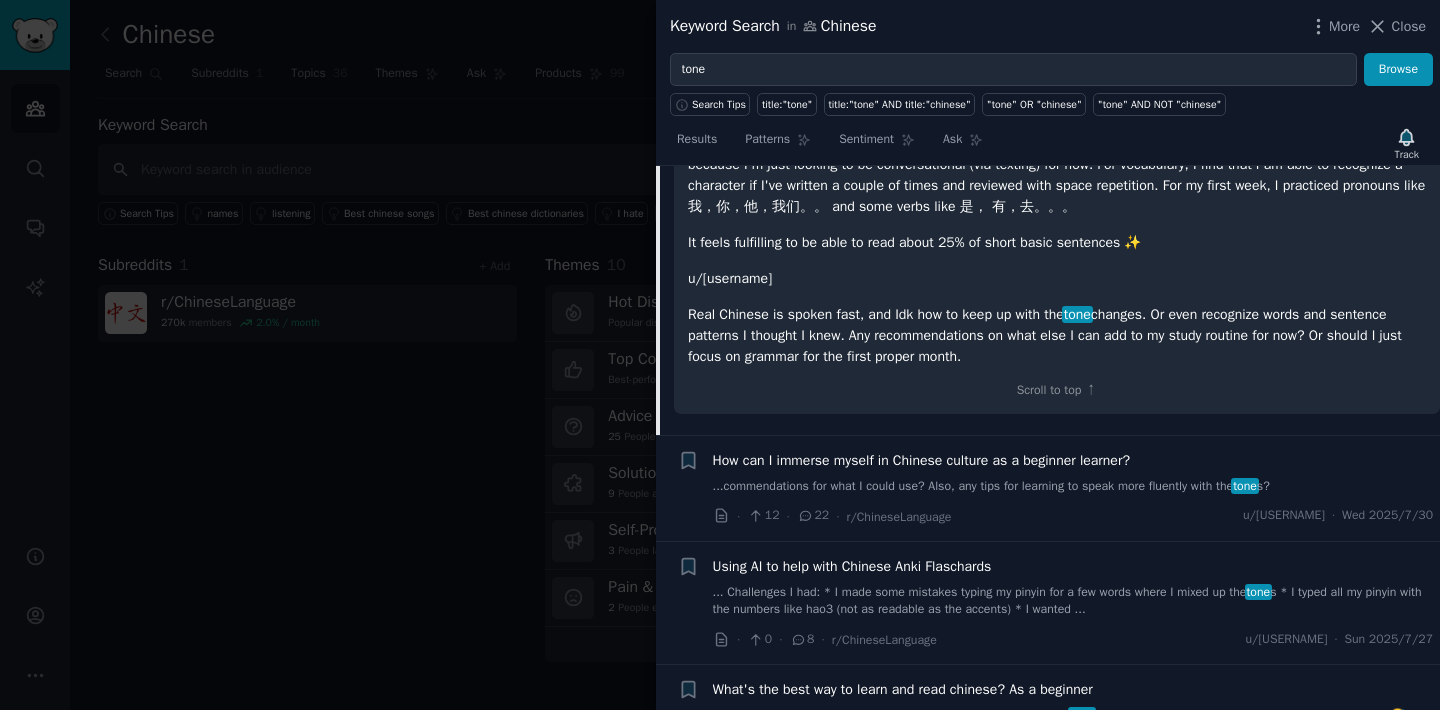 click on "u/[username]" at bounding box center [1057, 278] 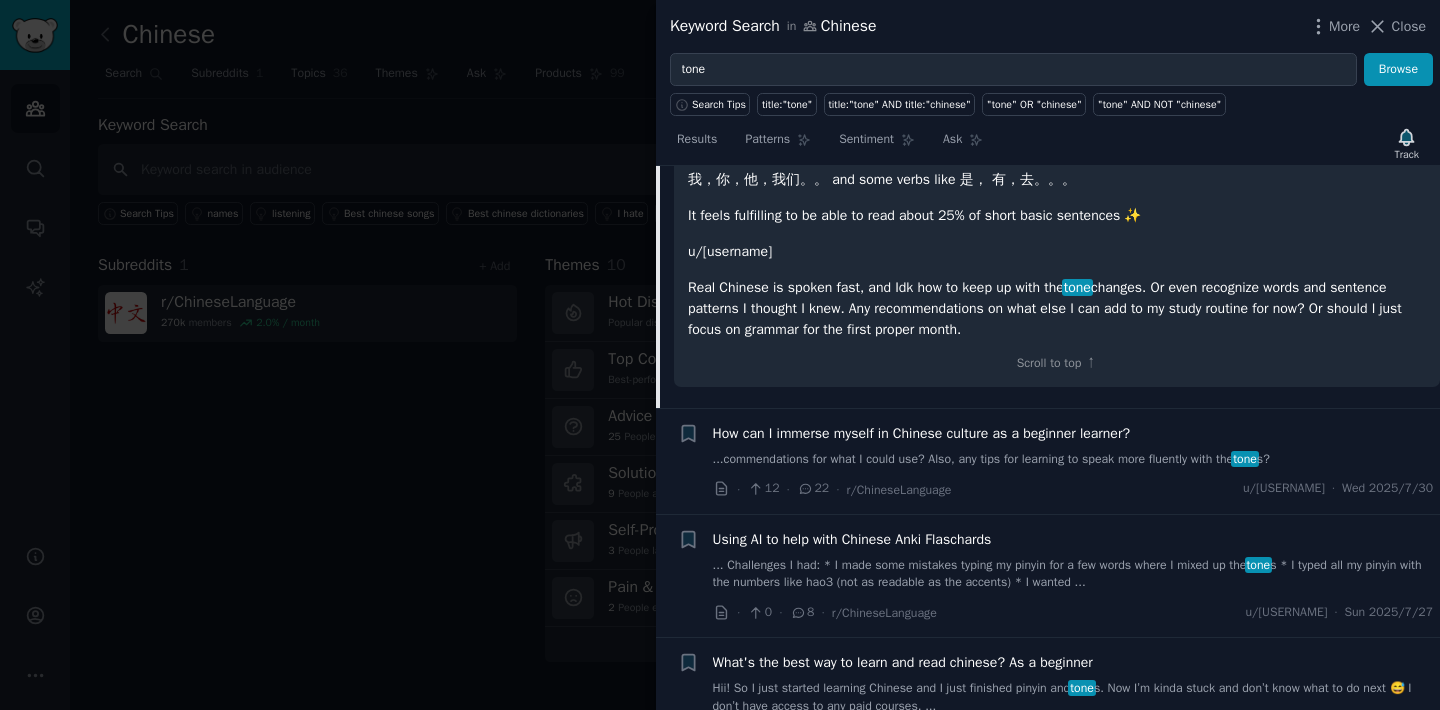 scroll, scrollTop: 1933, scrollLeft: 0, axis: vertical 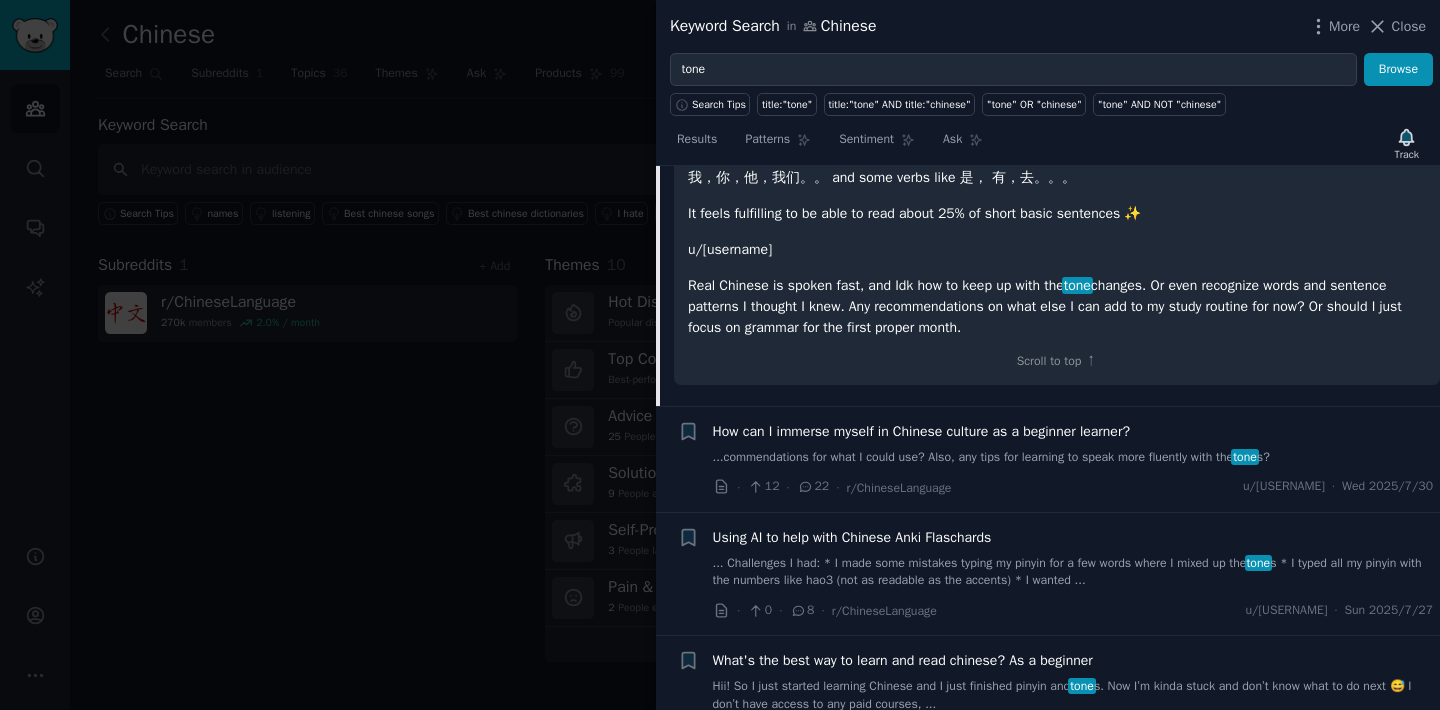 drag, startPoint x: 1042, startPoint y: 291, endPoint x: 931, endPoint y: 315, distance: 113.56496 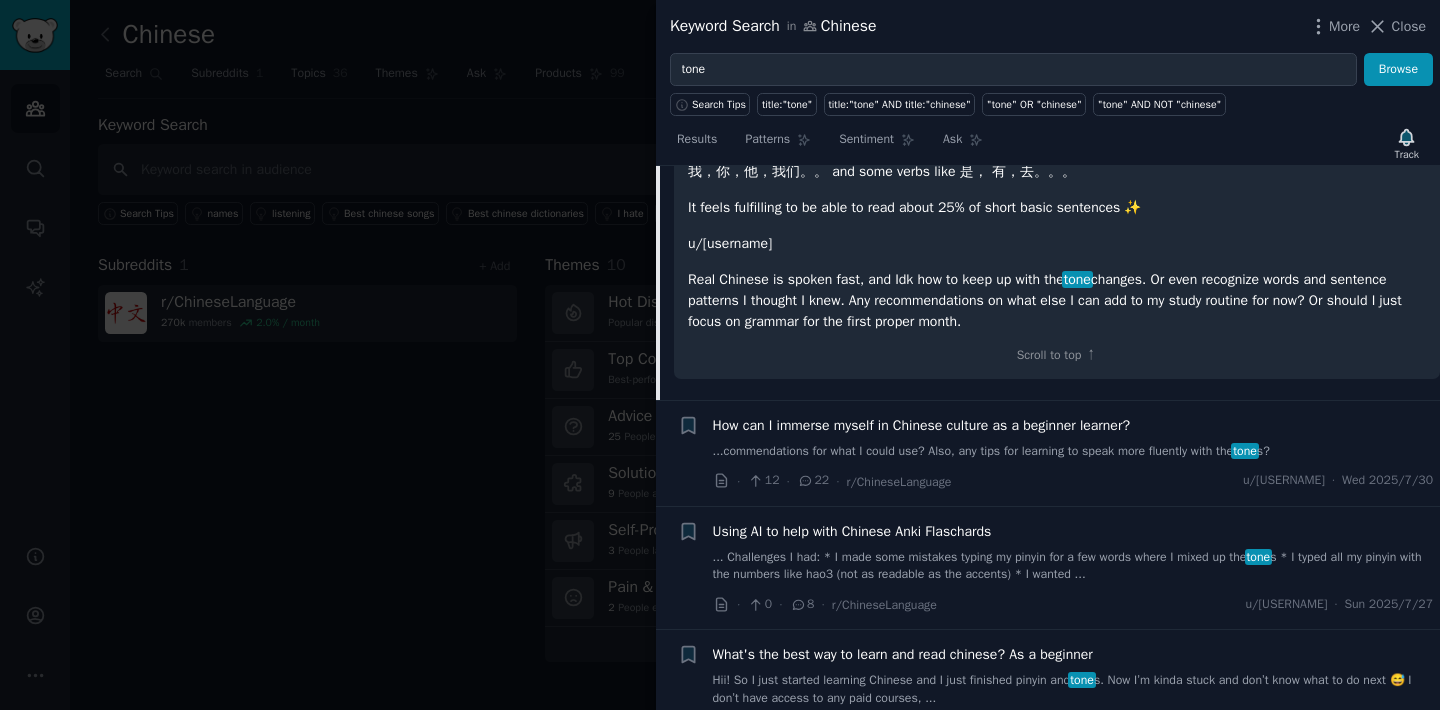 scroll, scrollTop: 1945, scrollLeft: 0, axis: vertical 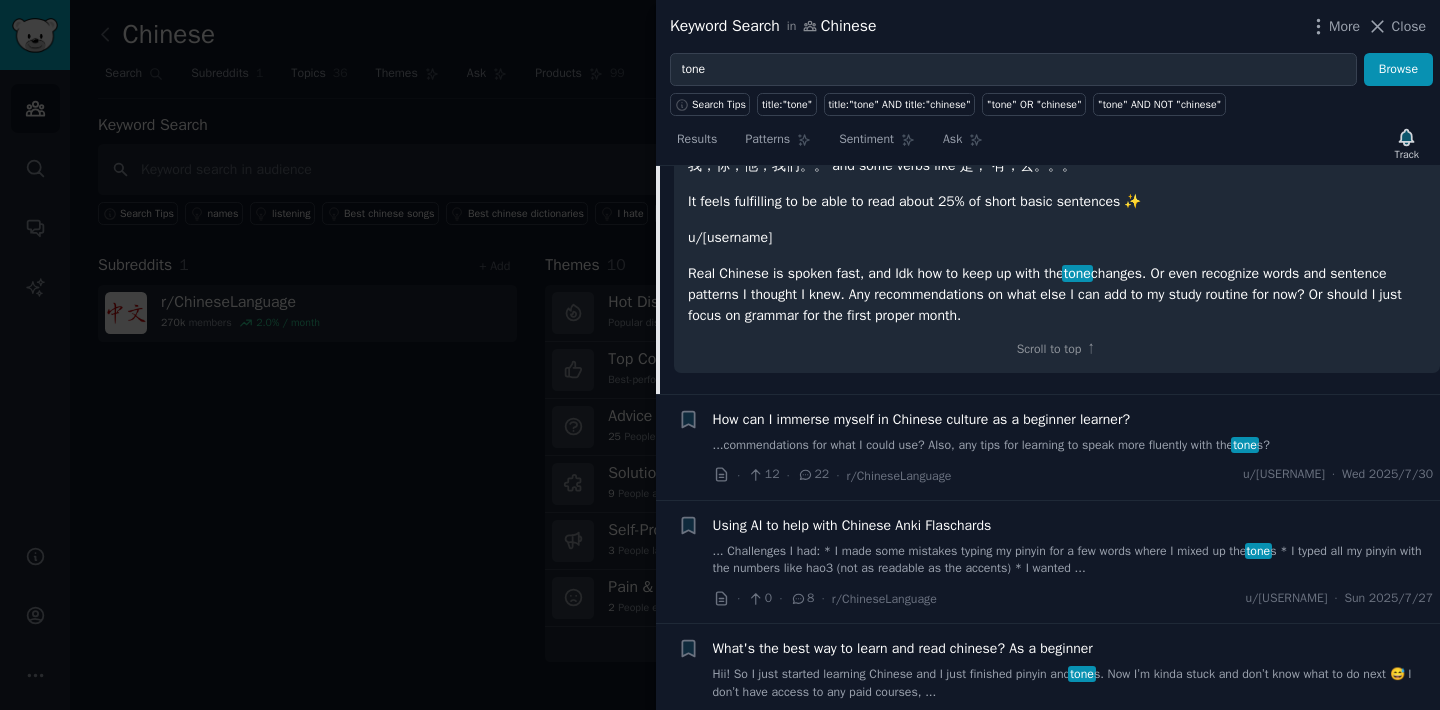 drag, startPoint x: 729, startPoint y: 321, endPoint x: 761, endPoint y: 336, distance: 35.341194 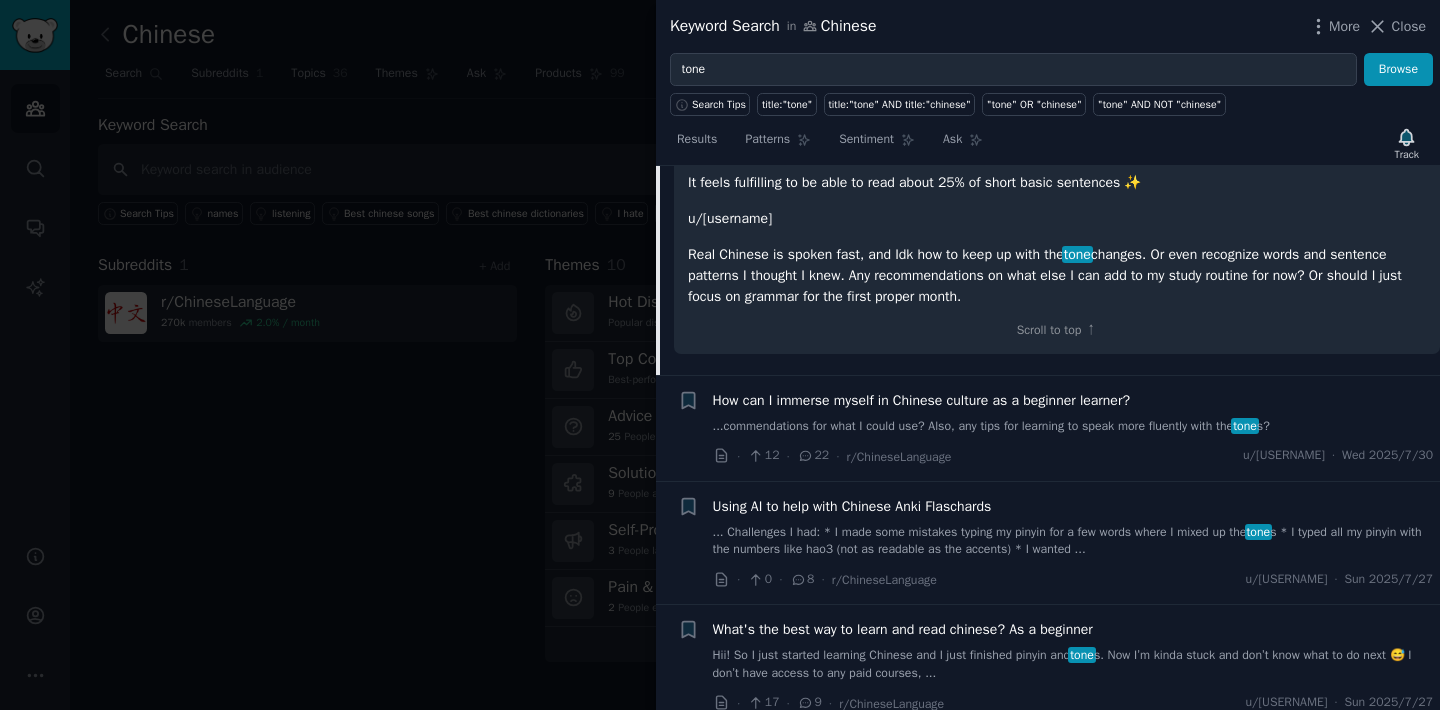 scroll, scrollTop: 1967, scrollLeft: 0, axis: vertical 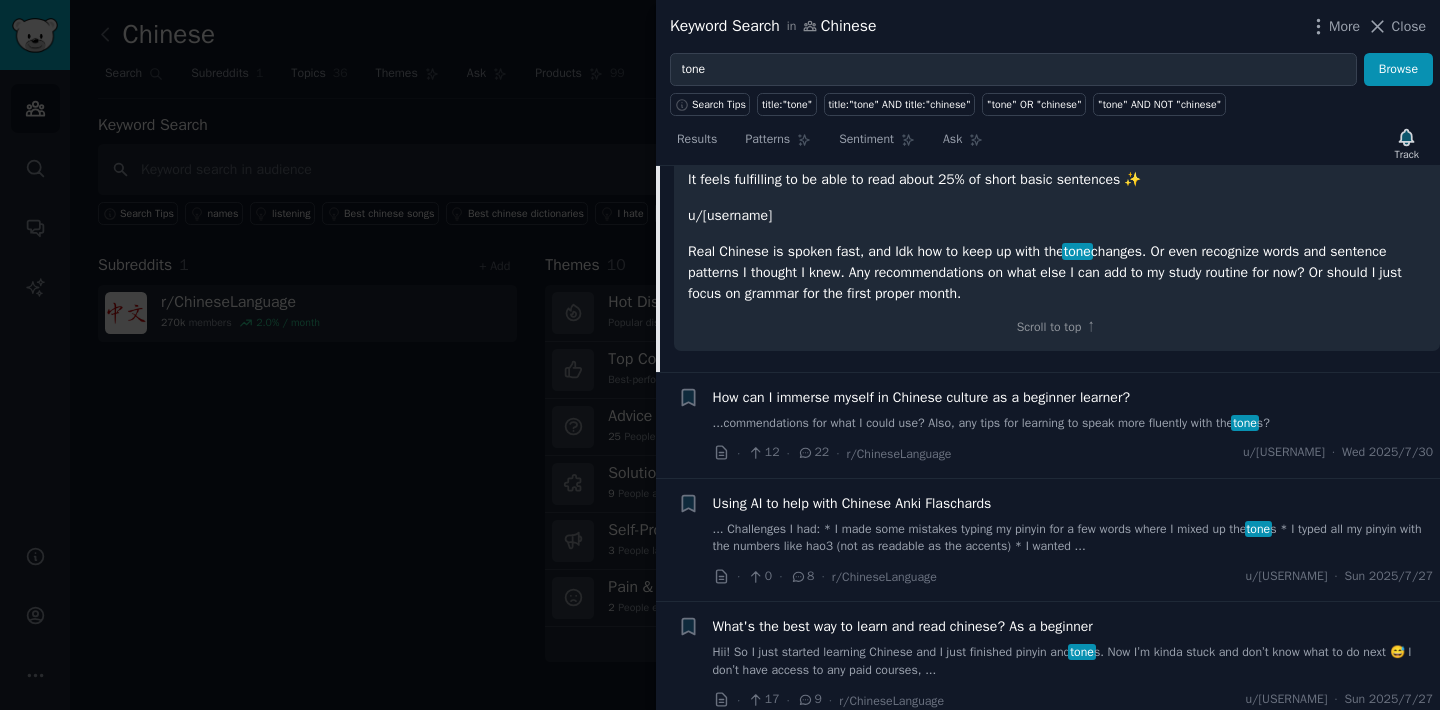 click on "u/[username]" at bounding box center [1057, 215] 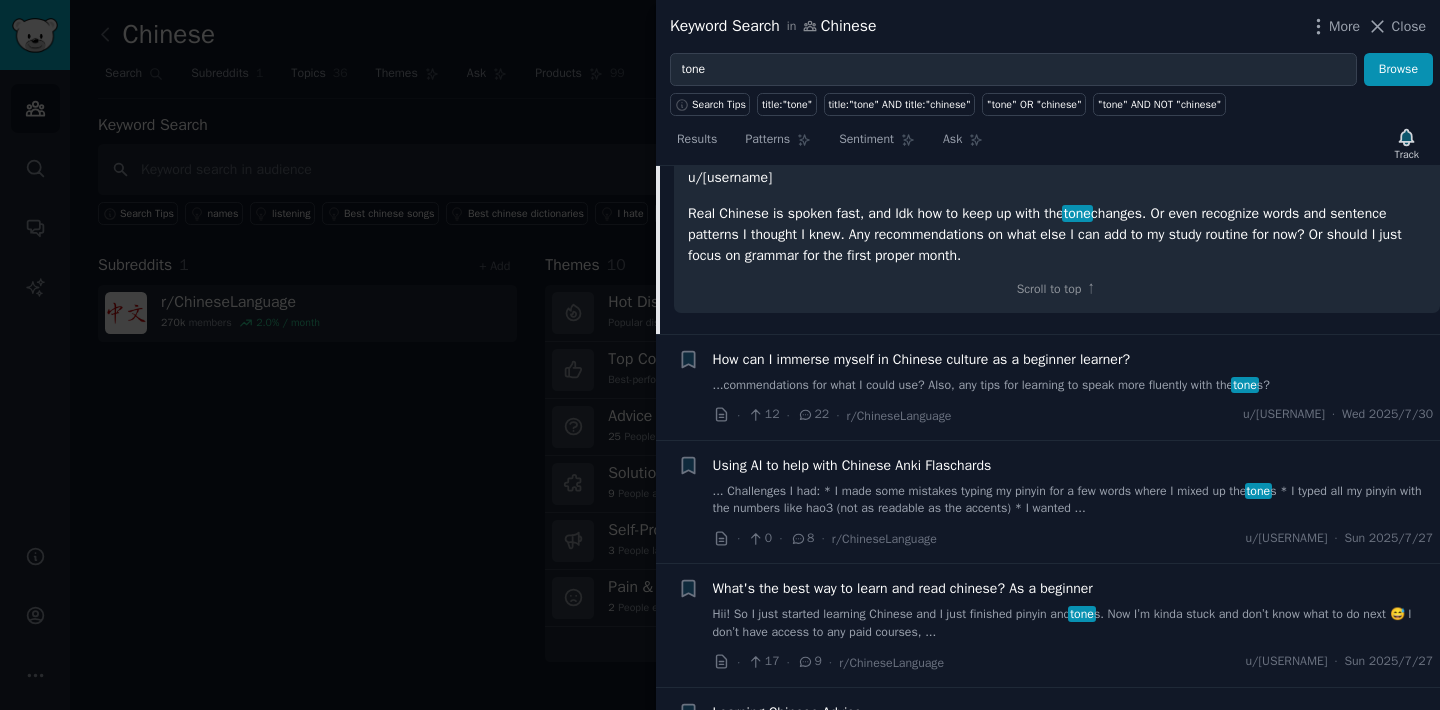 scroll, scrollTop: 2008, scrollLeft: 0, axis: vertical 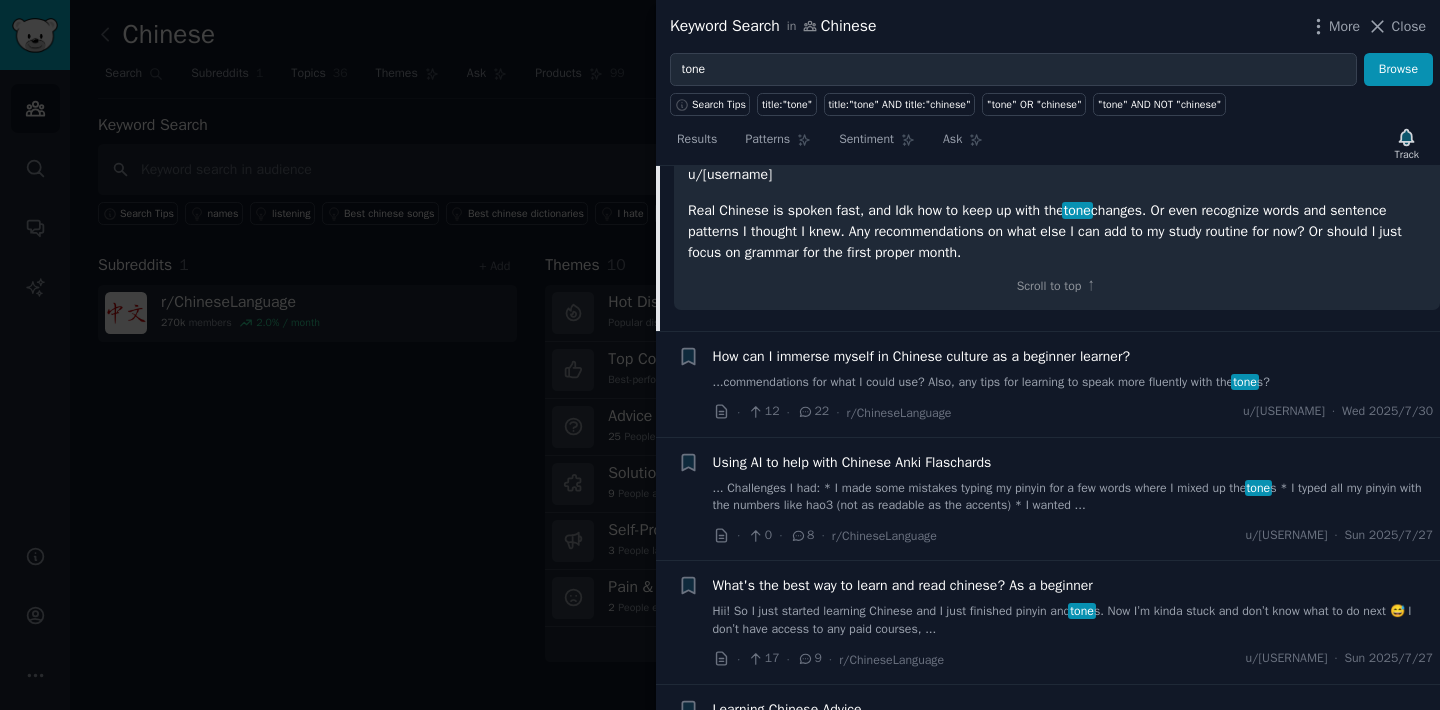 drag, startPoint x: 749, startPoint y: 277, endPoint x: 933, endPoint y: 277, distance: 184 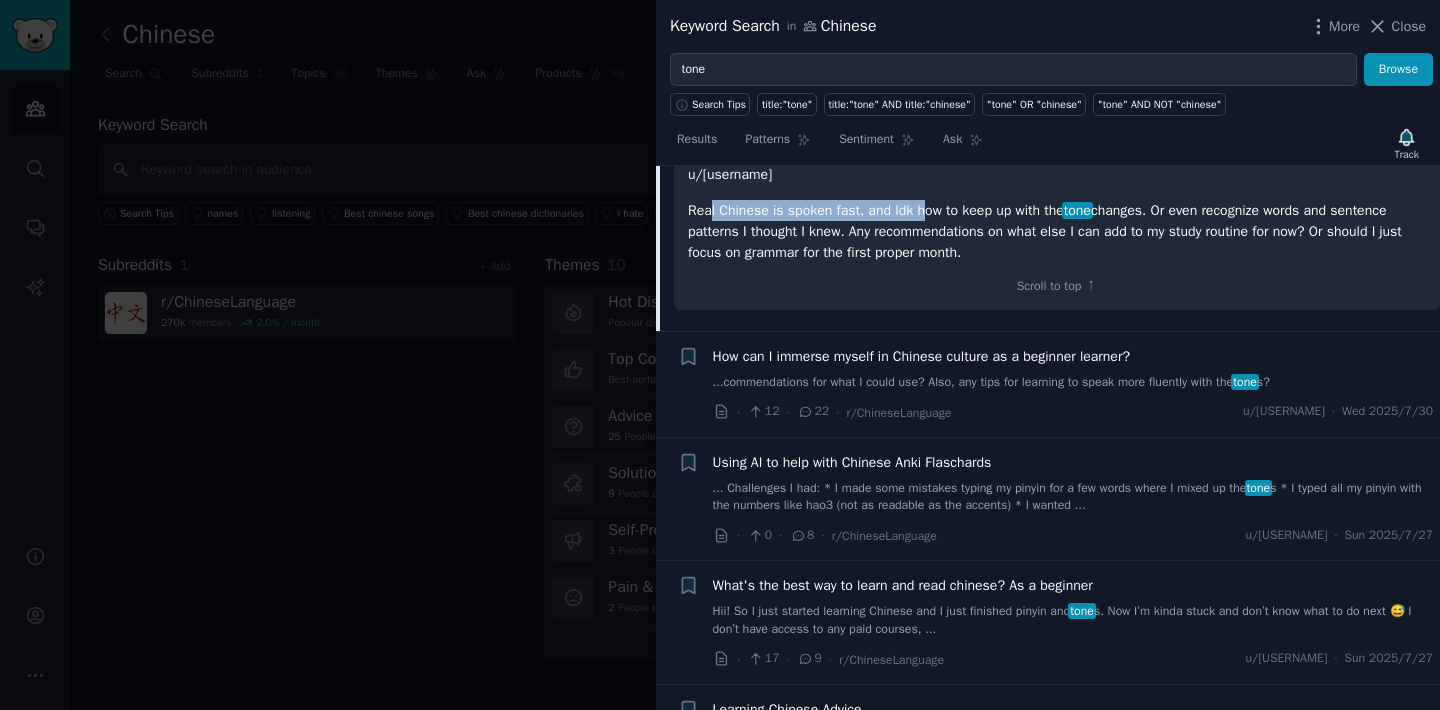 drag, startPoint x: 710, startPoint y: 316, endPoint x: 932, endPoint y: 319, distance: 222.02026 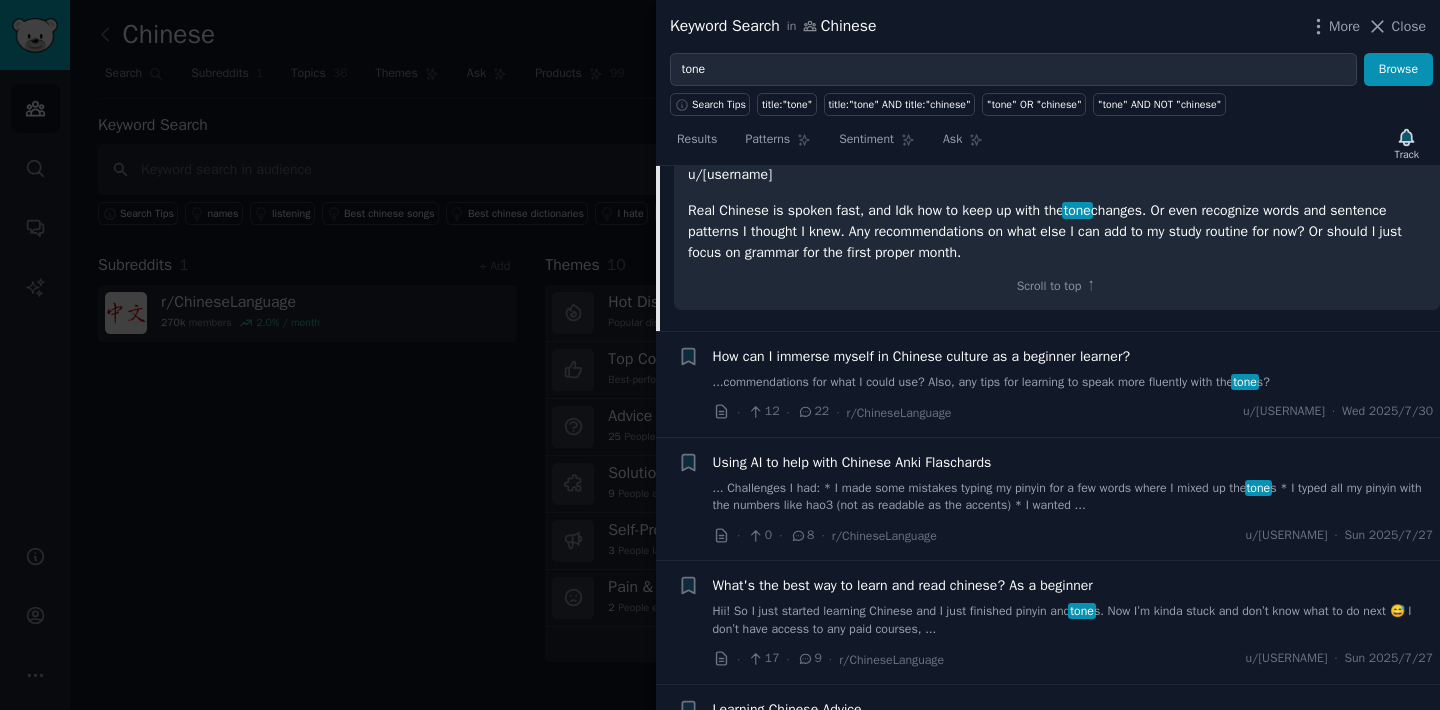 click on "Real Chinese is spoken fast, and Idk how to keep up with the  tone  changes. Or even recognize words and sentence patterns I thought I knew. Any recommendations on what else I can add to my study routine for now? Or should I just focus on grammar for the first proper month." at bounding box center [1057, 231] 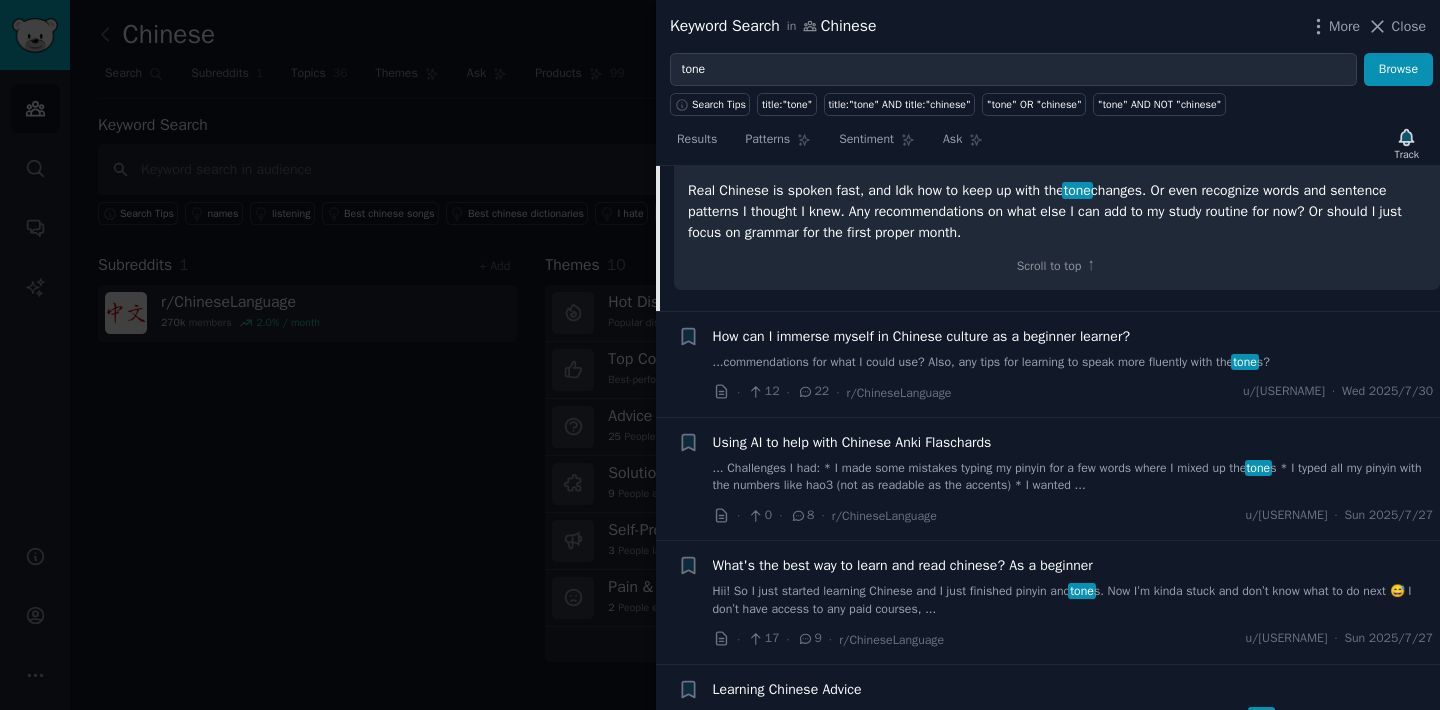 scroll, scrollTop: 2030, scrollLeft: 0, axis: vertical 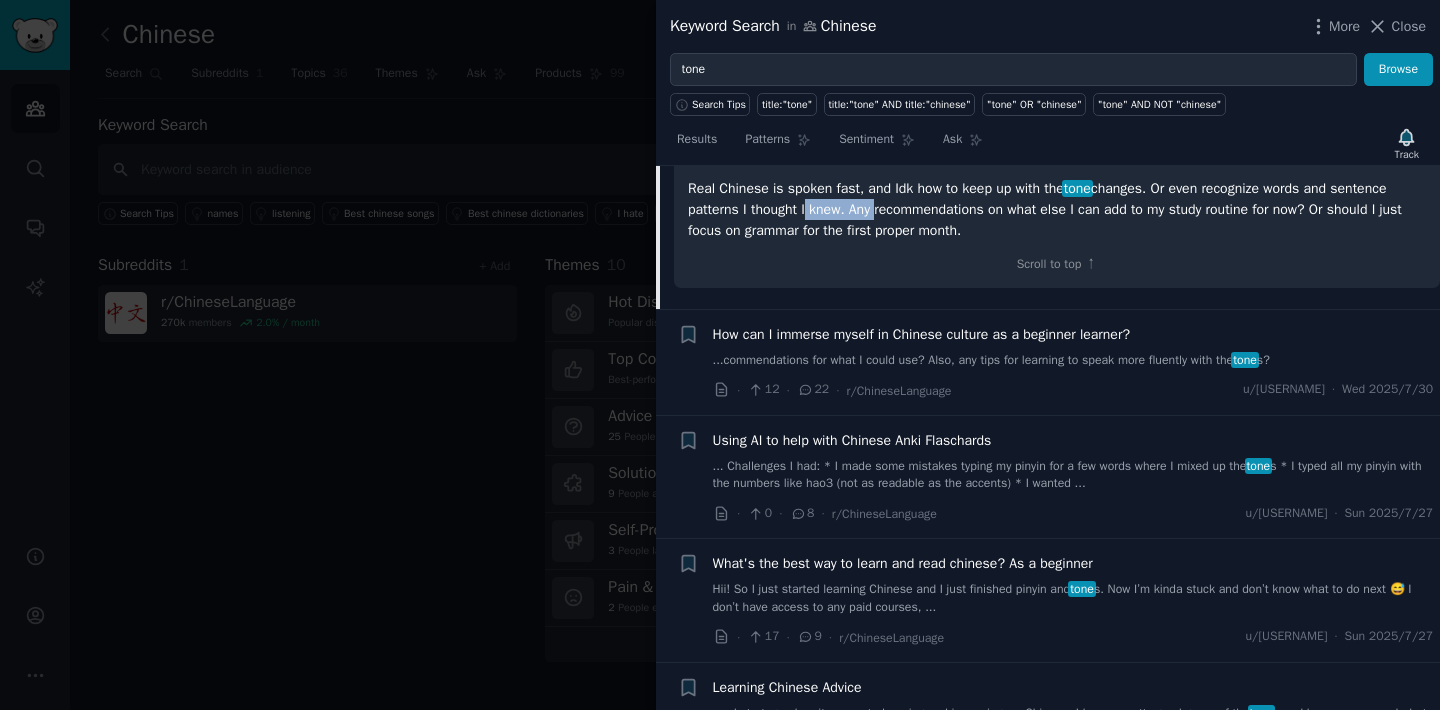drag, startPoint x: 871, startPoint y: 311, endPoint x: 946, endPoint y: 307, distance: 75.10659 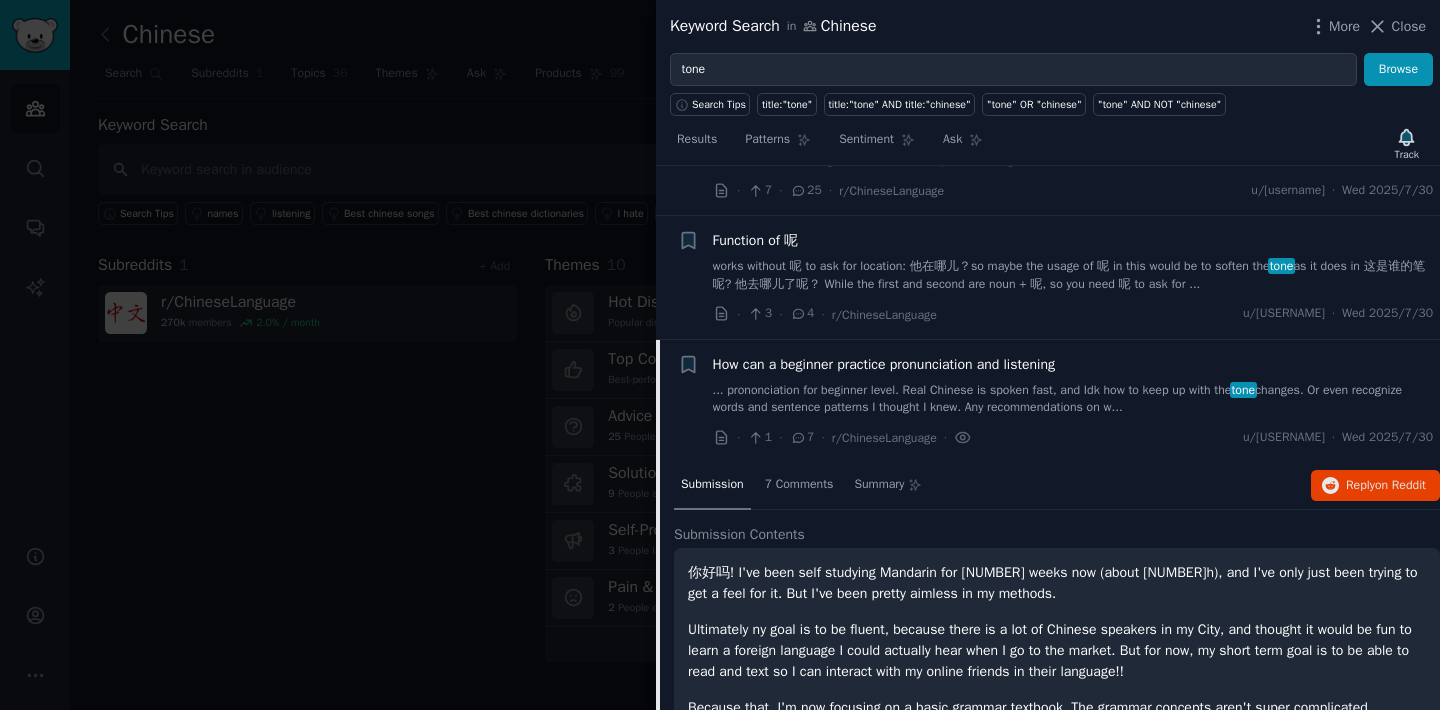 scroll, scrollTop: 1349, scrollLeft: 0, axis: vertical 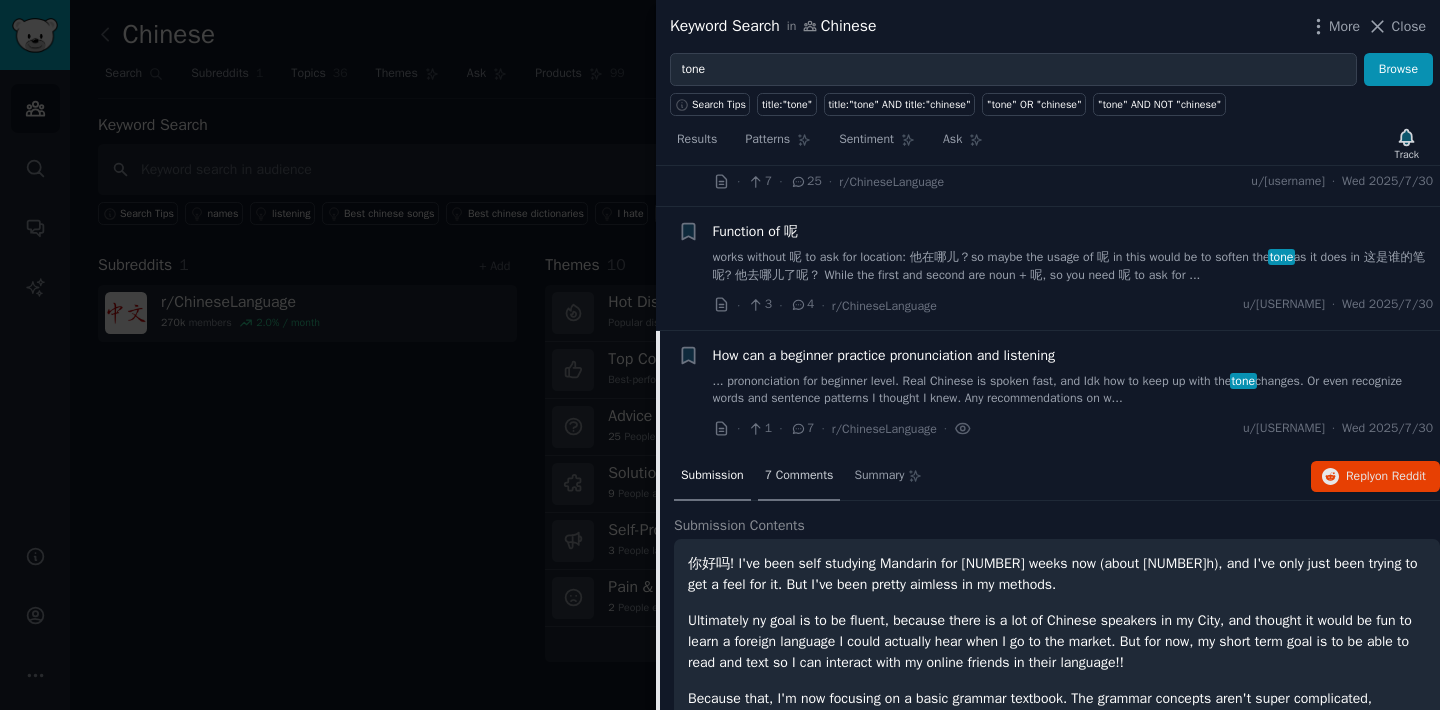 click on "7 Comments" at bounding box center (799, 476) 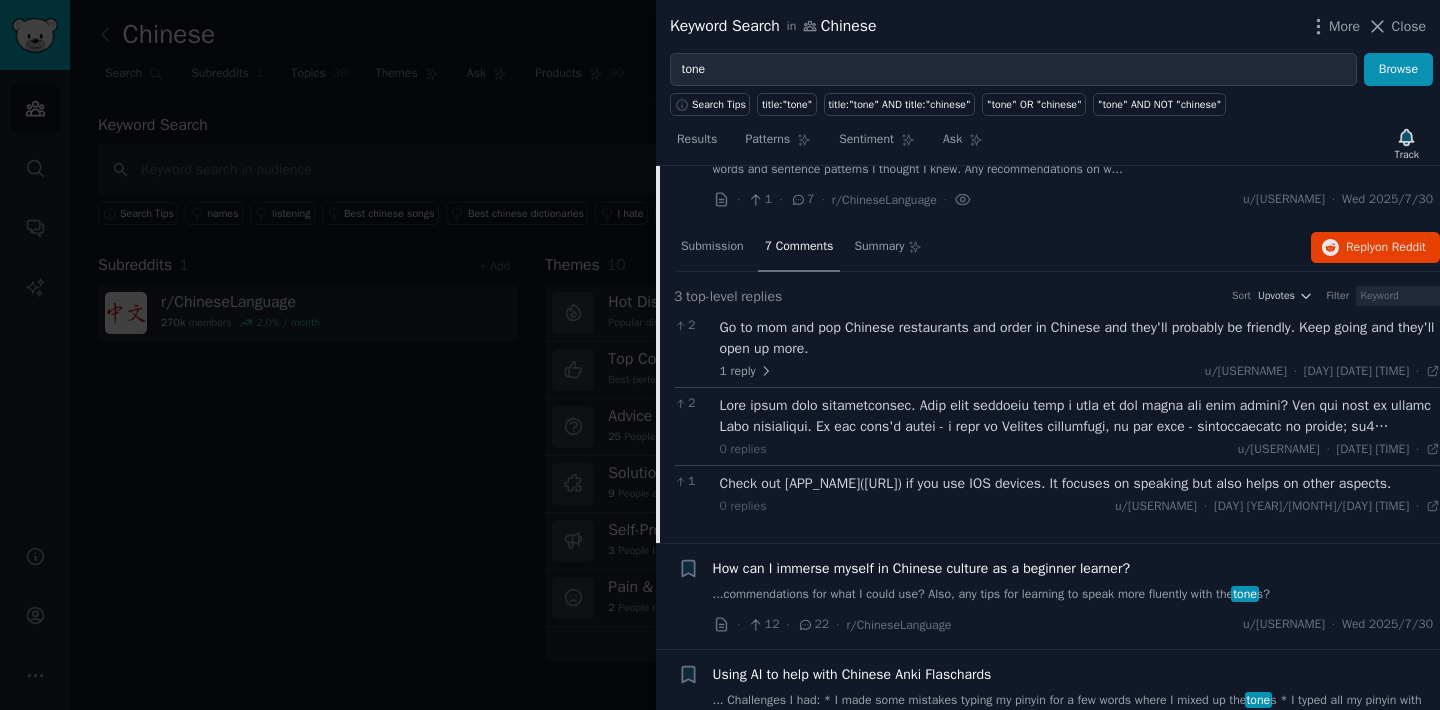 scroll, scrollTop: 1580, scrollLeft: 0, axis: vertical 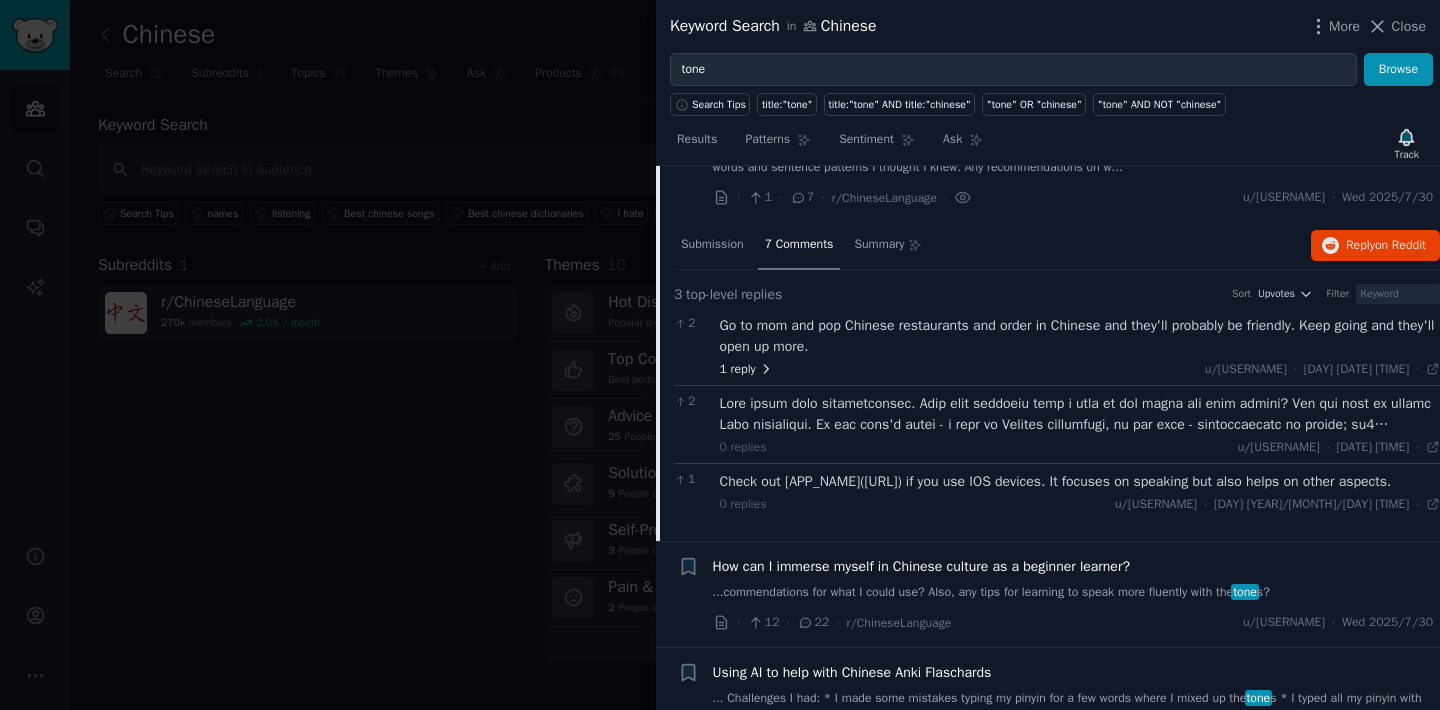 click on "1   reply" at bounding box center (747, 370) 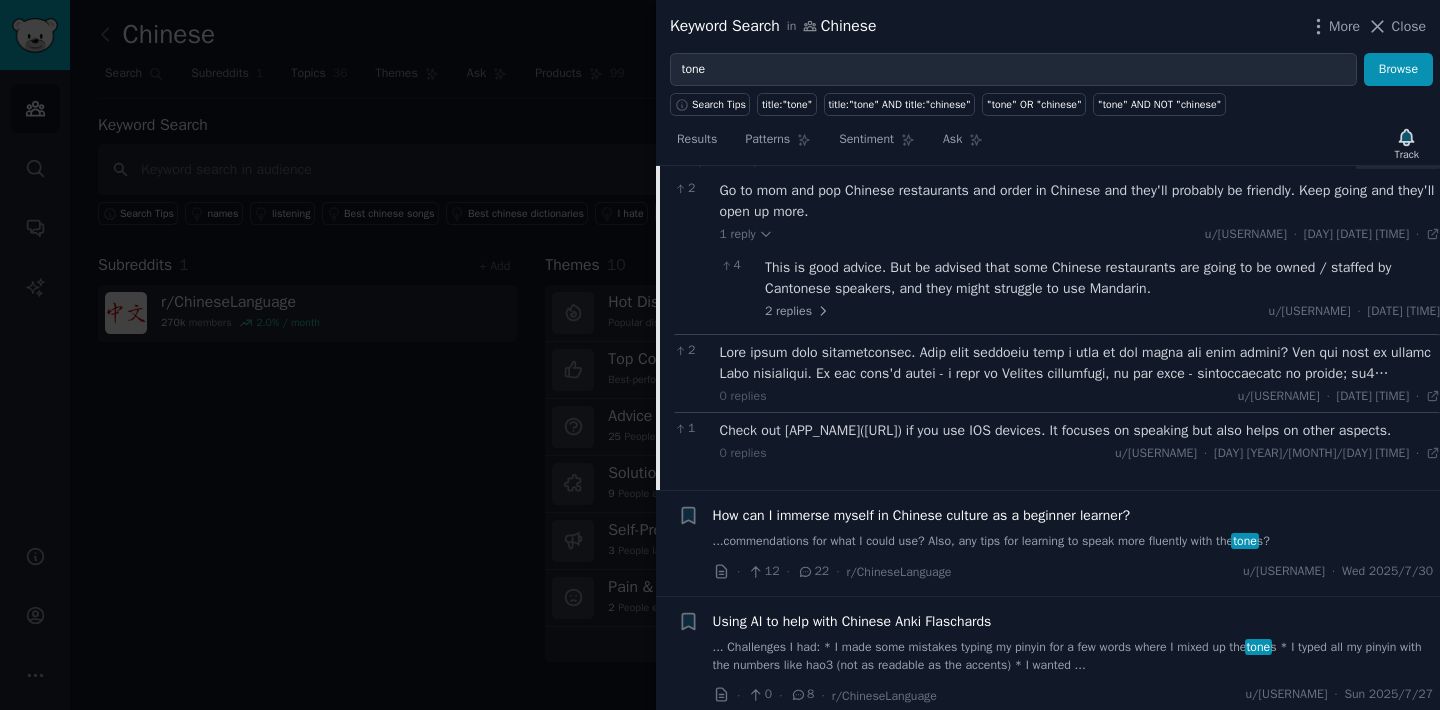 scroll, scrollTop: 1716, scrollLeft: 0, axis: vertical 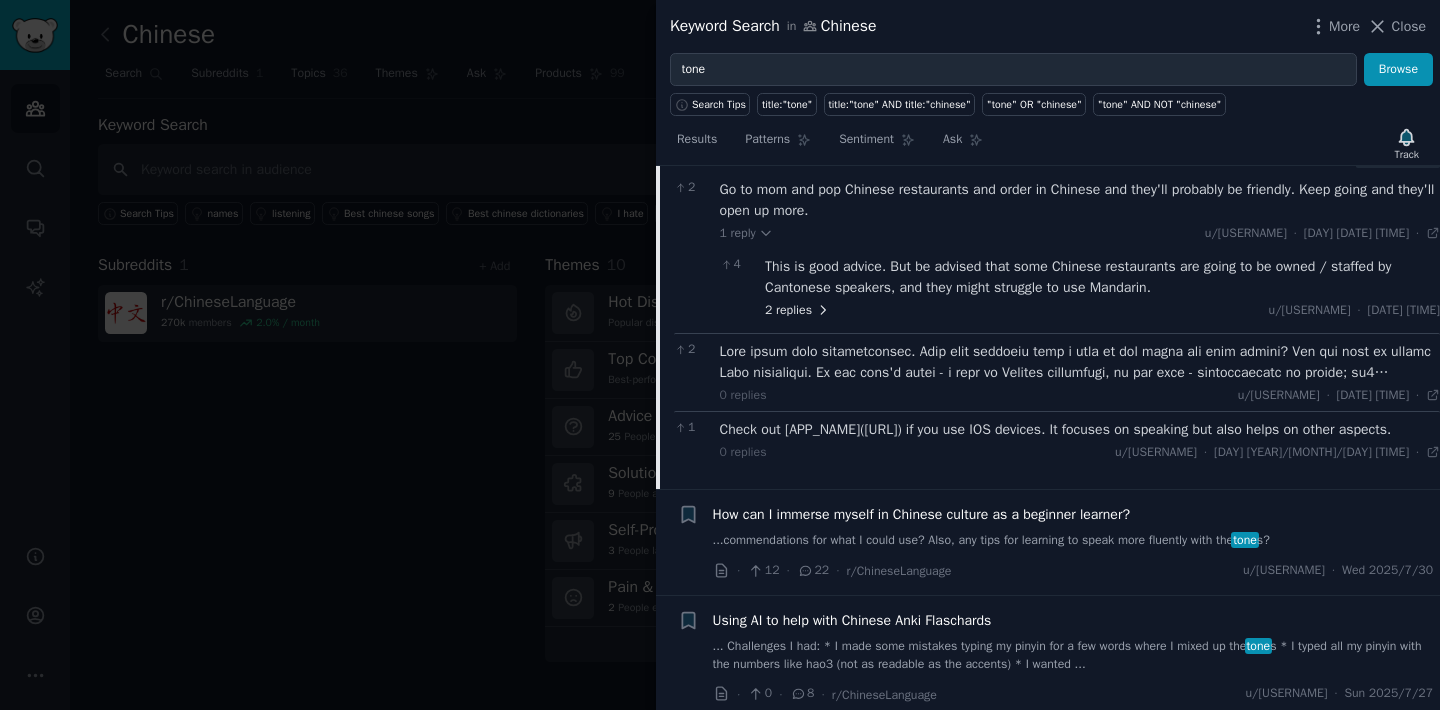 click 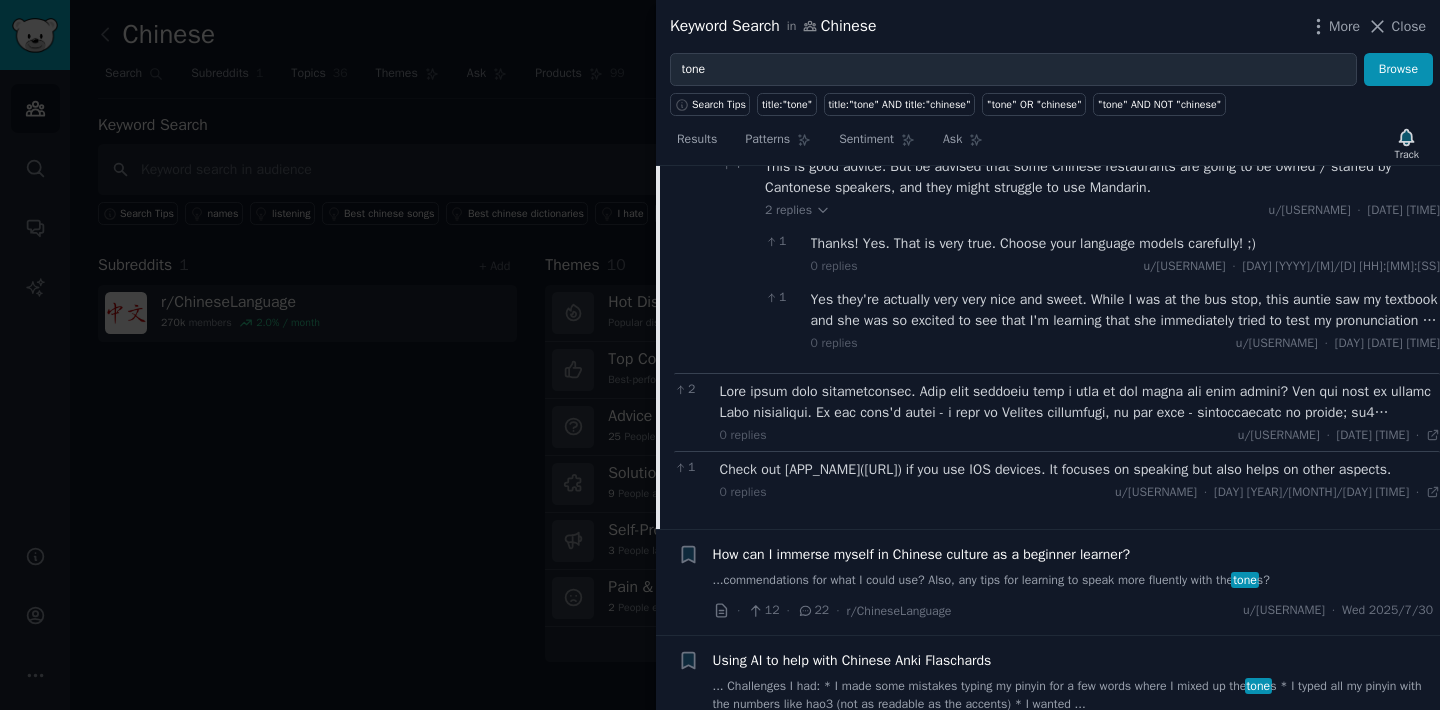scroll, scrollTop: 1818, scrollLeft: 0, axis: vertical 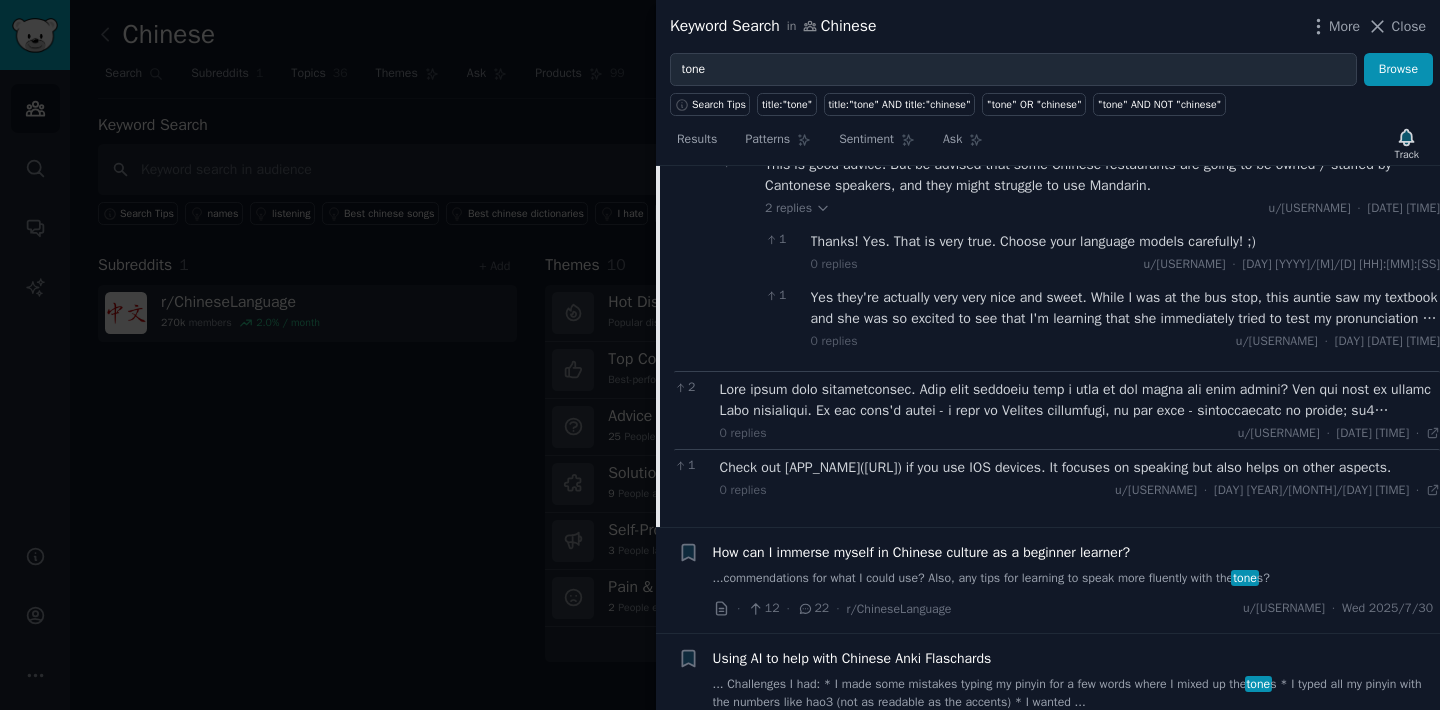 click on "Yes they're actually very very nice and sweet. While I was at the bus stop, this auntie saw my textbook and she was so excited to see that I'm learning that she immediately tried to test my pronunciation 😭 very wholesome experience!" at bounding box center (1126, 308) 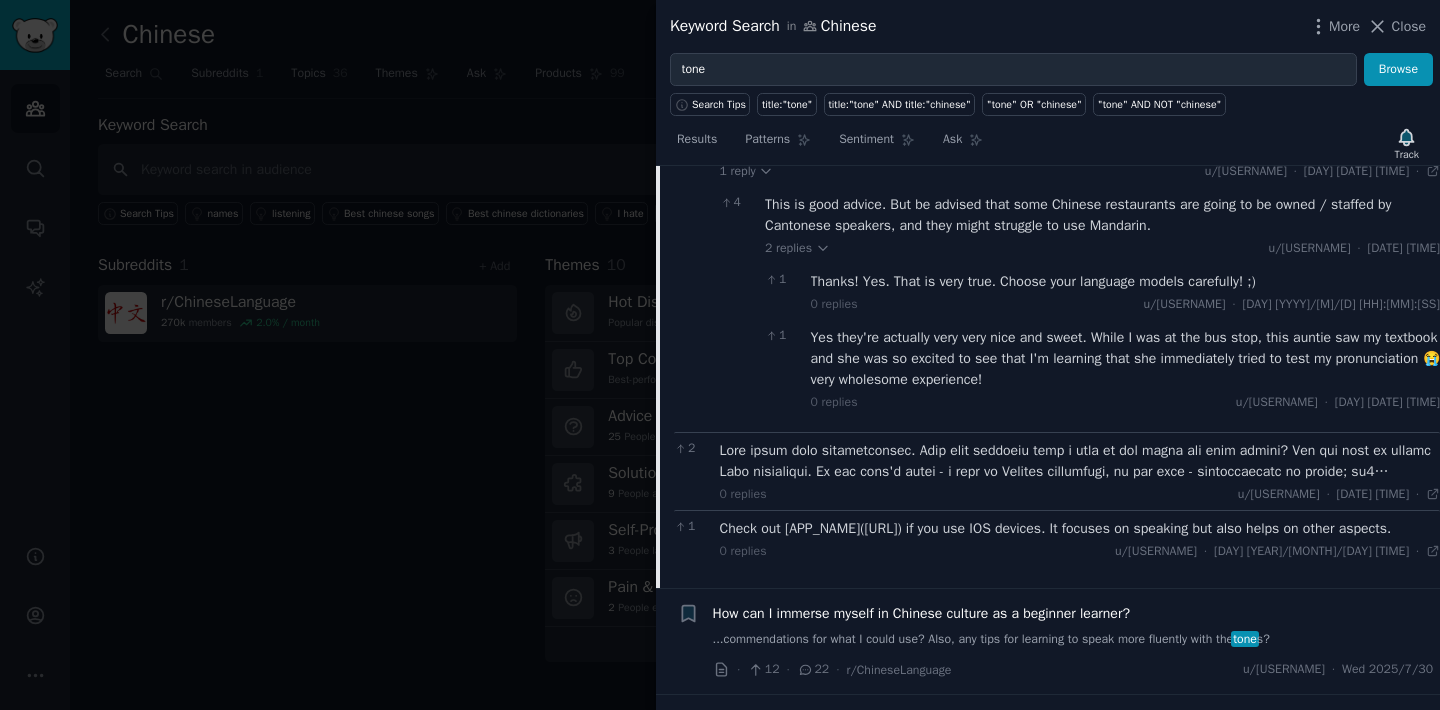 scroll, scrollTop: 1769, scrollLeft: 0, axis: vertical 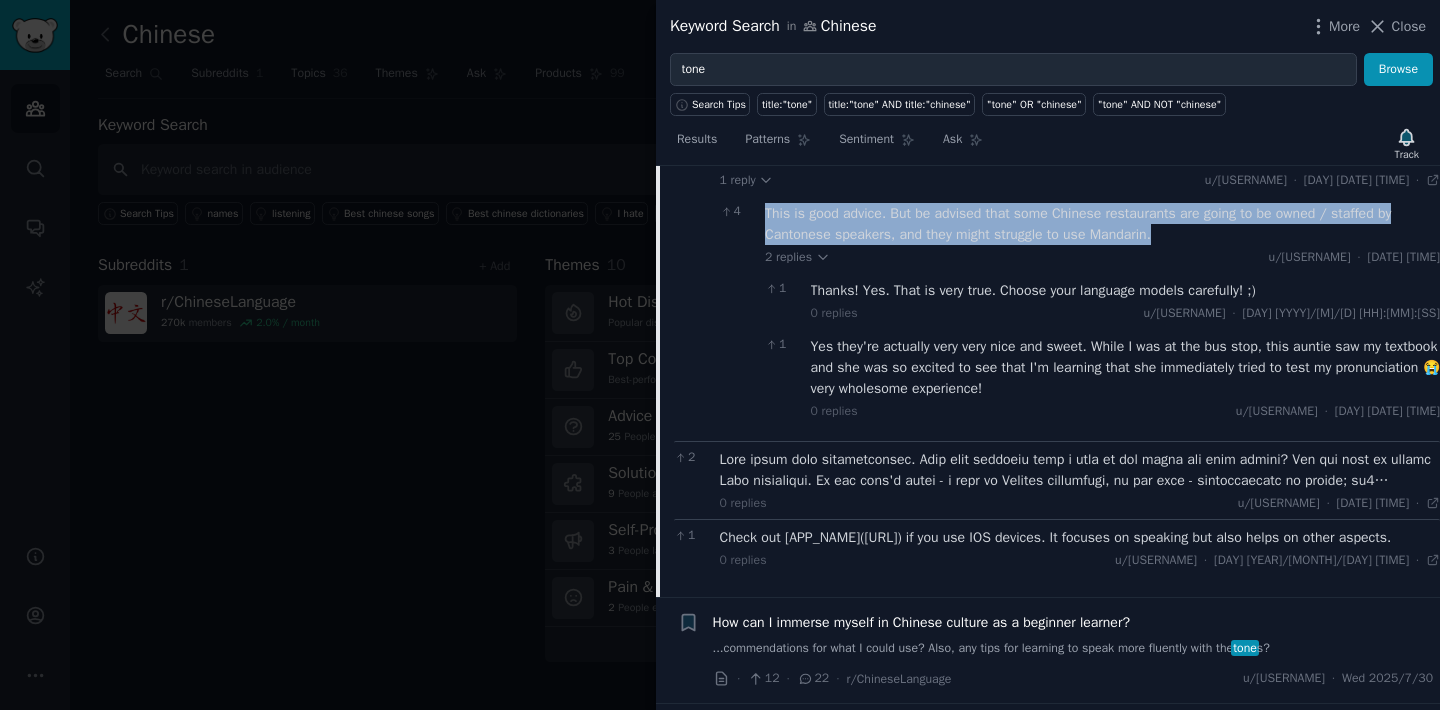 drag, startPoint x: 764, startPoint y: 234, endPoint x: 1173, endPoint y: 251, distance: 409.35315 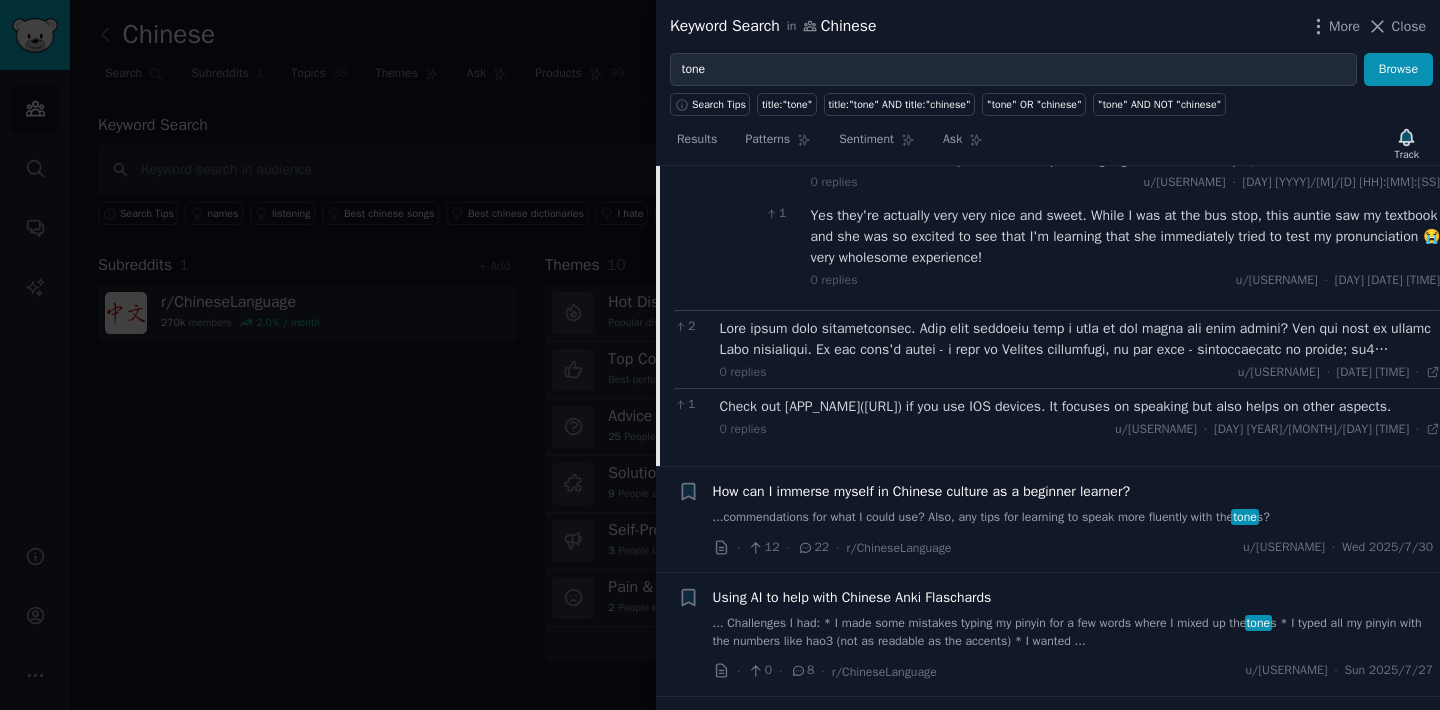 scroll, scrollTop: 1902, scrollLeft: 0, axis: vertical 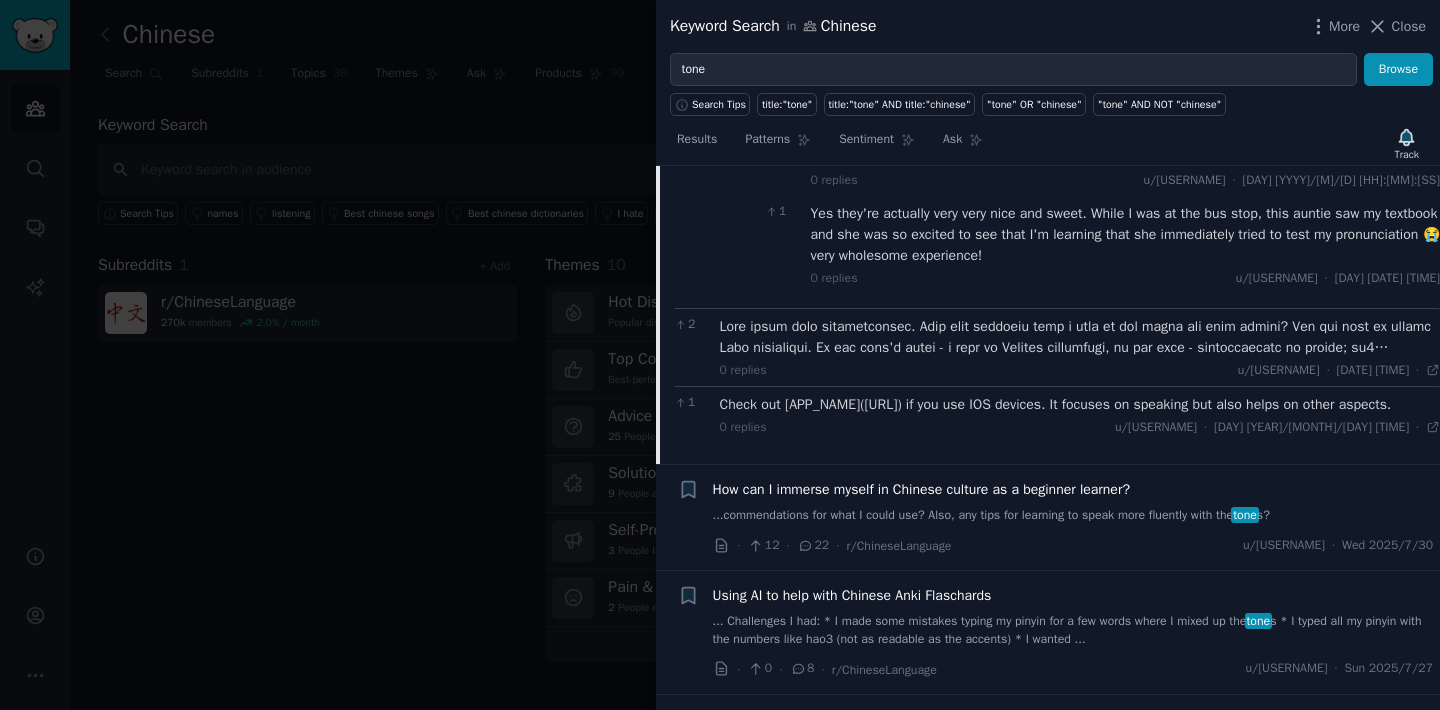 click at bounding box center (1080, 337) 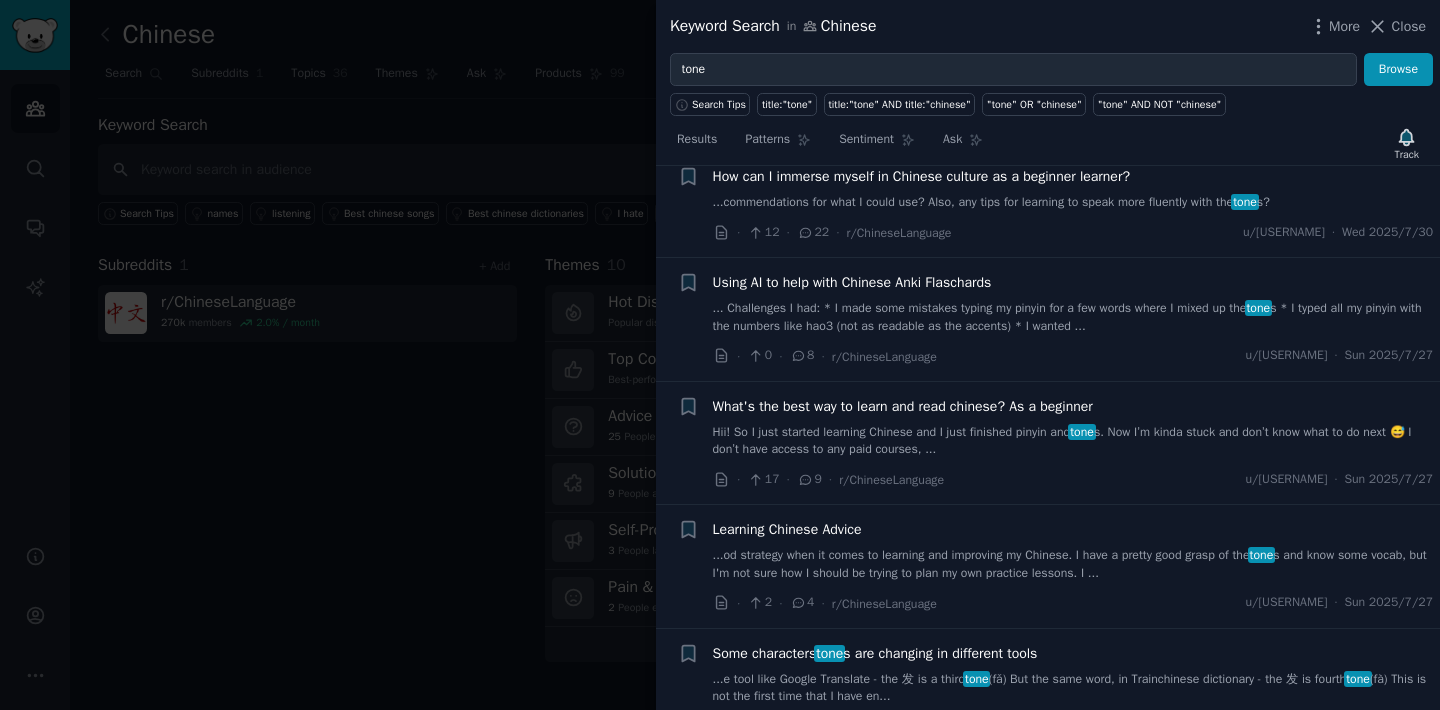 scroll, scrollTop: 2464, scrollLeft: 0, axis: vertical 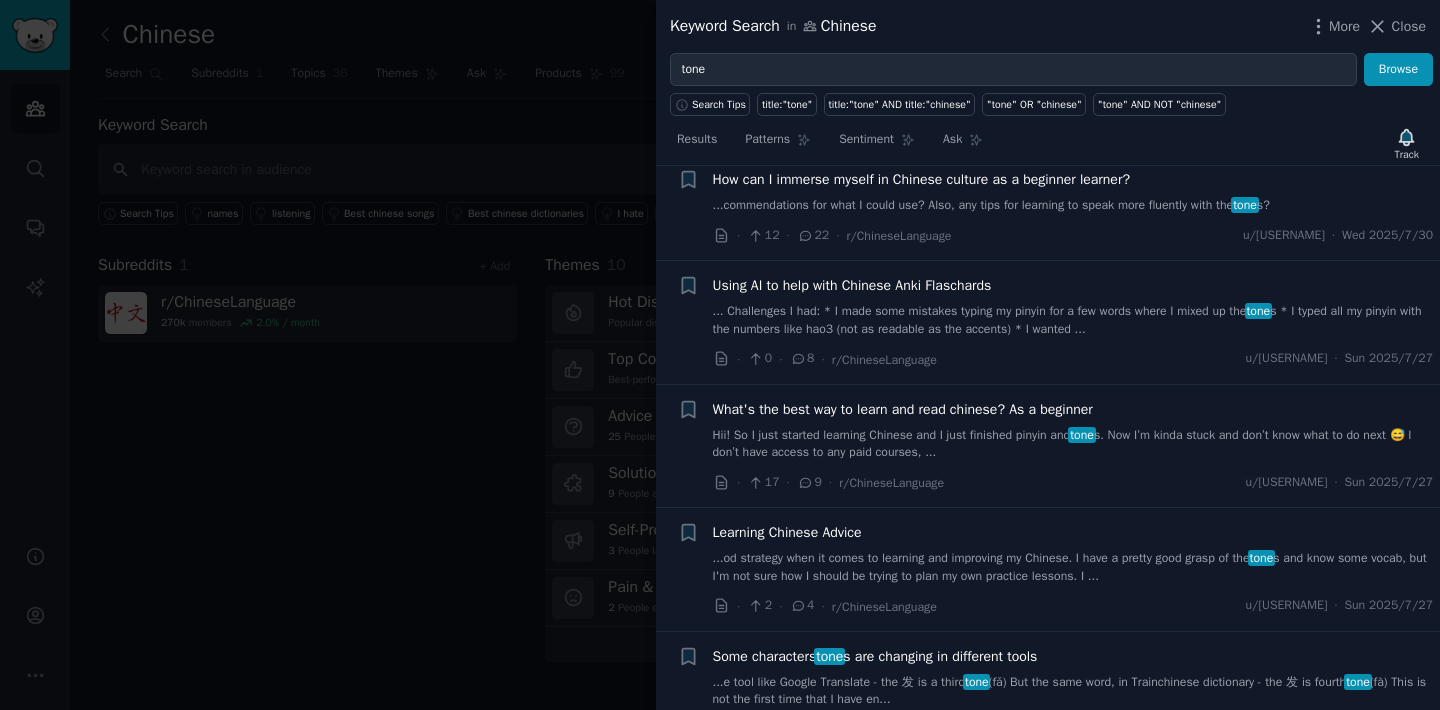 click on "...commendations for what I could use?
Also, any tips for learning to speak more fluently with the  tone s?" at bounding box center [1073, 206] 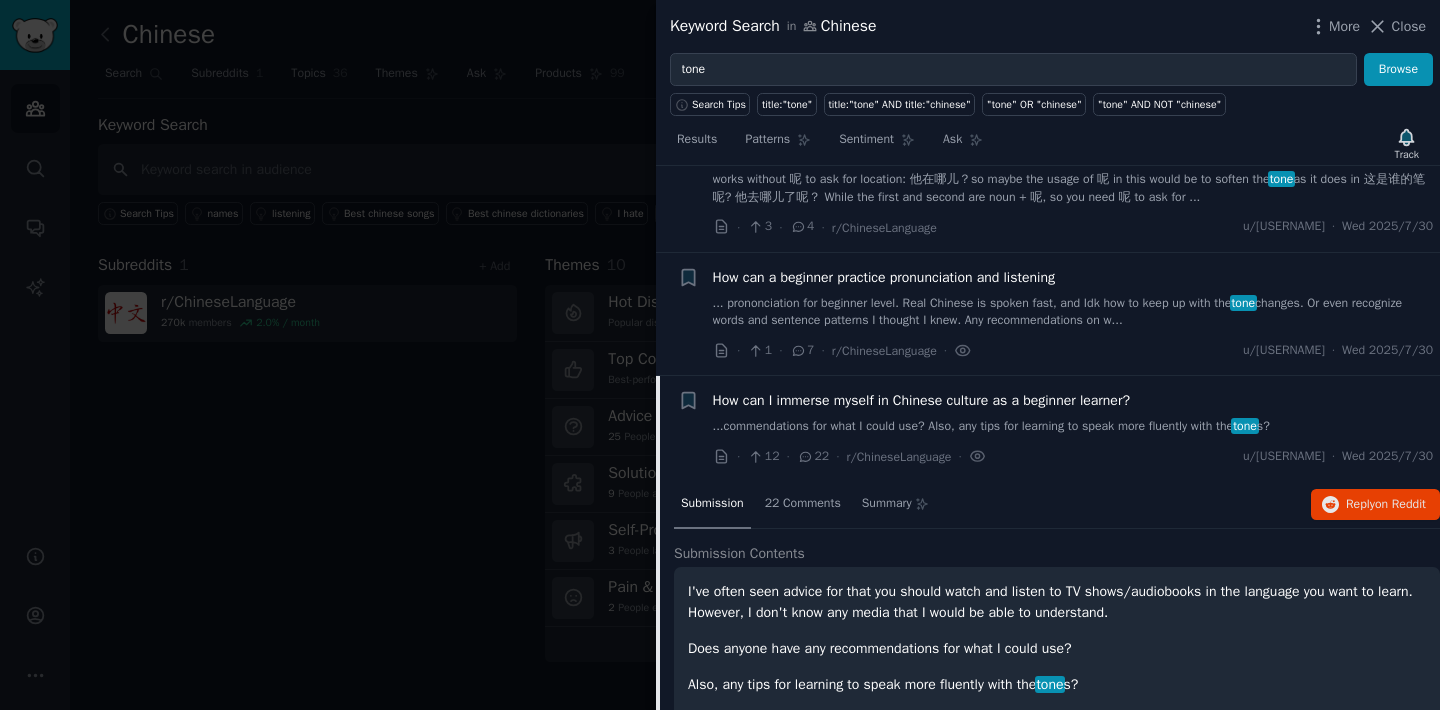 scroll, scrollTop: 1453, scrollLeft: 0, axis: vertical 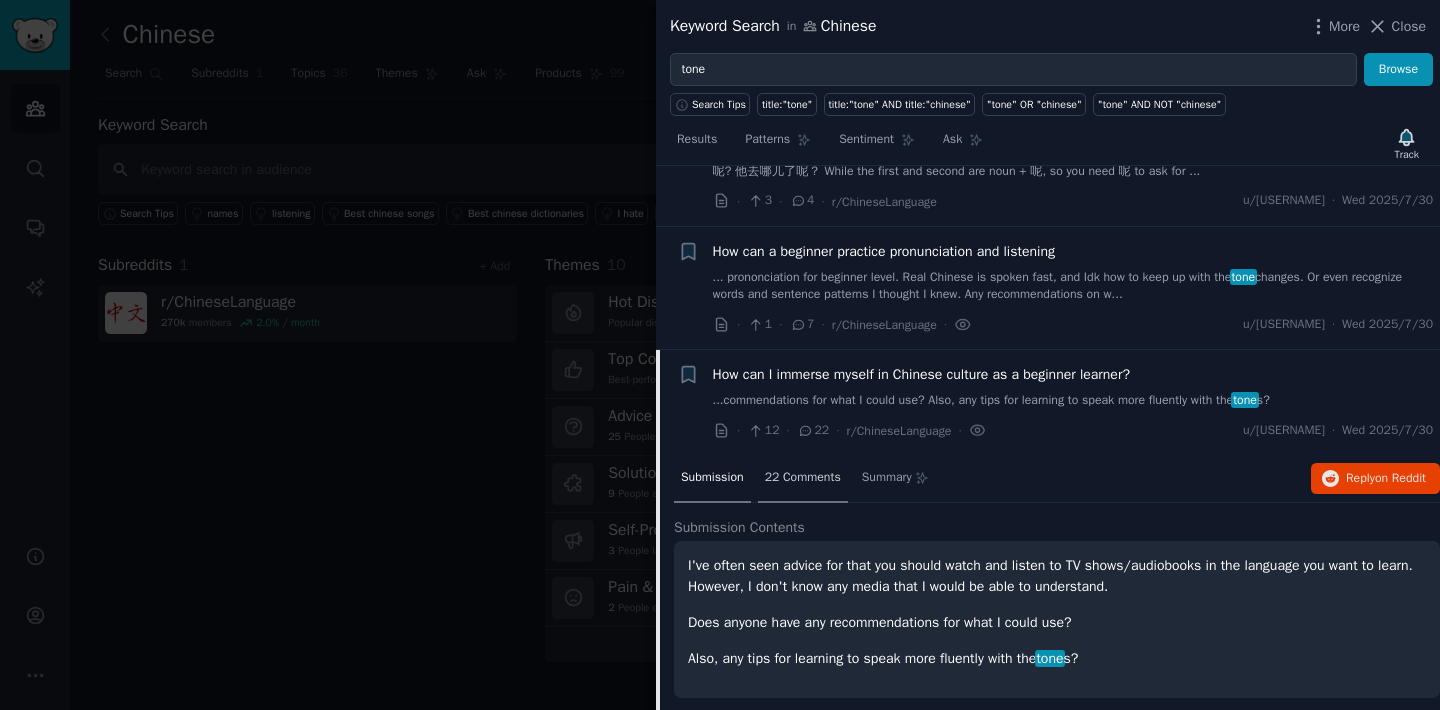 click on "22 Comments" at bounding box center [803, 478] 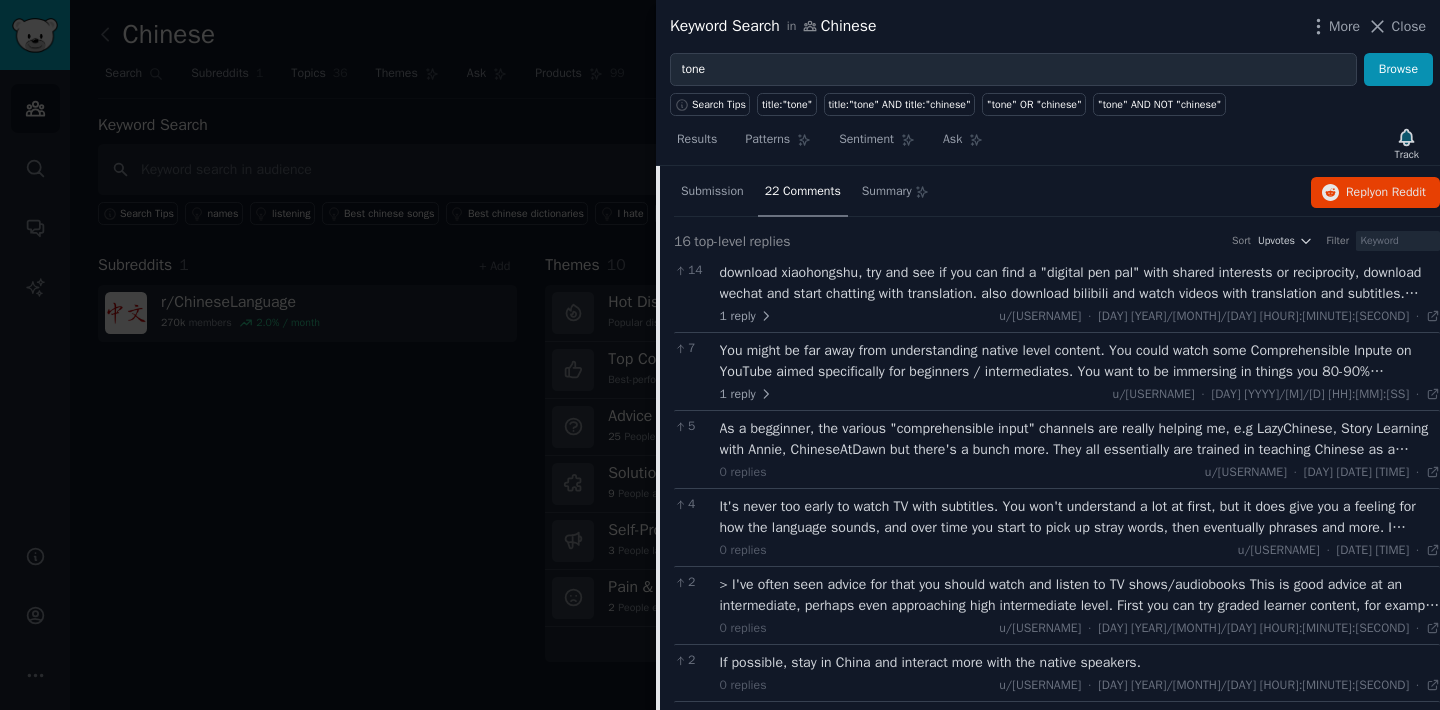 scroll, scrollTop: 1745, scrollLeft: 0, axis: vertical 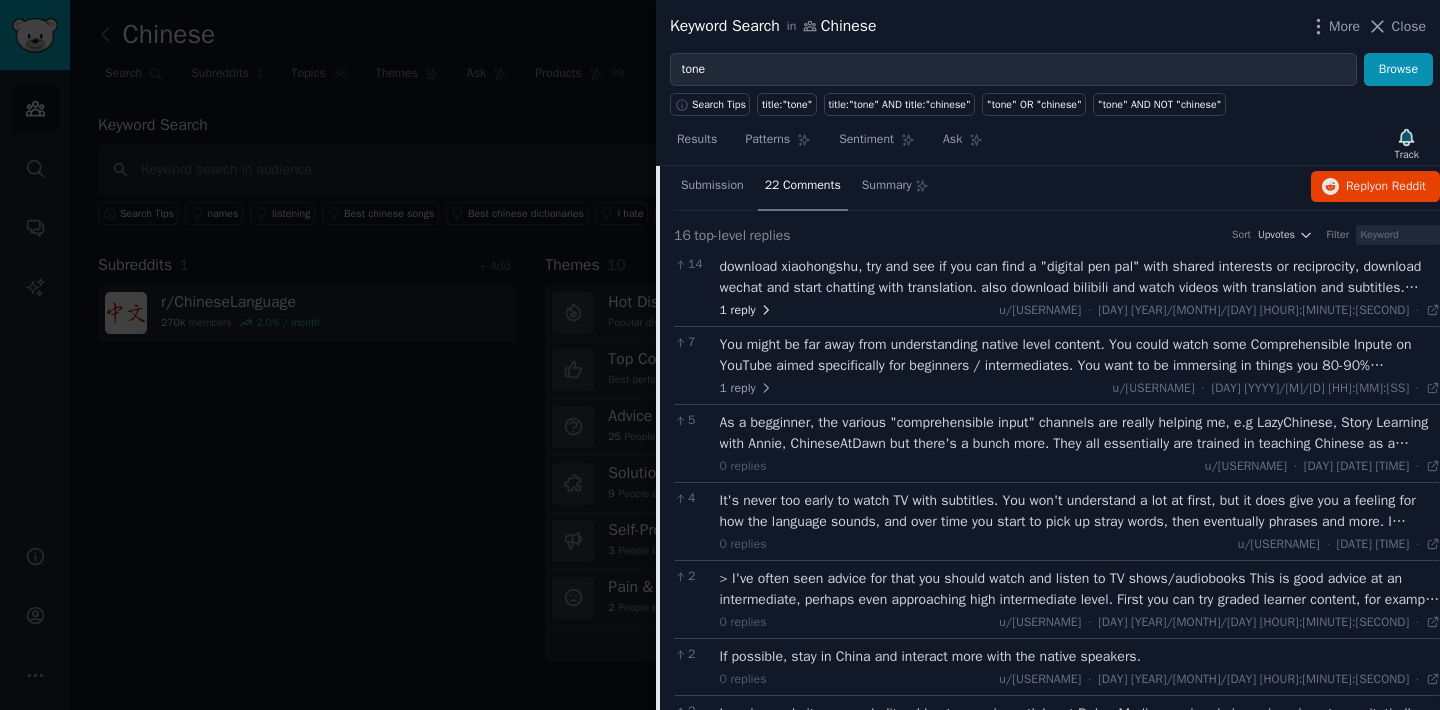 click 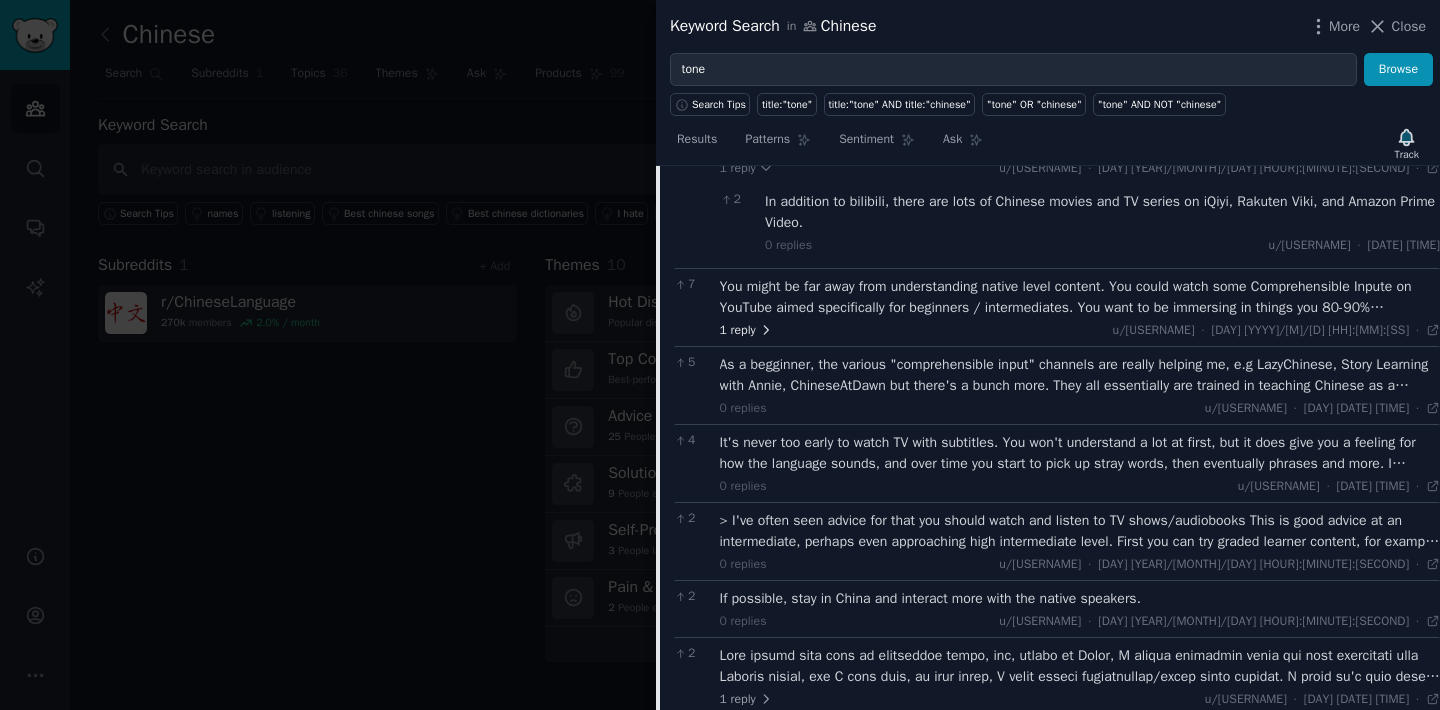 scroll, scrollTop: 1892, scrollLeft: 0, axis: vertical 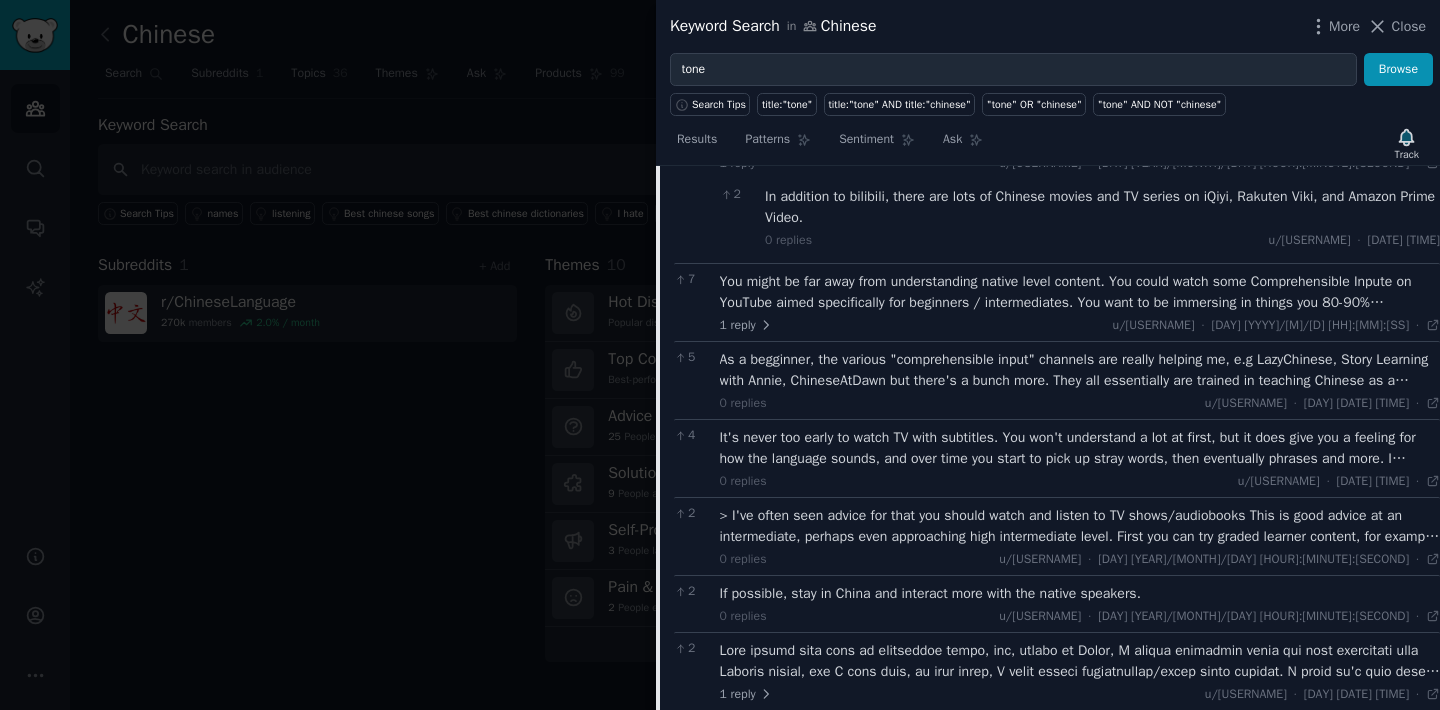 click on "You might be far away from understanding native level content. You could watch some Comprehensible Inpute on YouTube aimed specifically for beginners / intermediates. You want to be immersing in things you 80-90% understand, native level content you might only understand like 5-10%." at bounding box center (1080, 292) 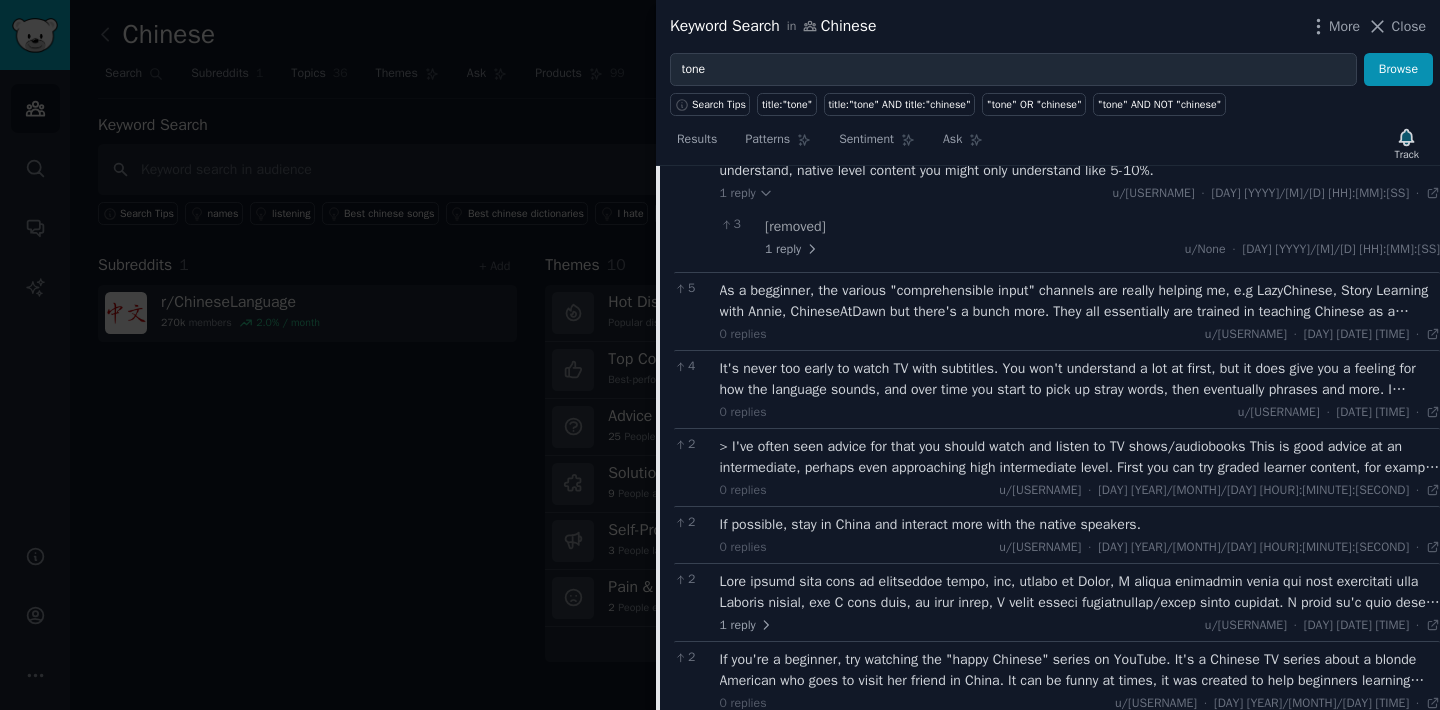 scroll, scrollTop: 2049, scrollLeft: 0, axis: vertical 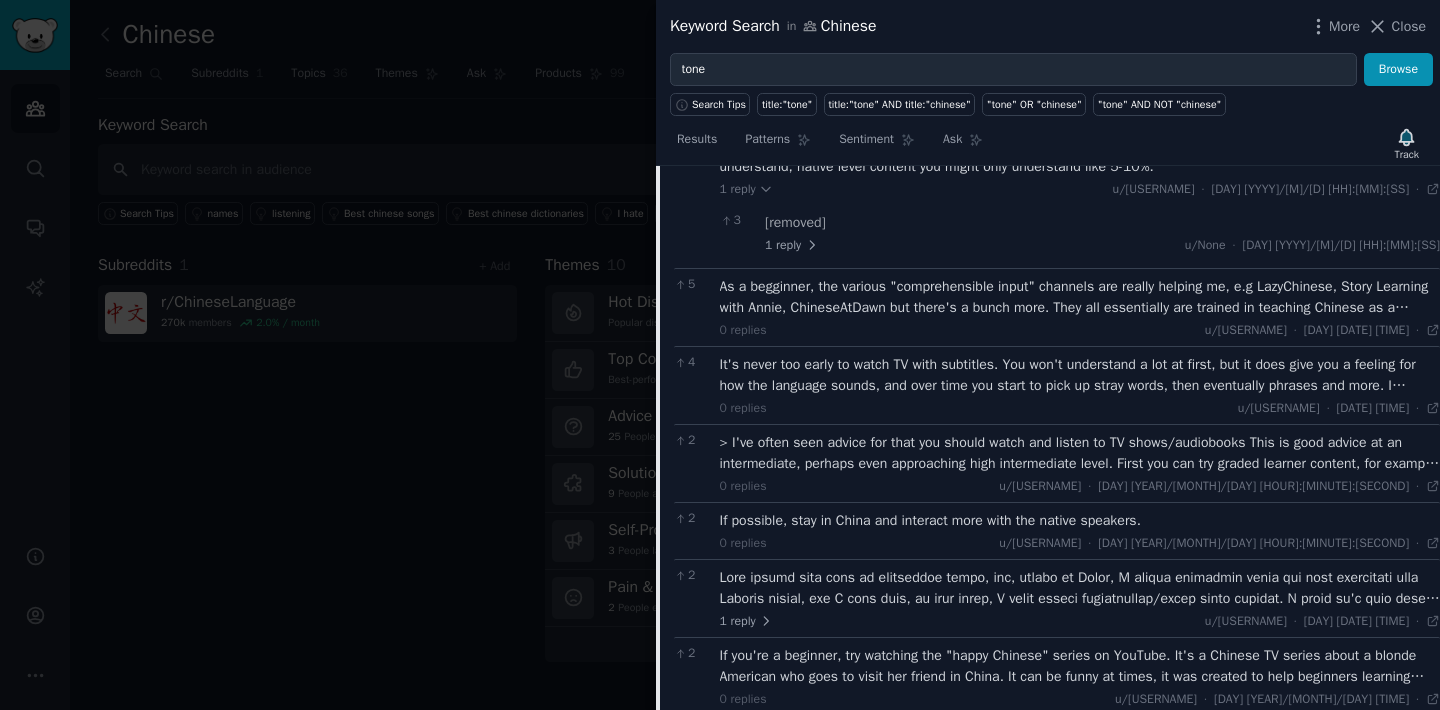 click on "As a begginner, the various "comprehensible input" channels are really helping me, e.g LazyChinese, Story Learning with Annie, ChineseAtDawn but there's a bunch more. They all essentially are trained in teaching Chinese as a foreign language and speak slowly and simply, emphising important words etc." at bounding box center (1080, 297) 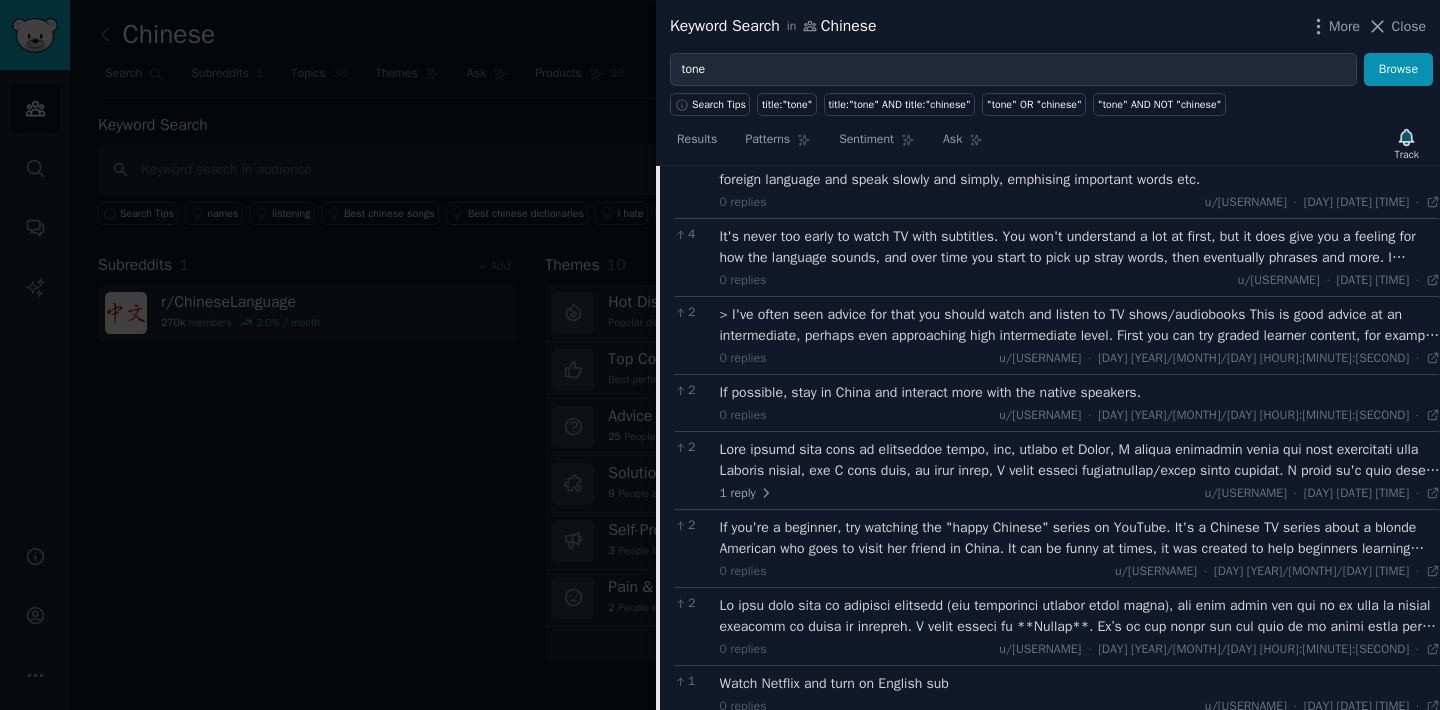 scroll, scrollTop: 2201, scrollLeft: 0, axis: vertical 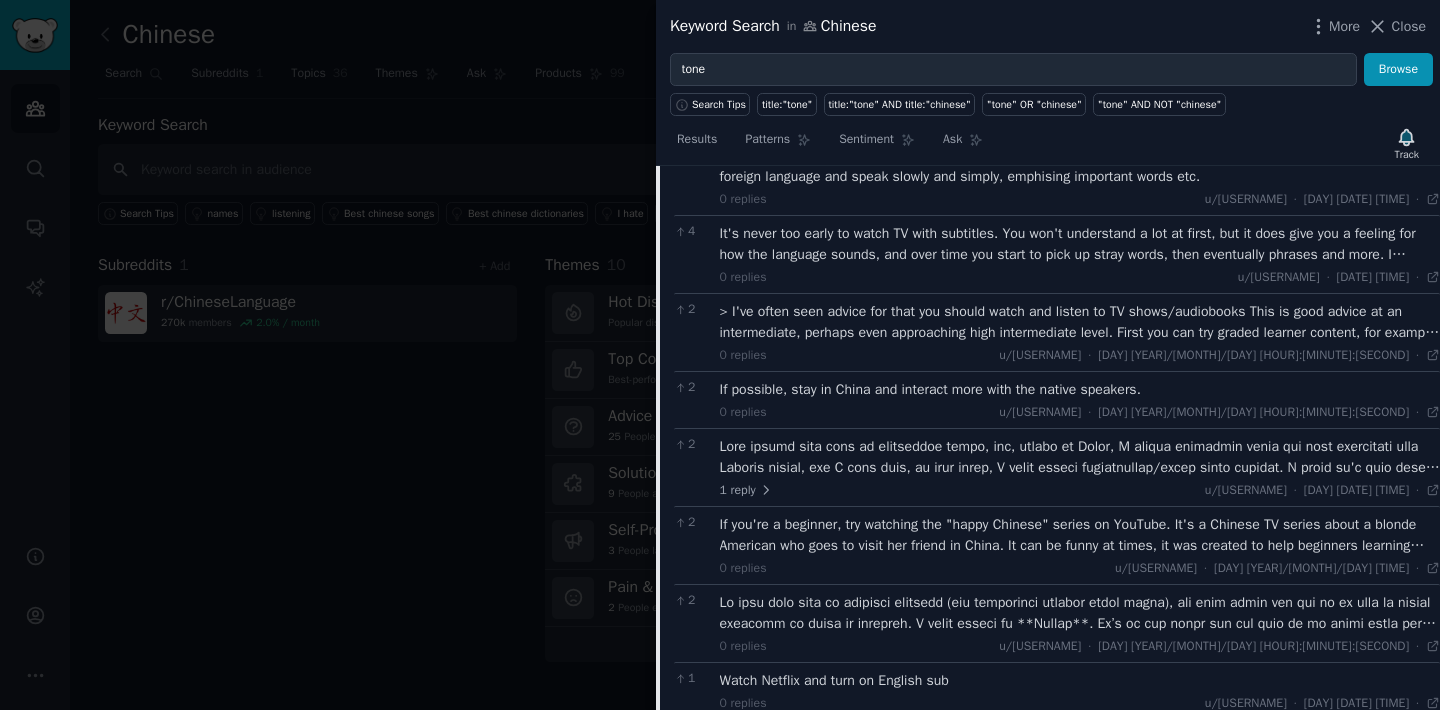click on "It's never too early to watch TV with subtitles. You won't understand a lot at first, but it does give you a feeling for how the language sounds, and over time you start to pick up stray words, then eventually phrases and more. I wouldn't encourage this as a primary learning method for a beginner, but it's a fun and chill way to supplement more formal study." at bounding box center (1080, 244) 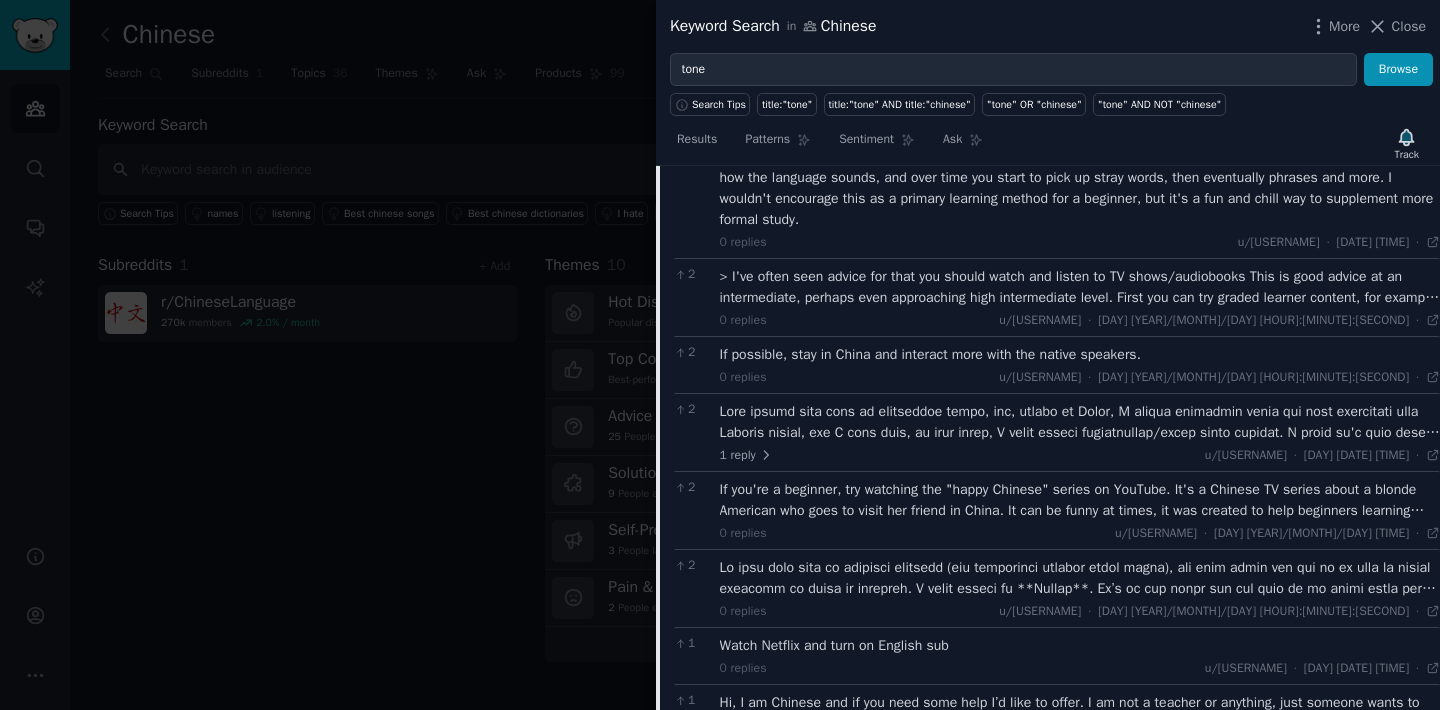 scroll, scrollTop: 2269, scrollLeft: 0, axis: vertical 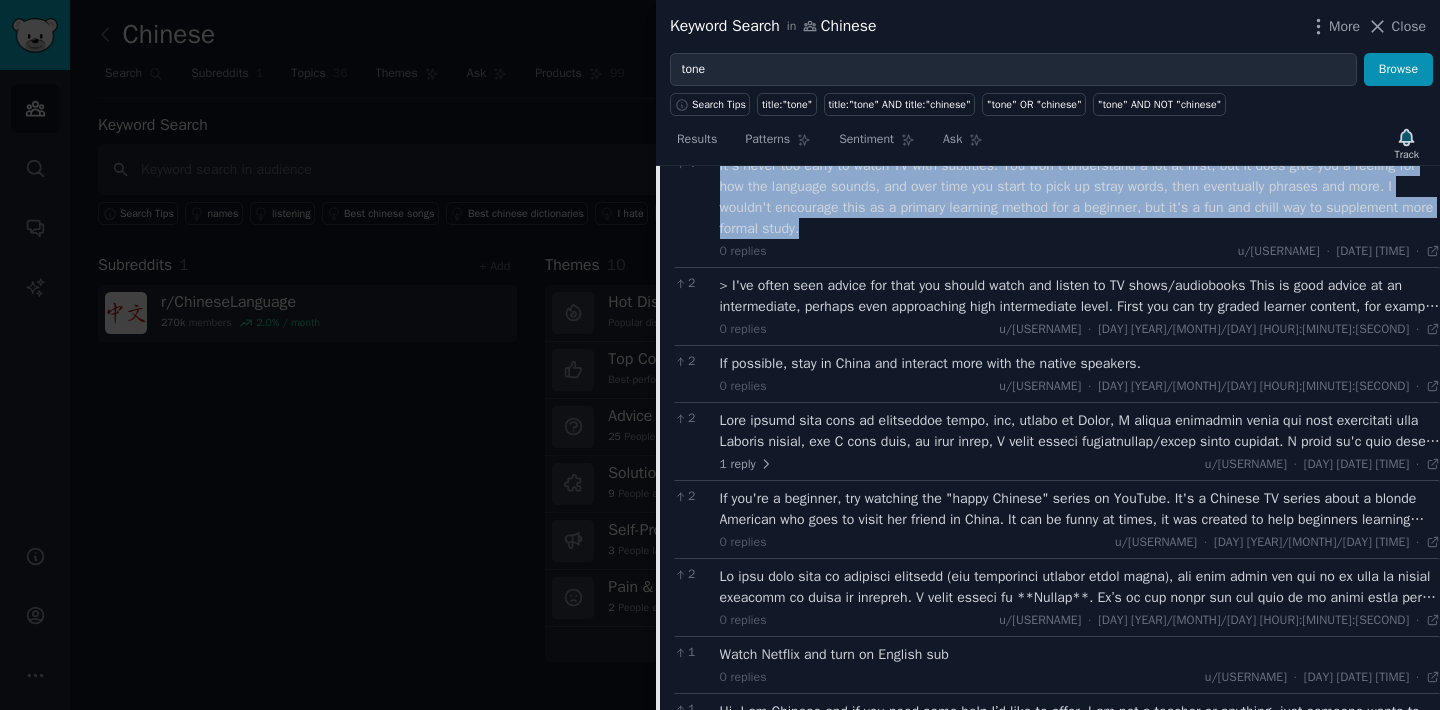 drag, startPoint x: 718, startPoint y: 183, endPoint x: 924, endPoint y: 244, distance: 214.8418 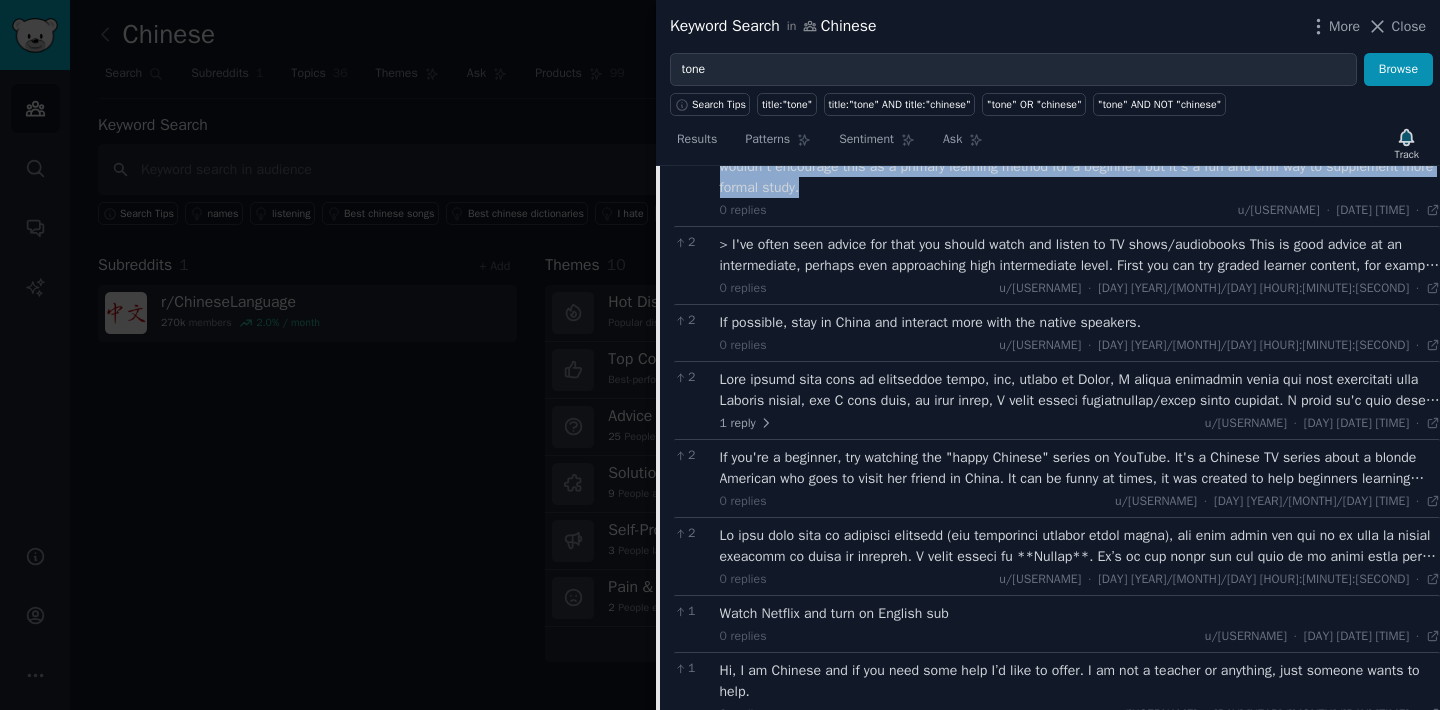 scroll, scrollTop: 2311, scrollLeft: 0, axis: vertical 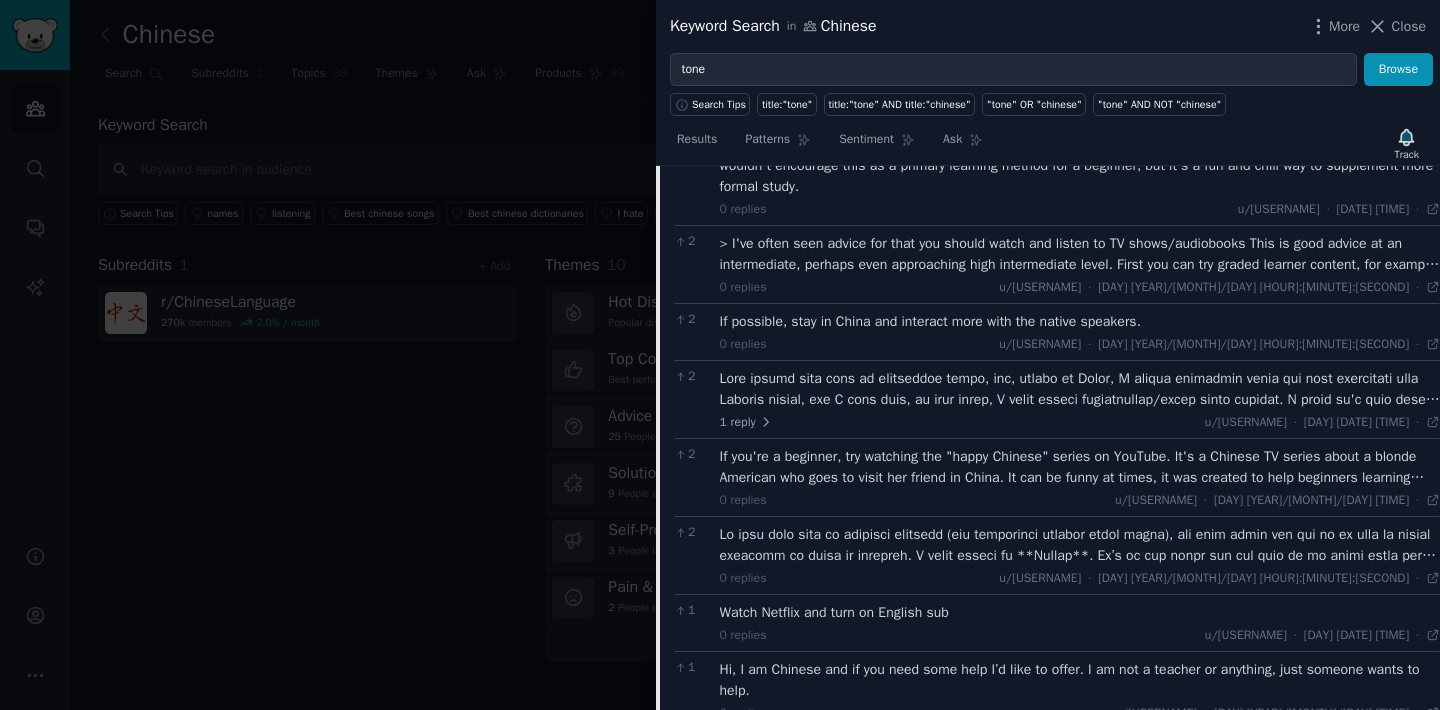 click on "> I've often seen advice for that you should watch and listen to TV shows/audiobooks
This is good advice at an intermediate, perhaps even approaching high intermediate level. First you can try graded learner content, for example duchinese or comprehensible input videos on youtube." at bounding box center (1080, 254) 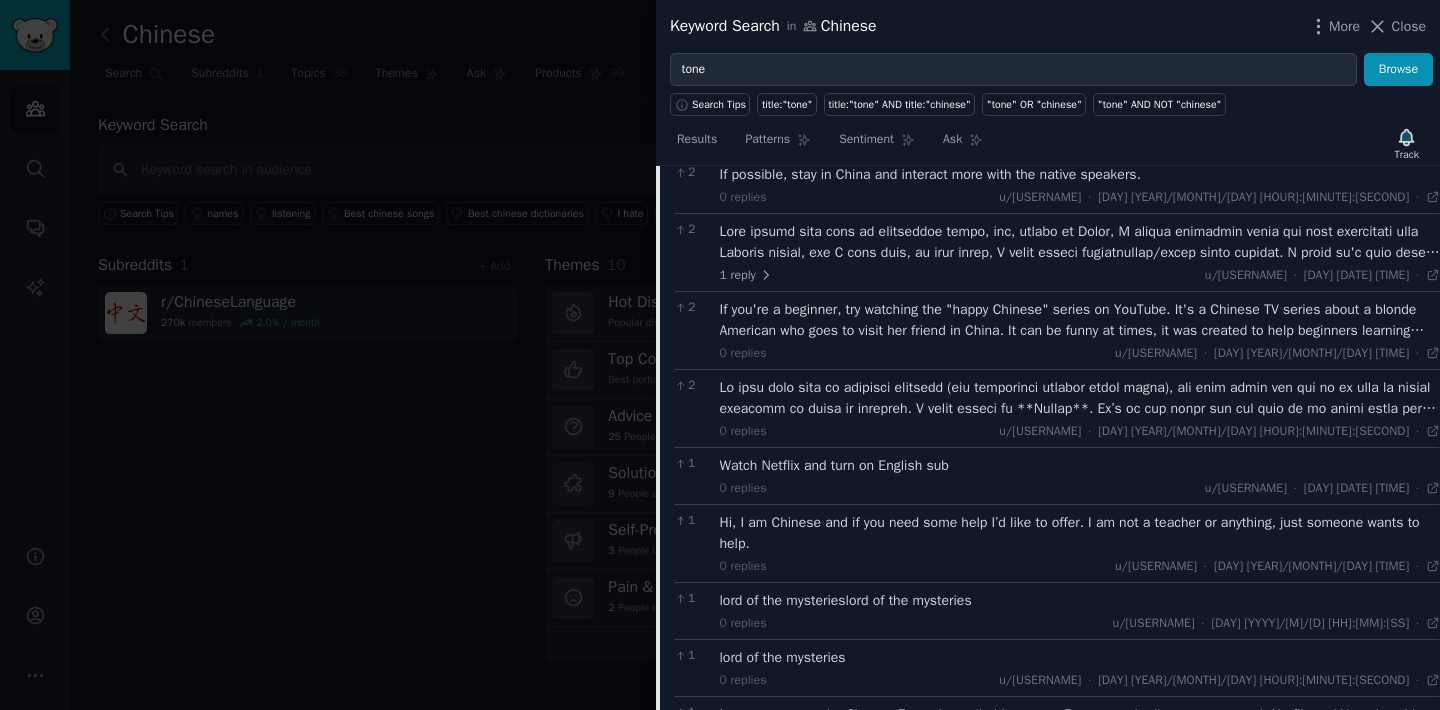 scroll, scrollTop: 2486, scrollLeft: 0, axis: vertical 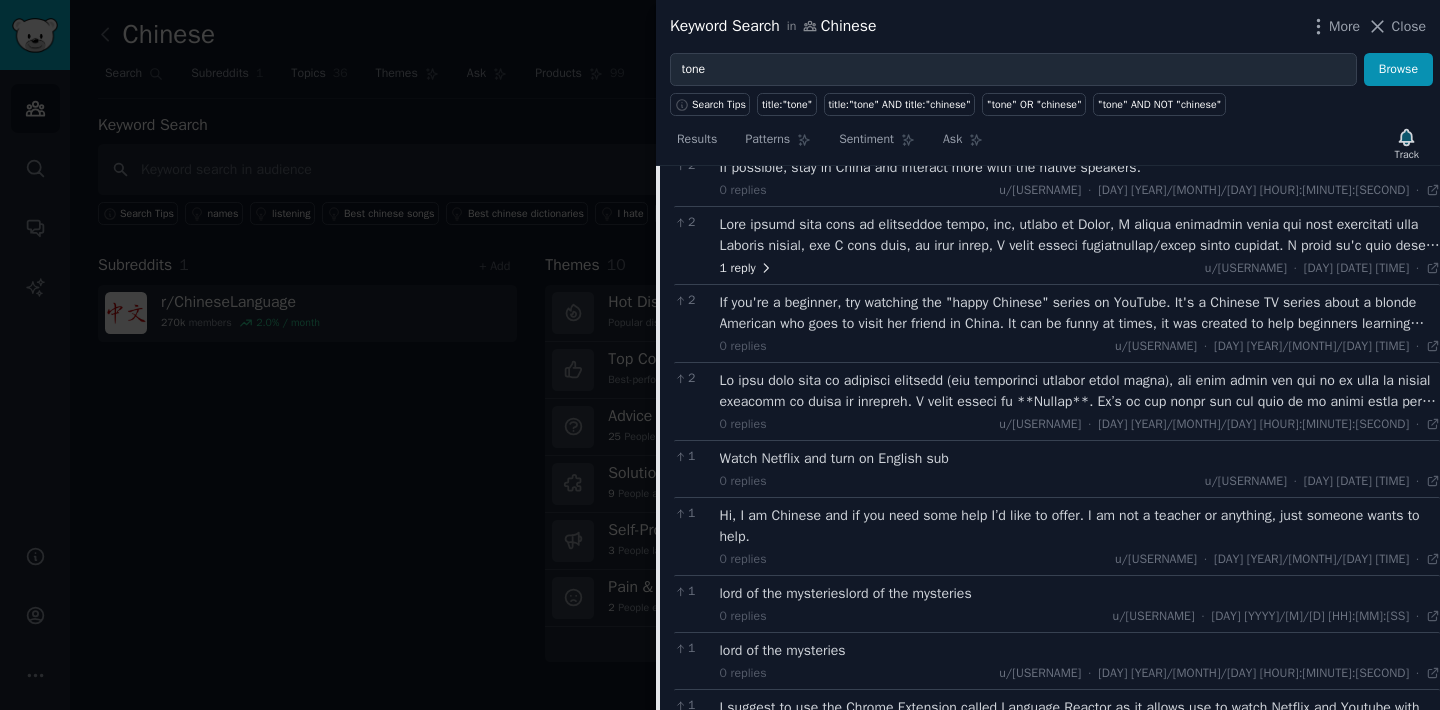 click 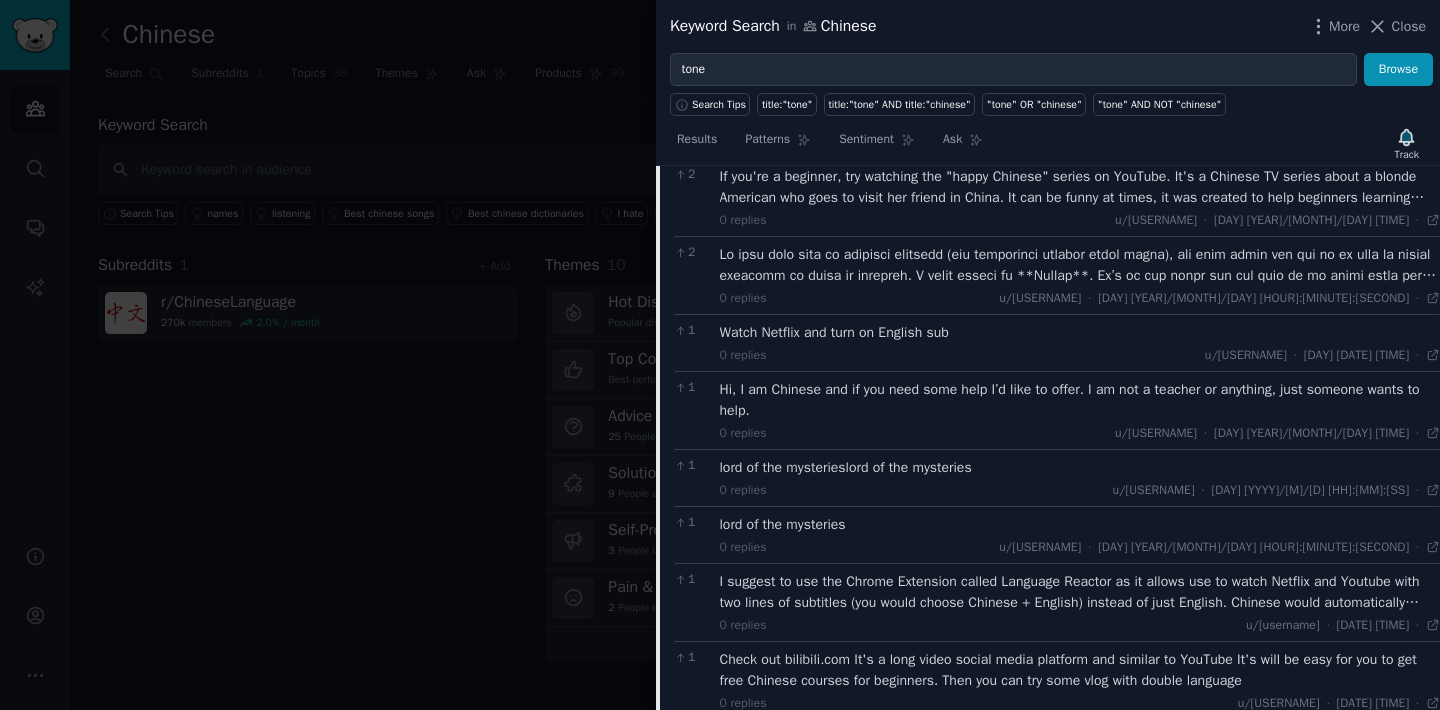 scroll, scrollTop: 2701, scrollLeft: 0, axis: vertical 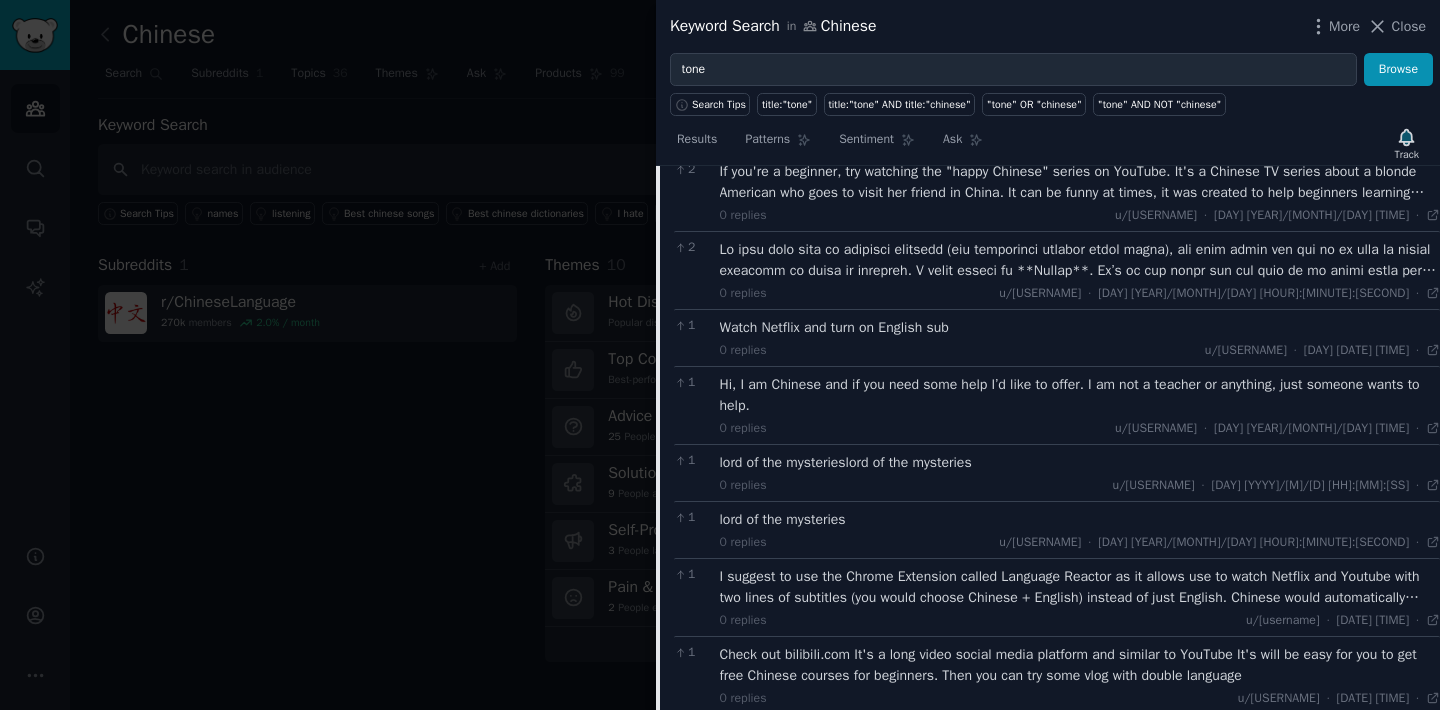 click on "If you're a beginner, try watching the "happy Chinese" series on YouTube. It's a Chinese TV series about a blonde American who goes to visit her friend in China. It can be funny at times, it was created to help beginners learning Chinese, so it uses simple Mandarin and gives you explanations of grammar points during the show" at bounding box center [1080, 182] 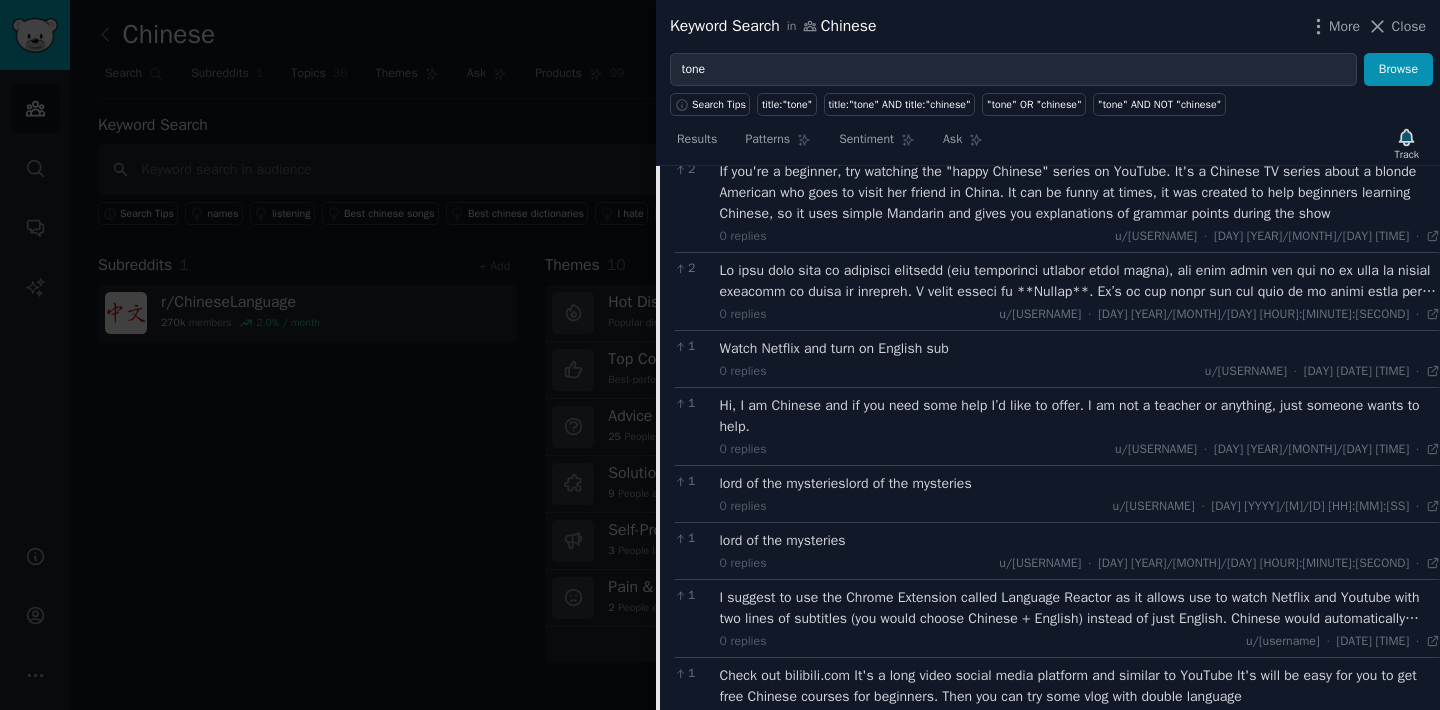 drag, startPoint x: 774, startPoint y: 239, endPoint x: 906, endPoint y: 238, distance: 132.00378 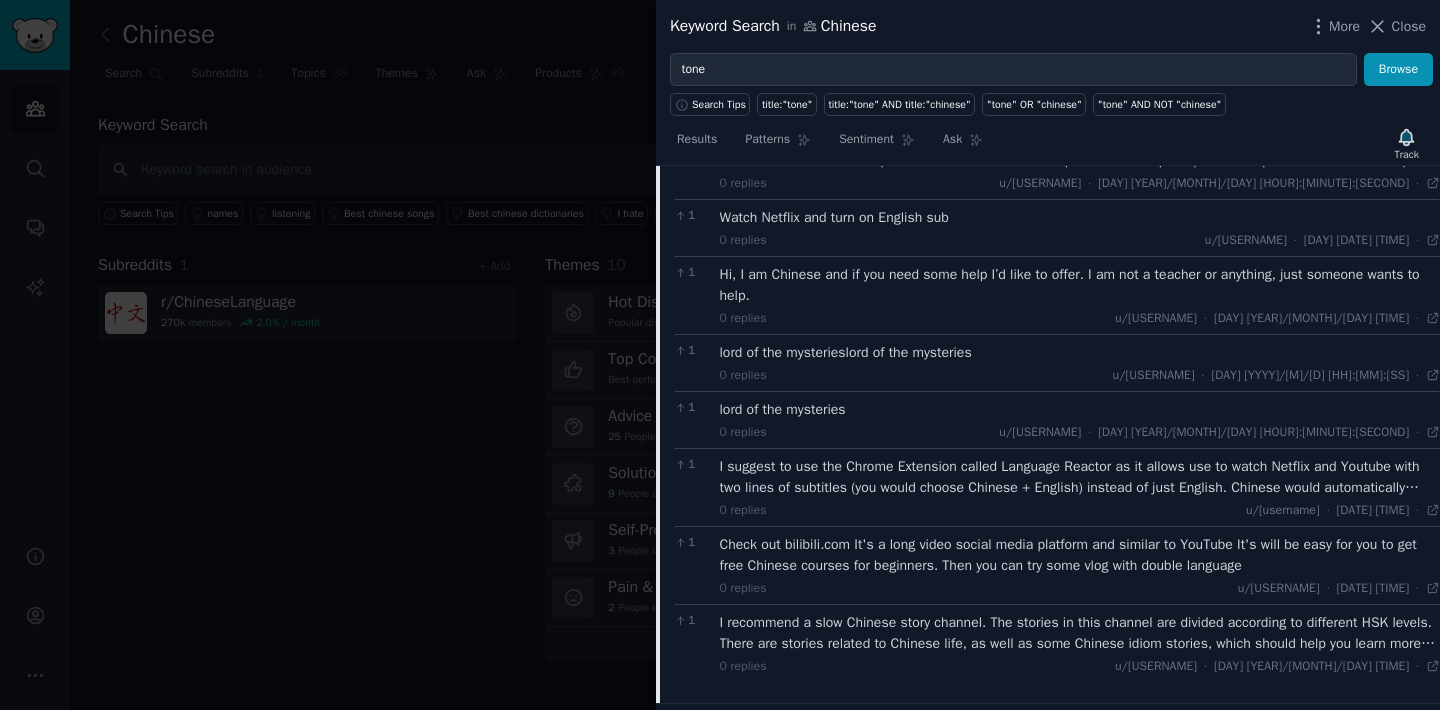 scroll, scrollTop: 2831, scrollLeft: 0, axis: vertical 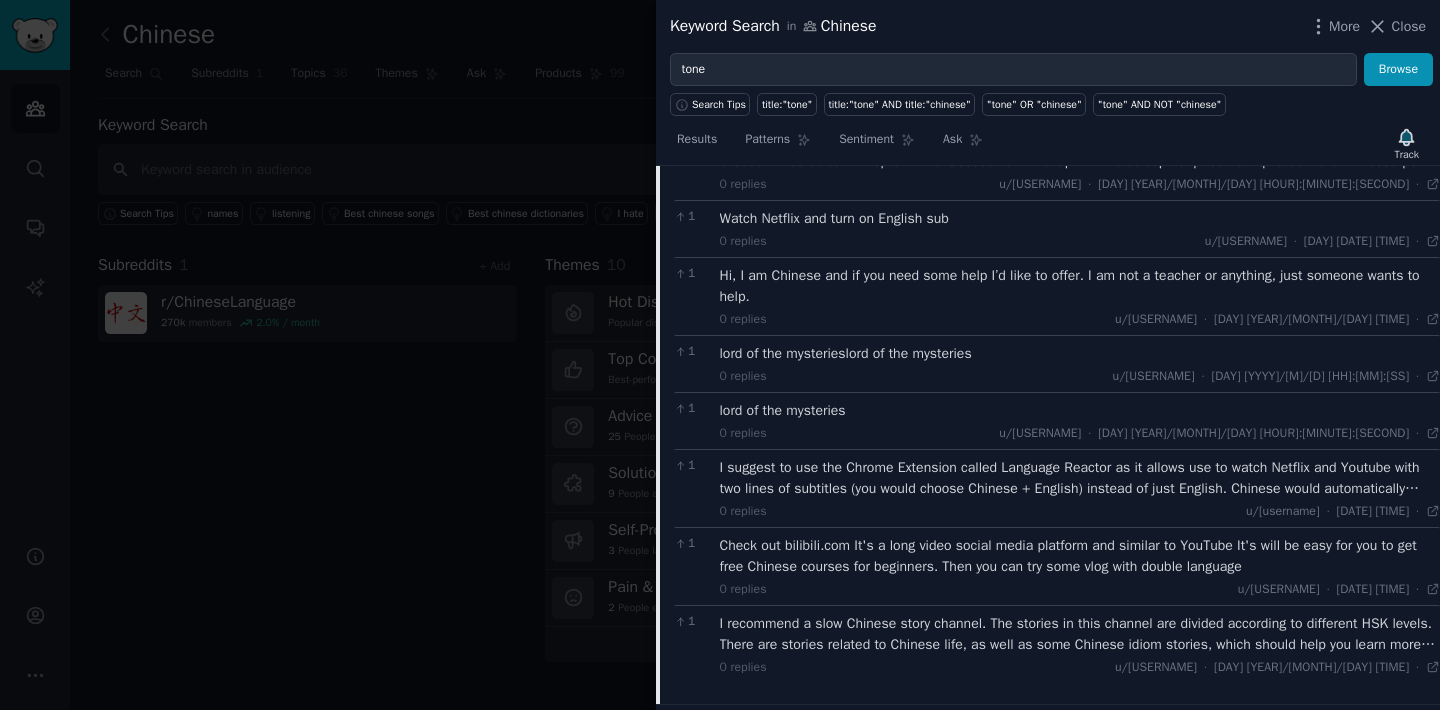 click at bounding box center (1080, 151) 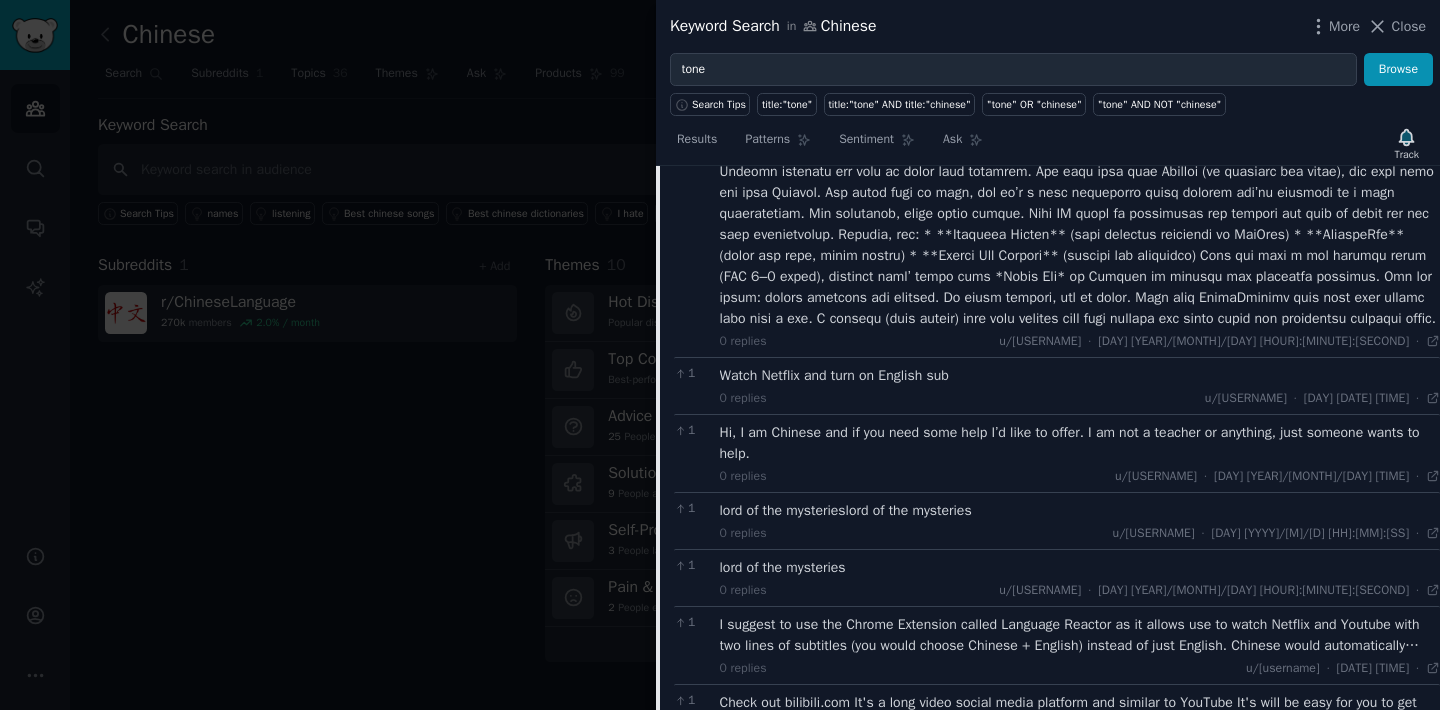 scroll, scrollTop: 2844, scrollLeft: 0, axis: vertical 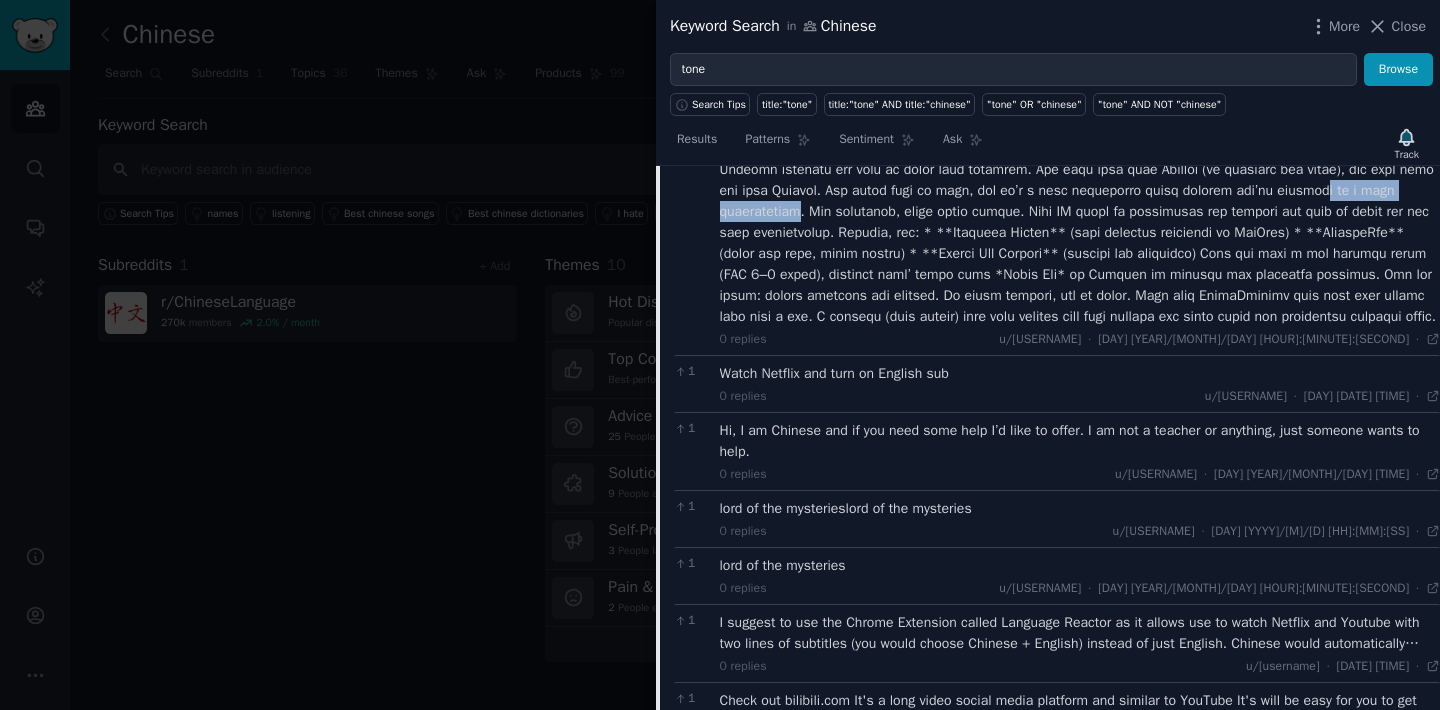 drag, startPoint x: 765, startPoint y: 257, endPoint x: 909, endPoint y: 252, distance: 144.08678 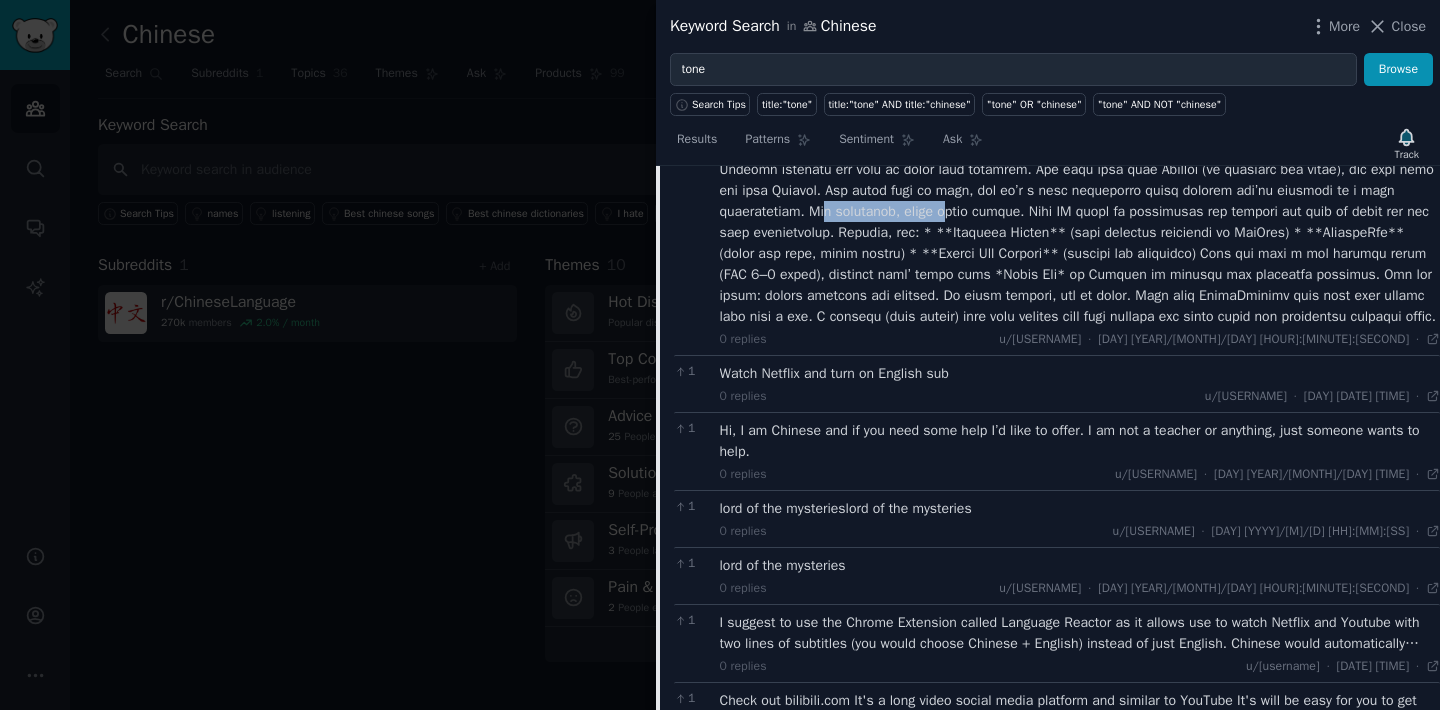 drag, startPoint x: 936, startPoint y: 251, endPoint x: 1054, endPoint y: 252, distance: 118.004234 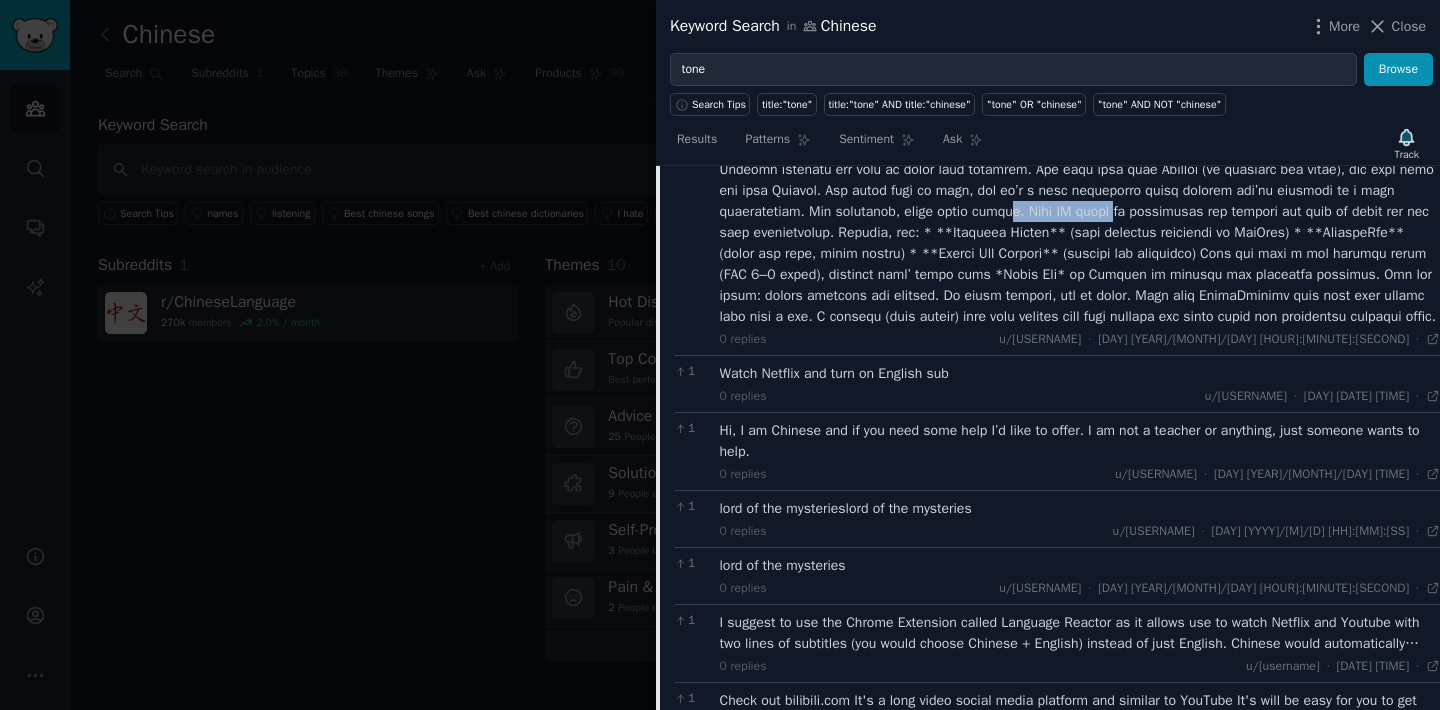 drag, startPoint x: 1118, startPoint y: 251, endPoint x: 1228, endPoint y: 254, distance: 110.0409 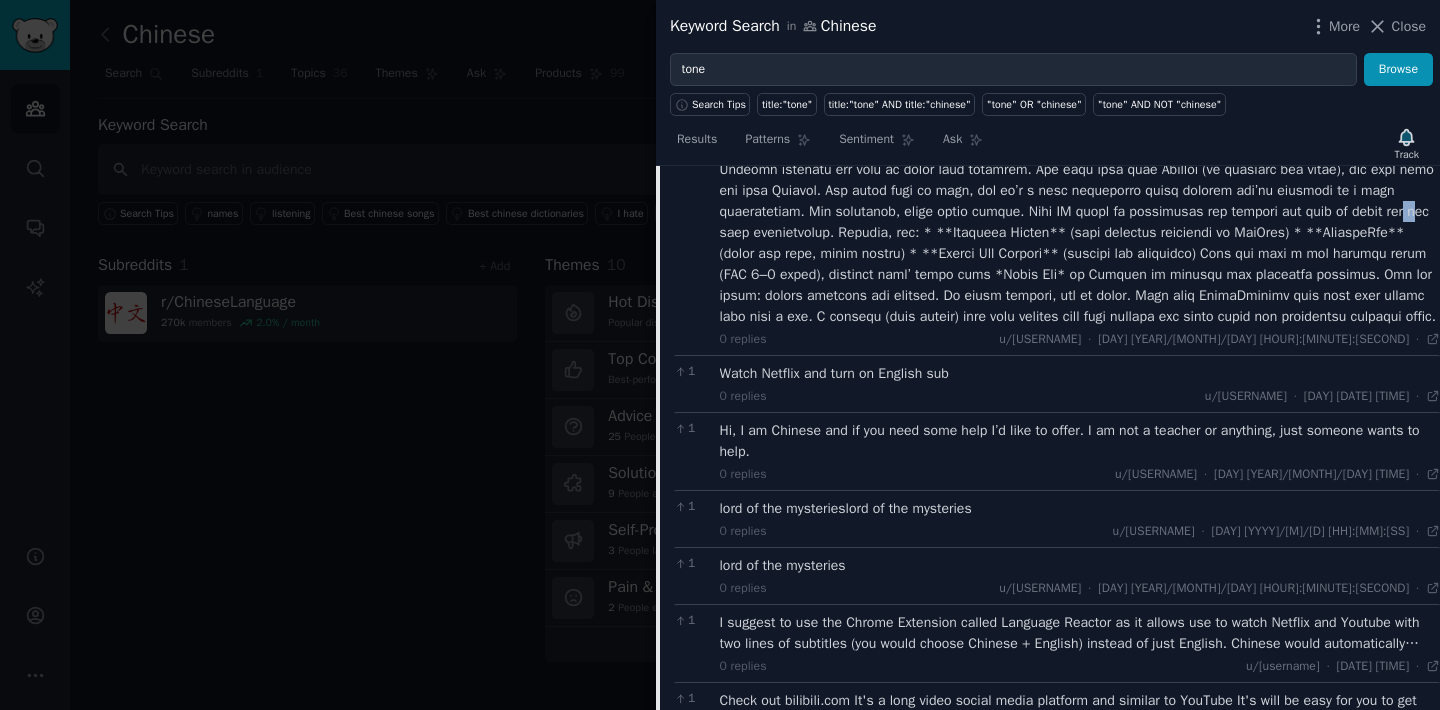 drag, startPoint x: 821, startPoint y: 276, endPoint x: 836, endPoint y: 278, distance: 15.132746 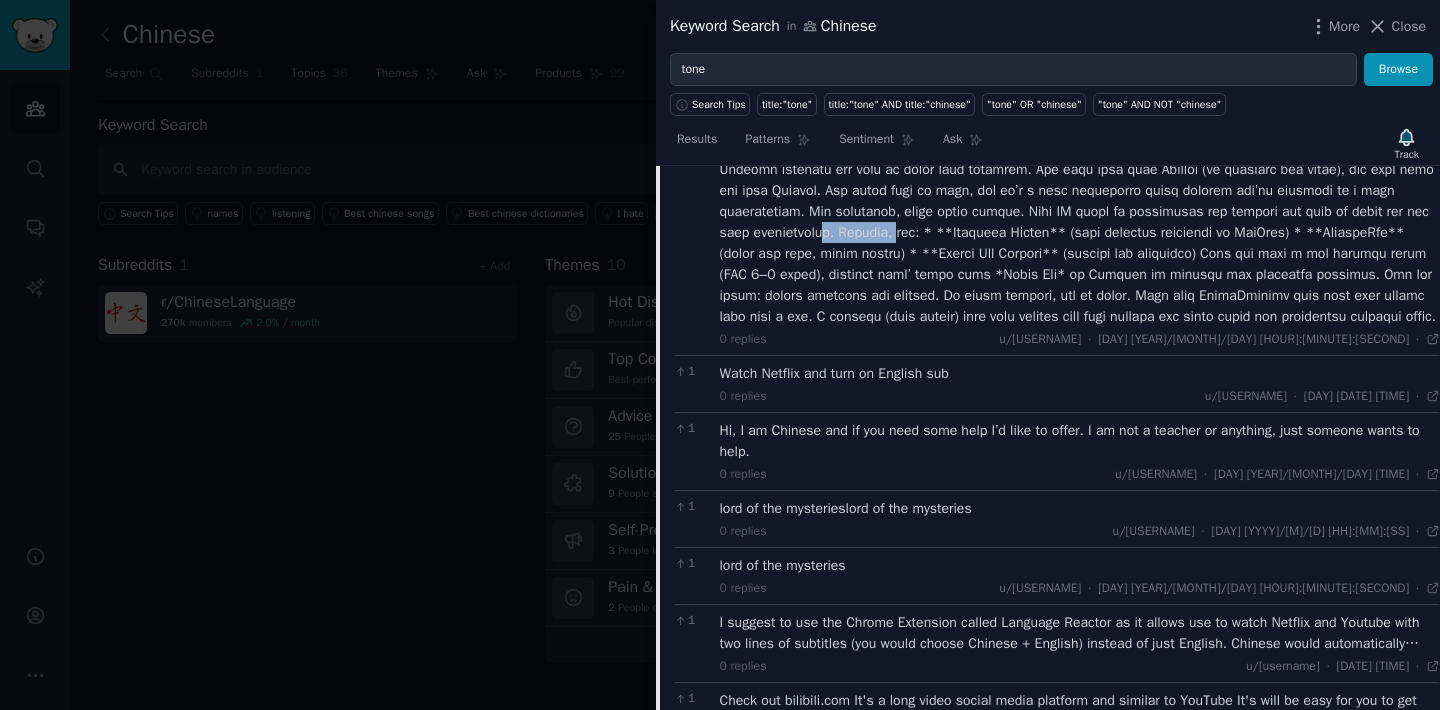 drag, startPoint x: 956, startPoint y: 272, endPoint x: 1026, endPoint y: 277, distance: 70.178345 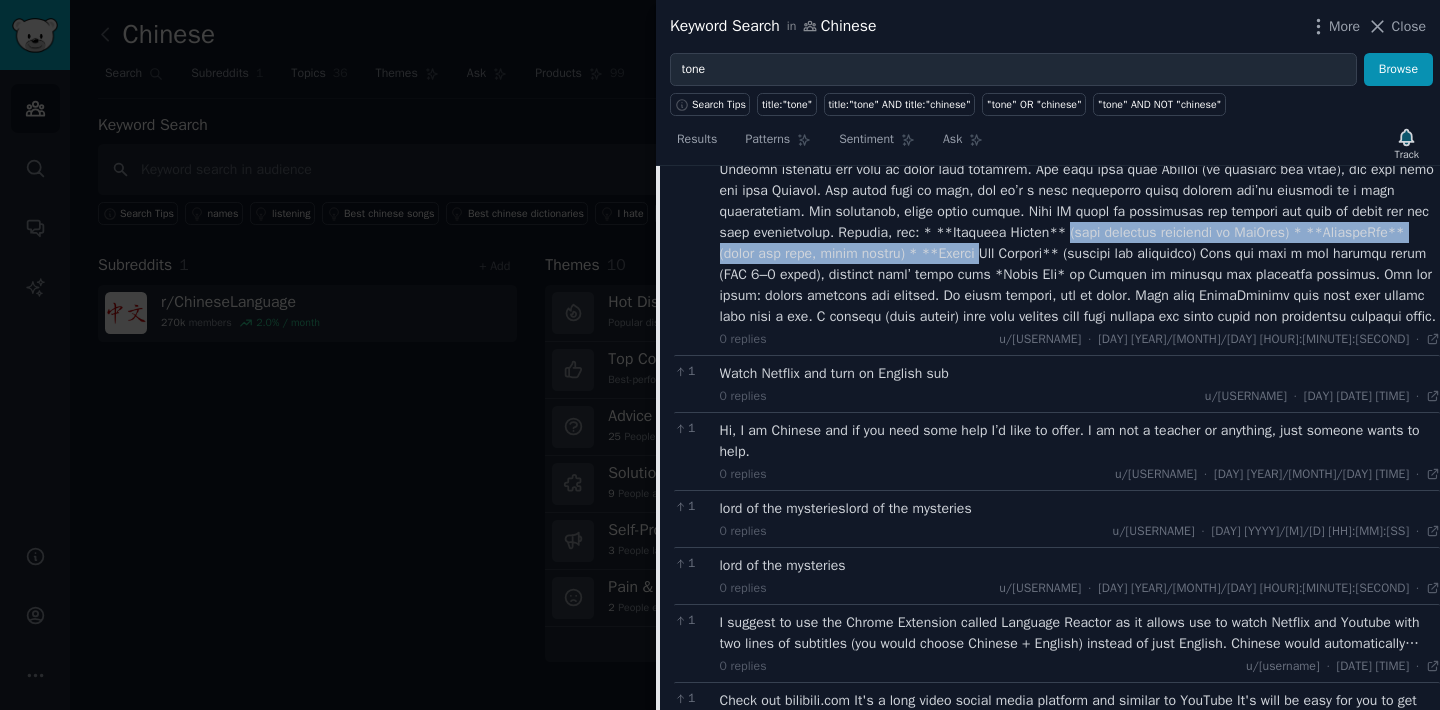 drag, startPoint x: 1201, startPoint y: 270, endPoint x: 1155, endPoint y: 294, distance: 51.884487 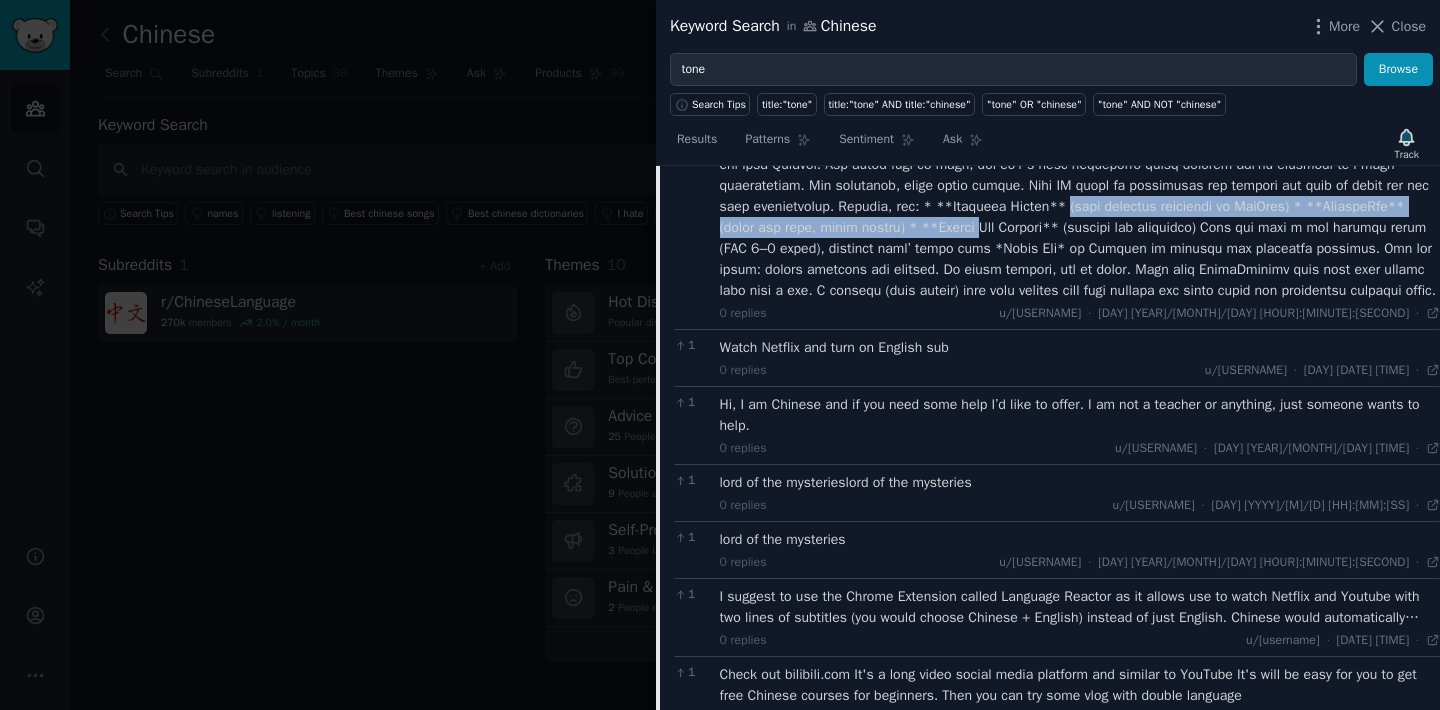 scroll, scrollTop: 2874, scrollLeft: 0, axis: vertical 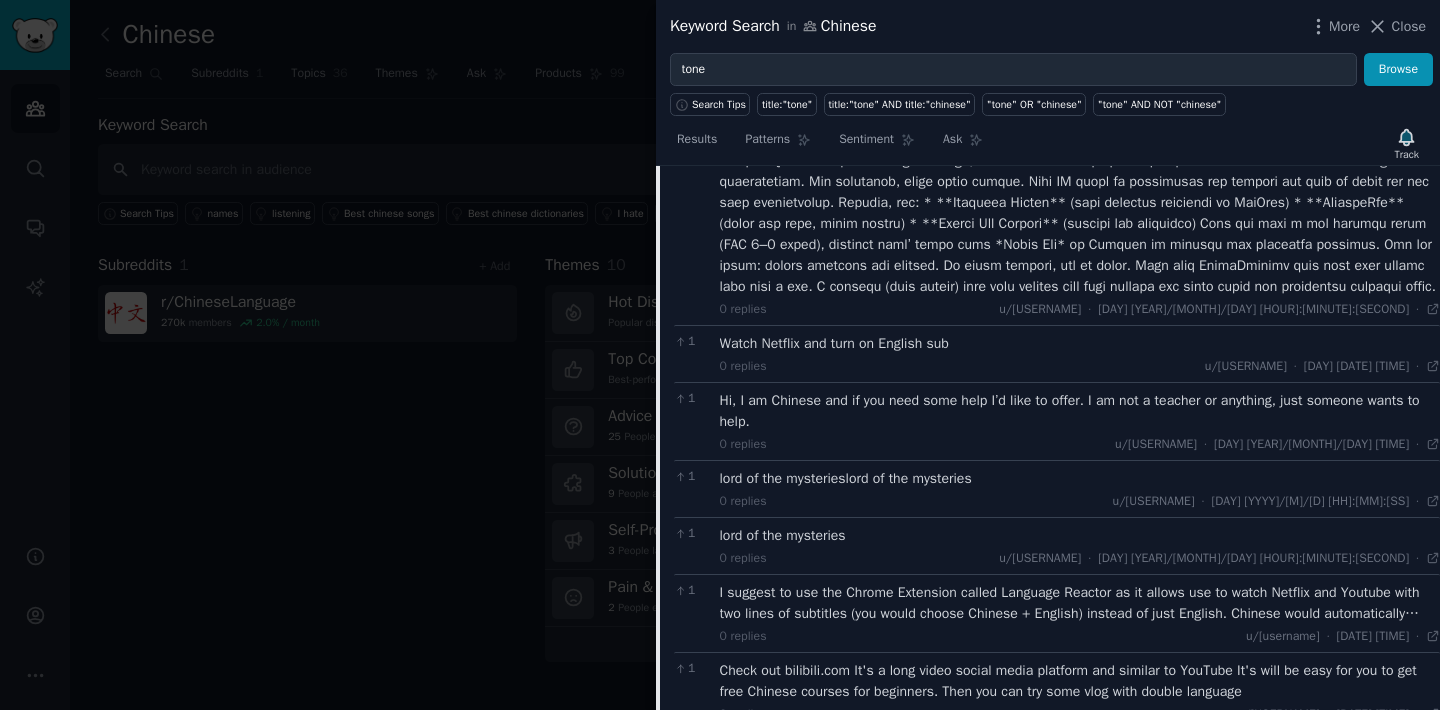 click at bounding box center (1080, 192) 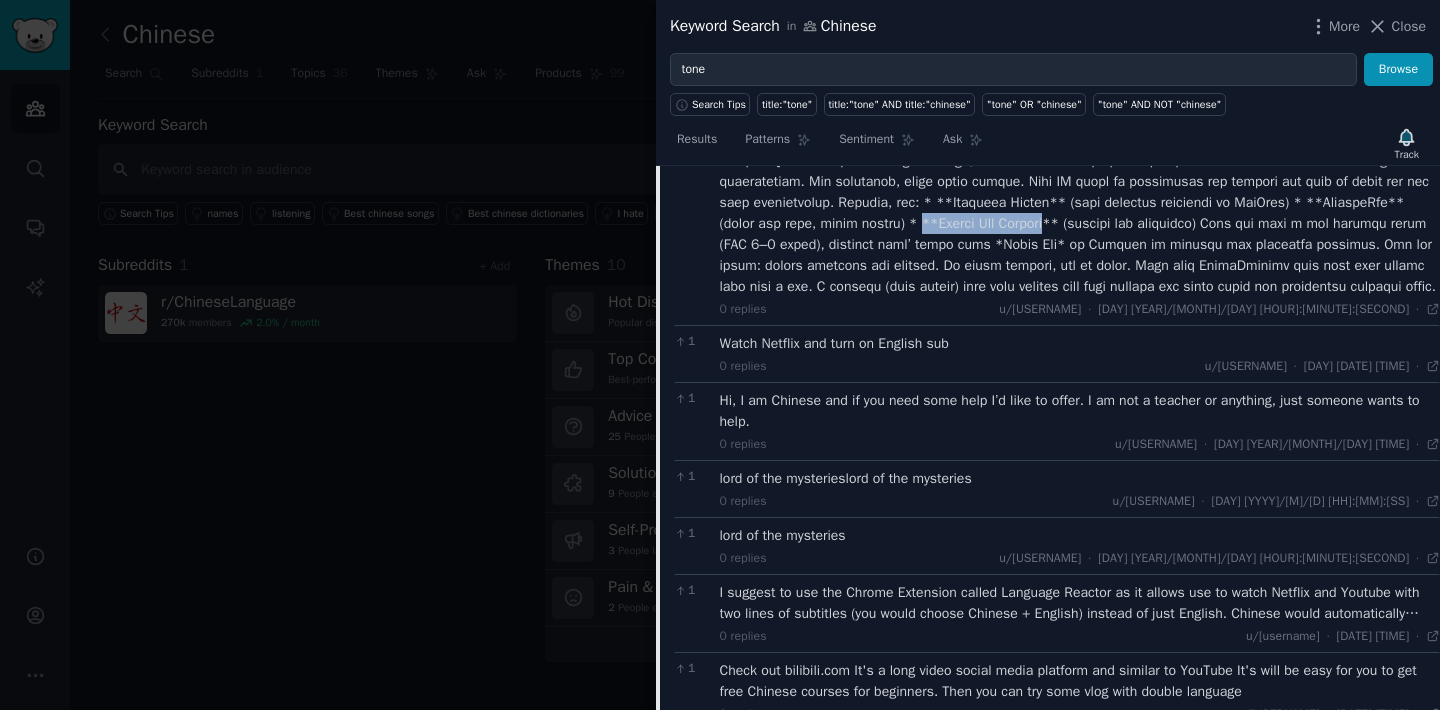 drag, startPoint x: 1230, startPoint y: 272, endPoint x: 1104, endPoint y: 274, distance: 126.01587 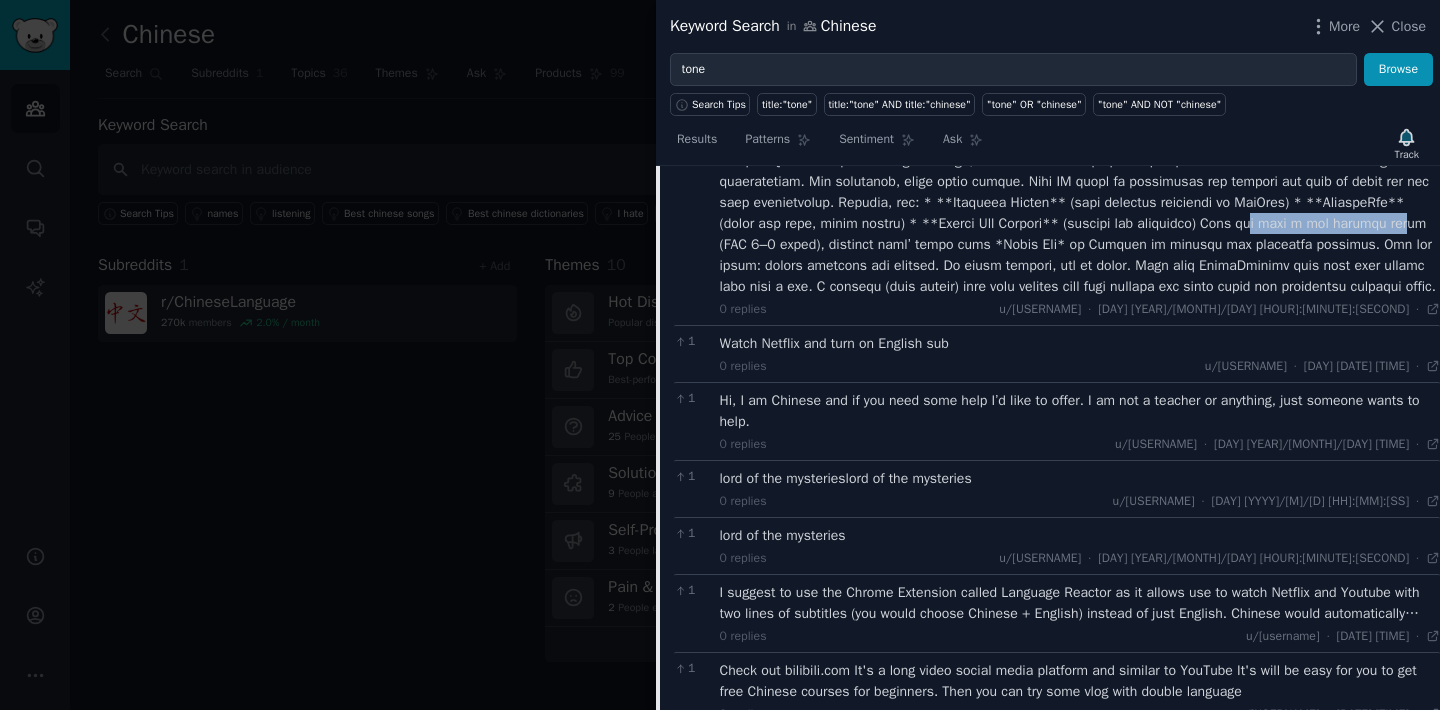drag, startPoint x: 733, startPoint y: 285, endPoint x: 906, endPoint y: 296, distance: 173.34937 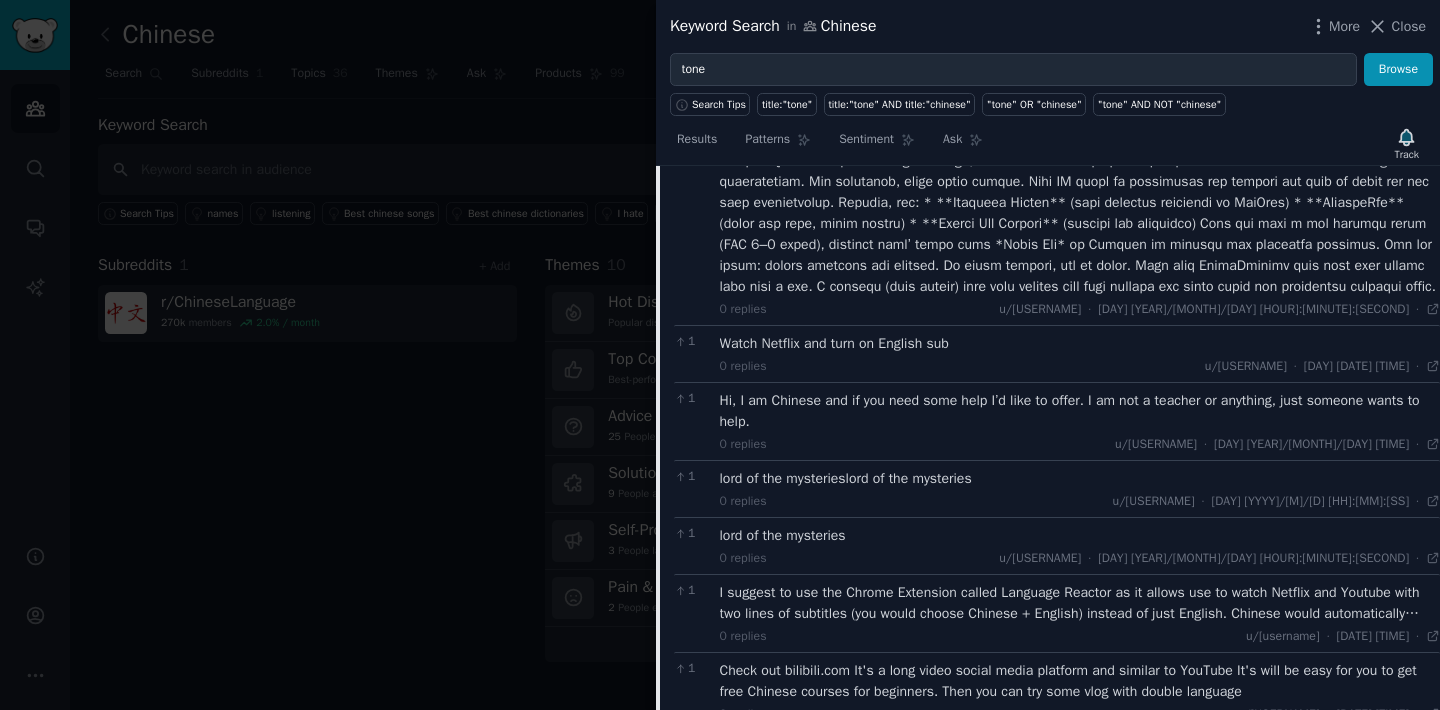 drag, startPoint x: 1034, startPoint y: 281, endPoint x: 1115, endPoint y: 292, distance: 81.7435 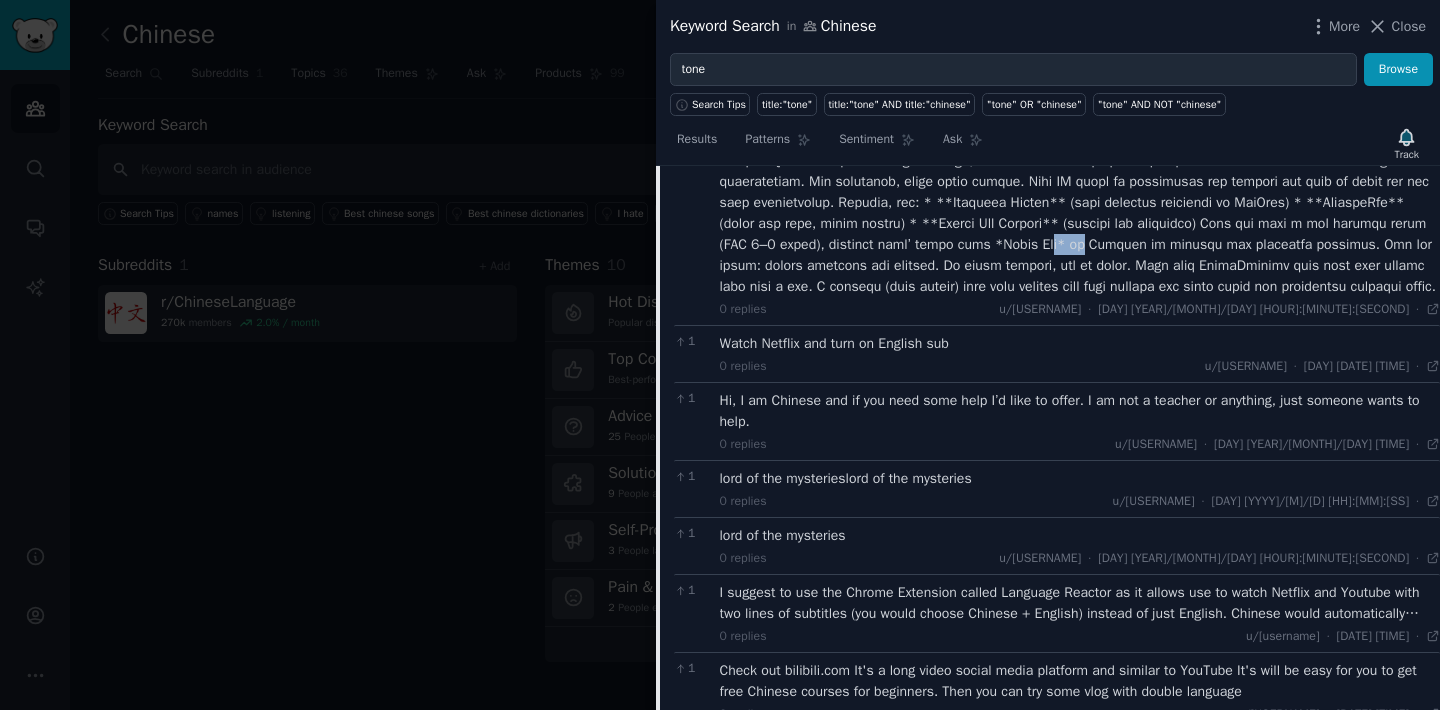drag, startPoint x: 1260, startPoint y: 286, endPoint x: 1288, endPoint y: 296, distance: 29.732138 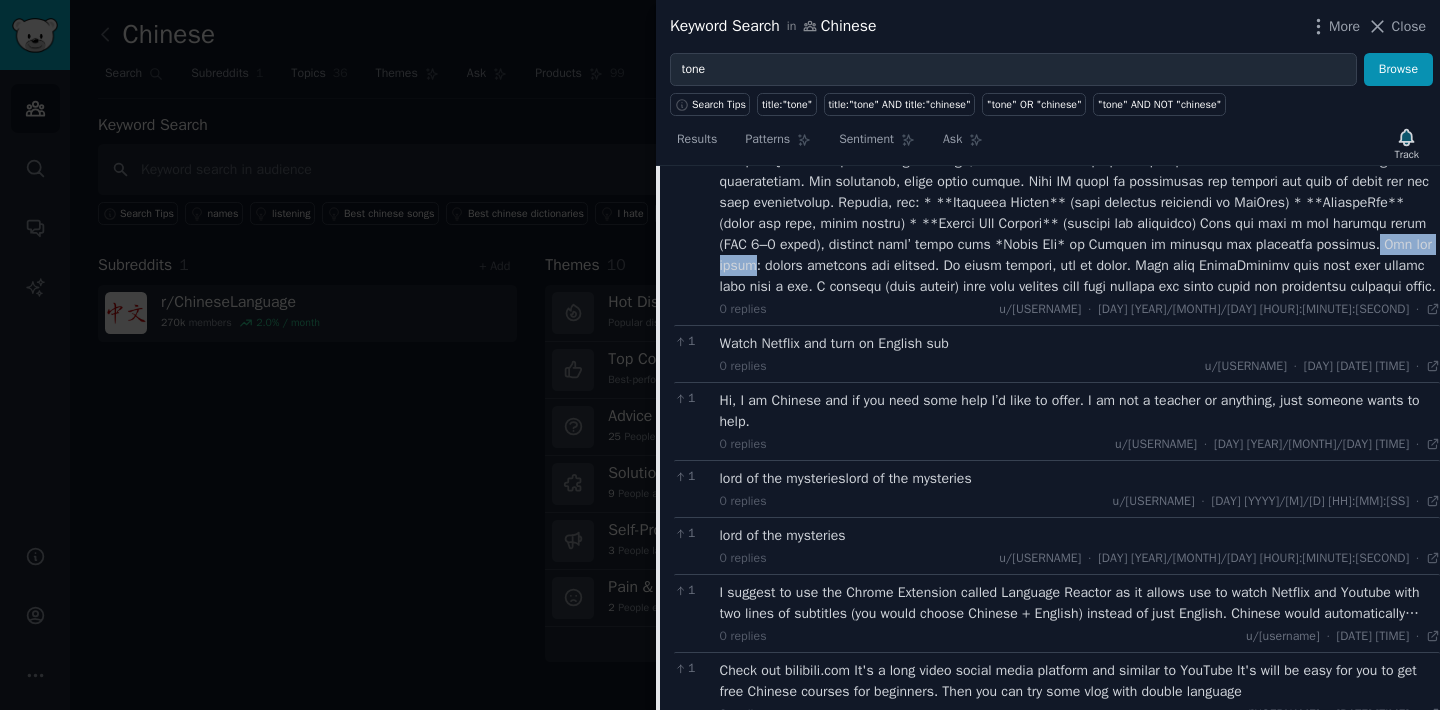 drag, startPoint x: 834, startPoint y: 307, endPoint x: 925, endPoint y: 317, distance: 91.5478 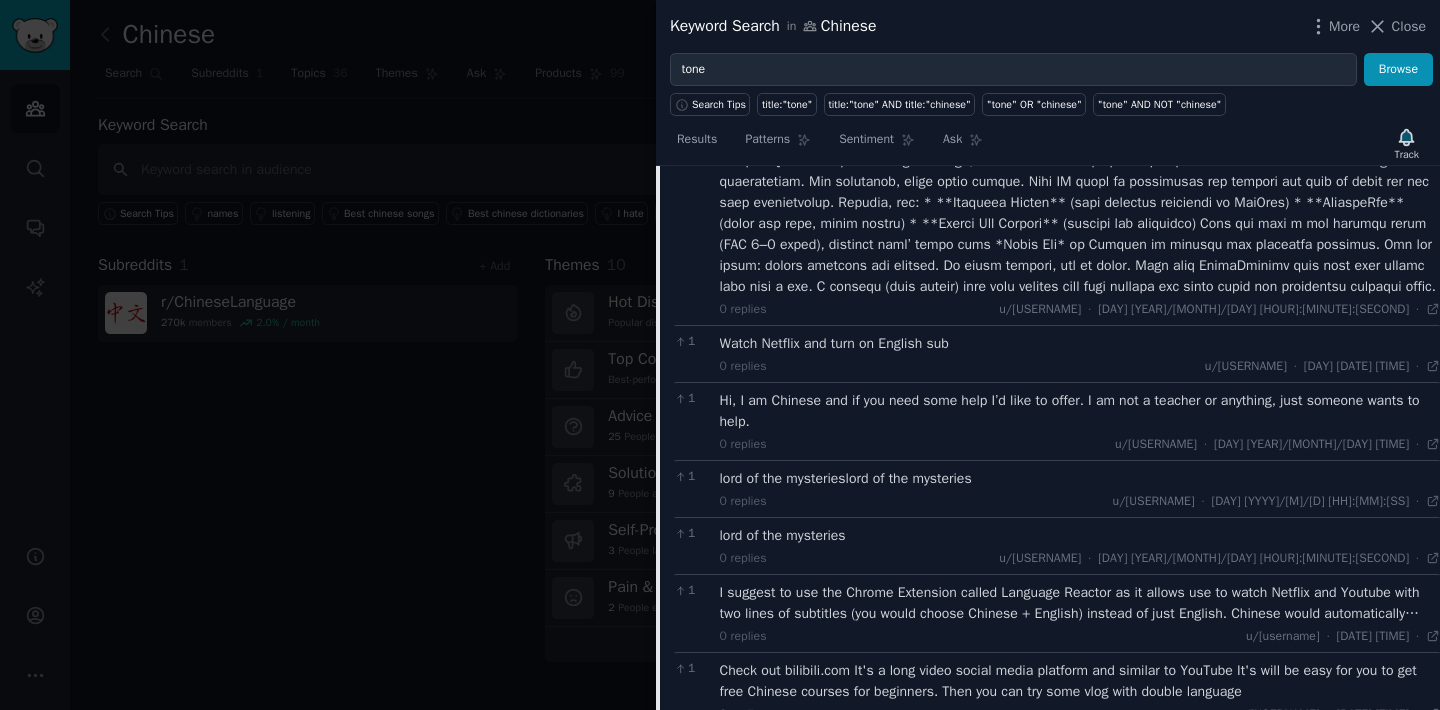 click at bounding box center [1080, 192] 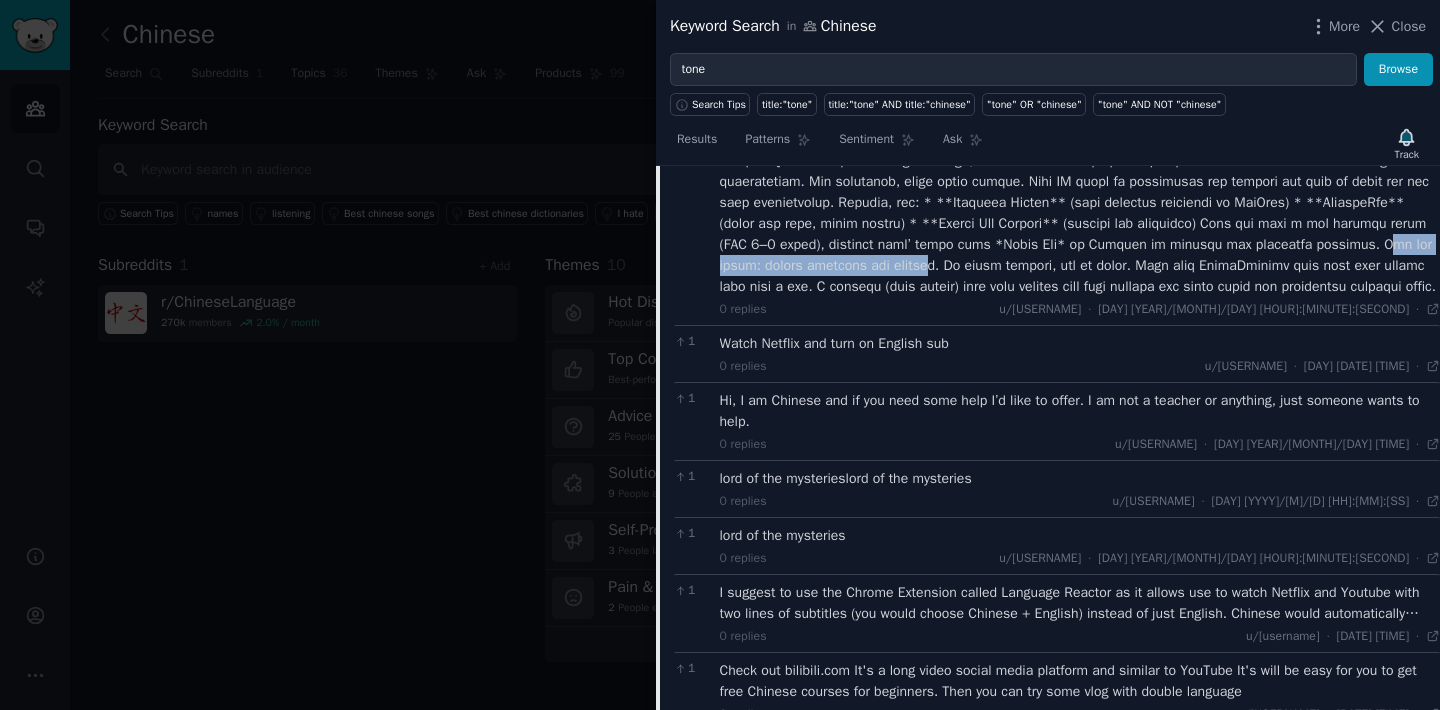 drag, startPoint x: 844, startPoint y: 307, endPoint x: 1111, endPoint y: 313, distance: 267.0674 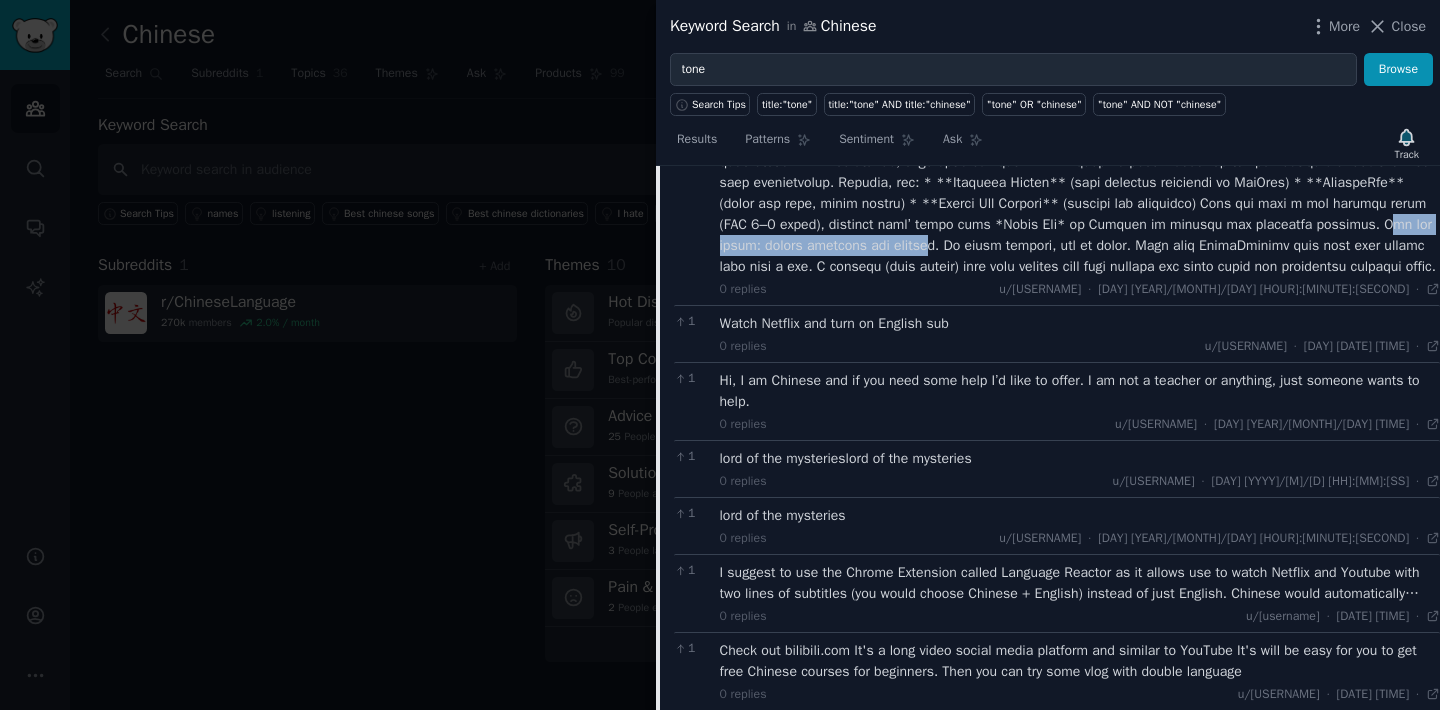 scroll, scrollTop: 2897, scrollLeft: 0, axis: vertical 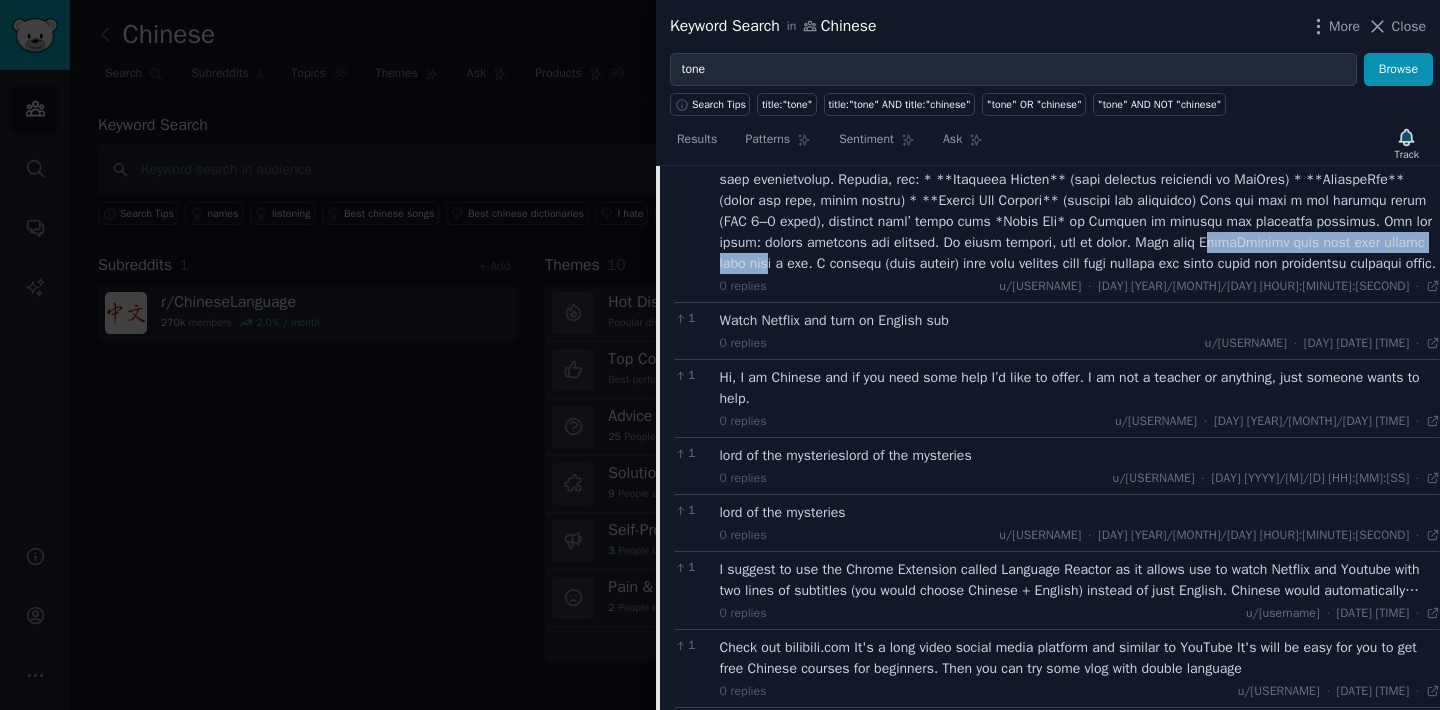 drag, startPoint x: 733, startPoint y: 311, endPoint x: 992, endPoint y: 309, distance: 259.00772 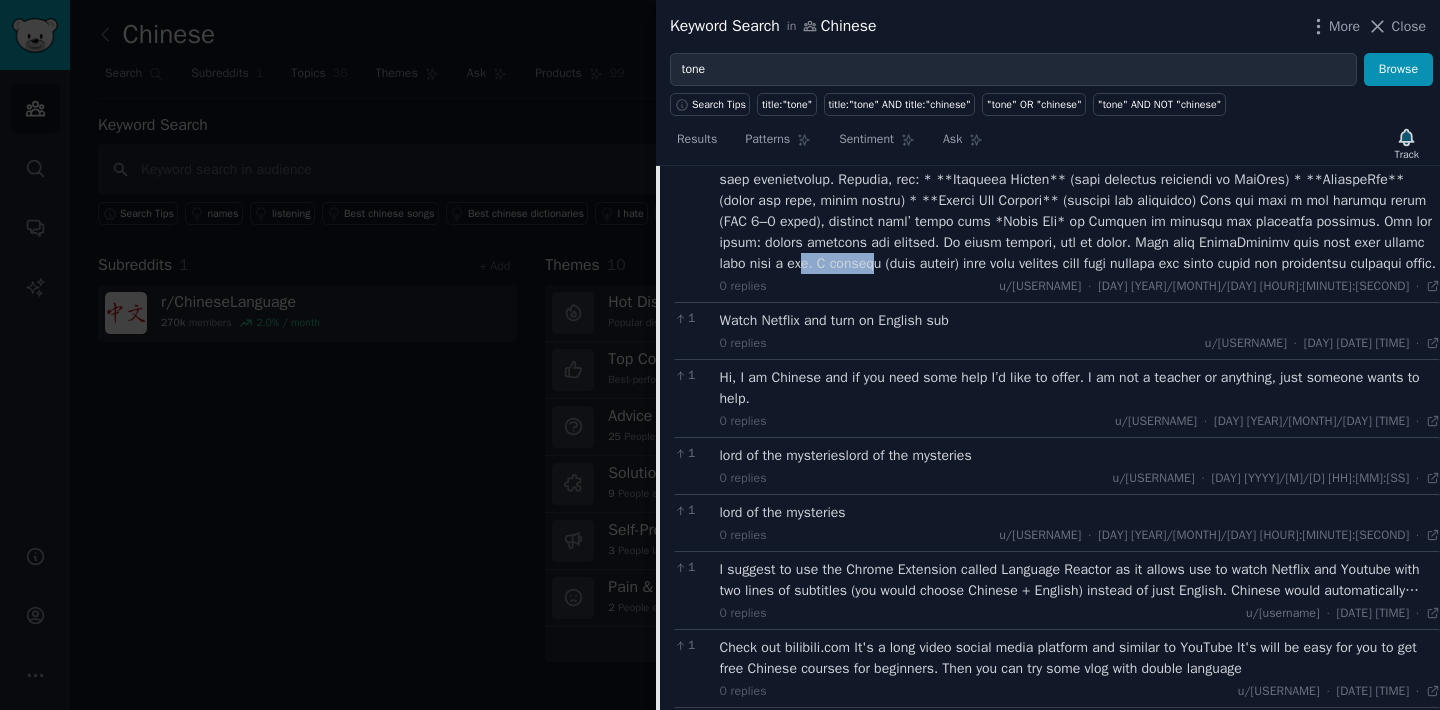 drag, startPoint x: 1024, startPoint y: 309, endPoint x: 1097, endPoint y: 306, distance: 73.061615 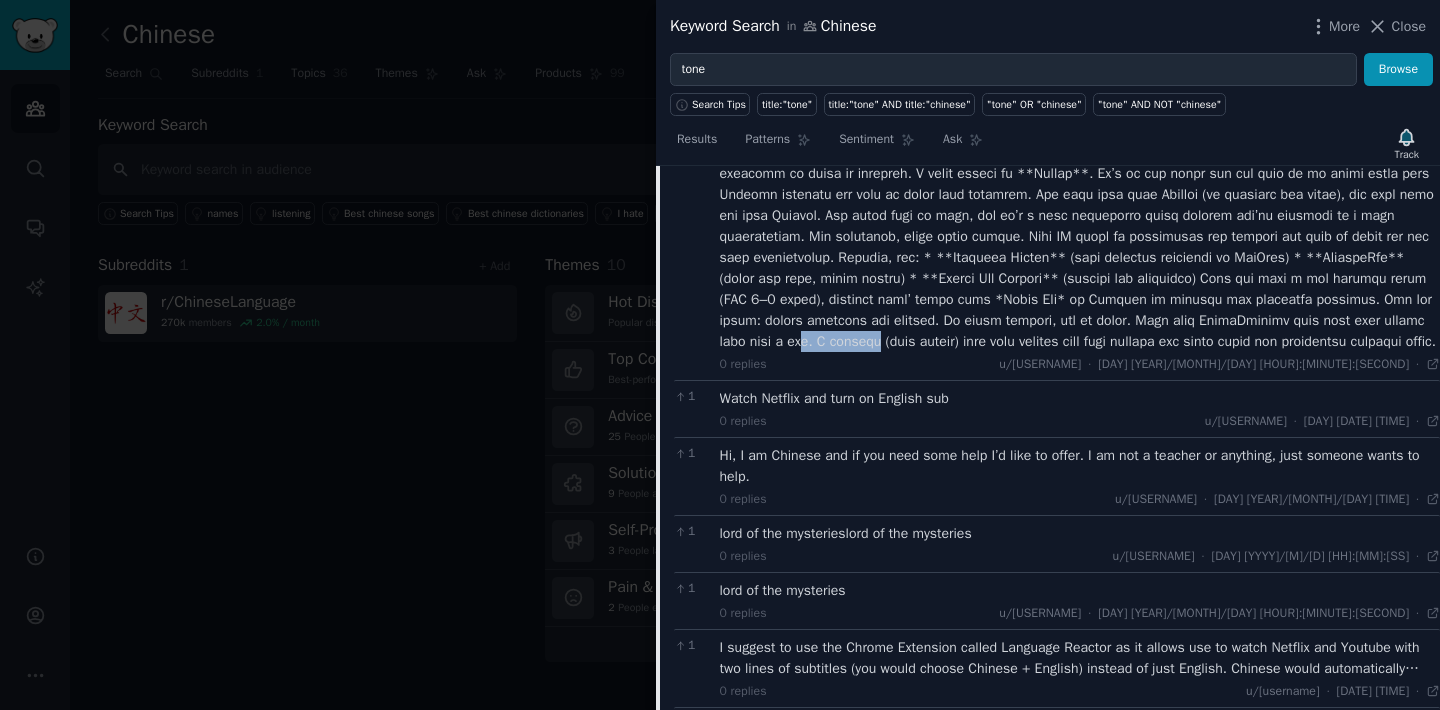 scroll, scrollTop: 2811, scrollLeft: 0, axis: vertical 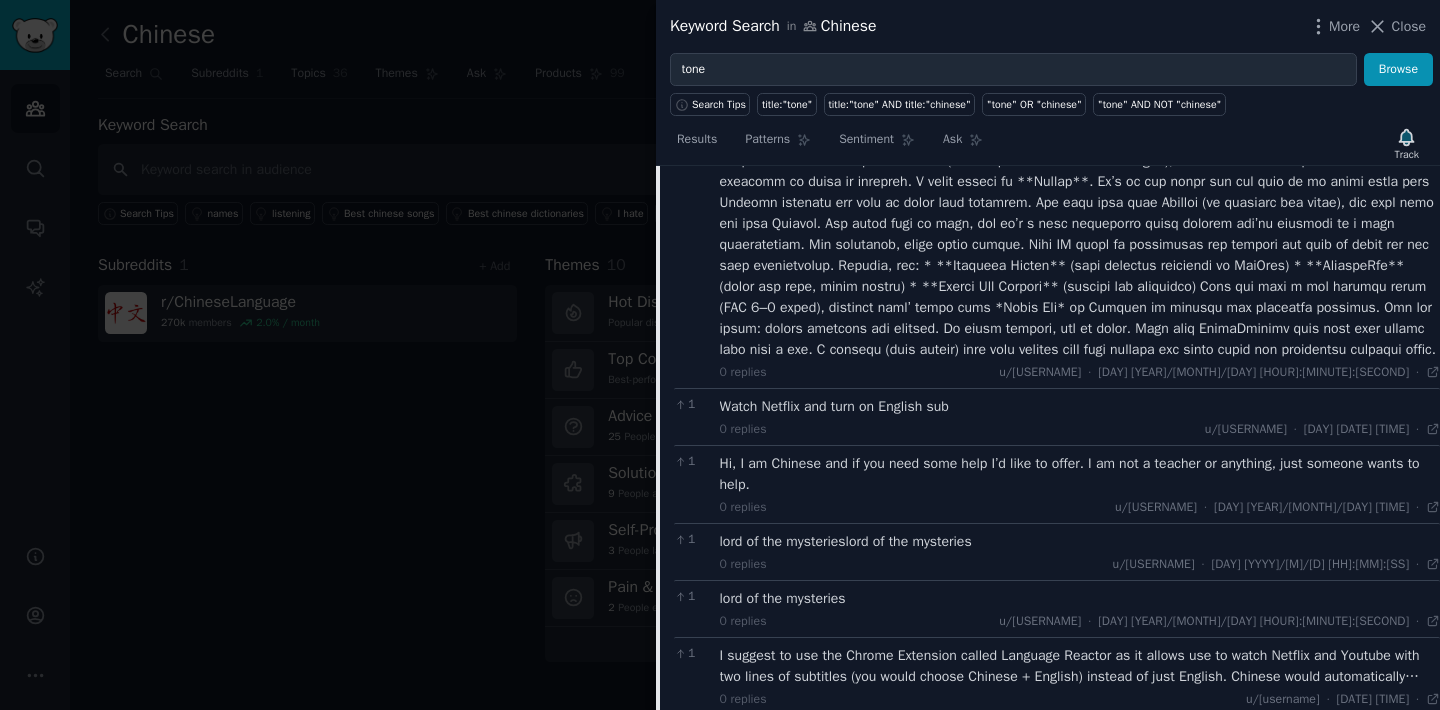 click at bounding box center (1080, 255) 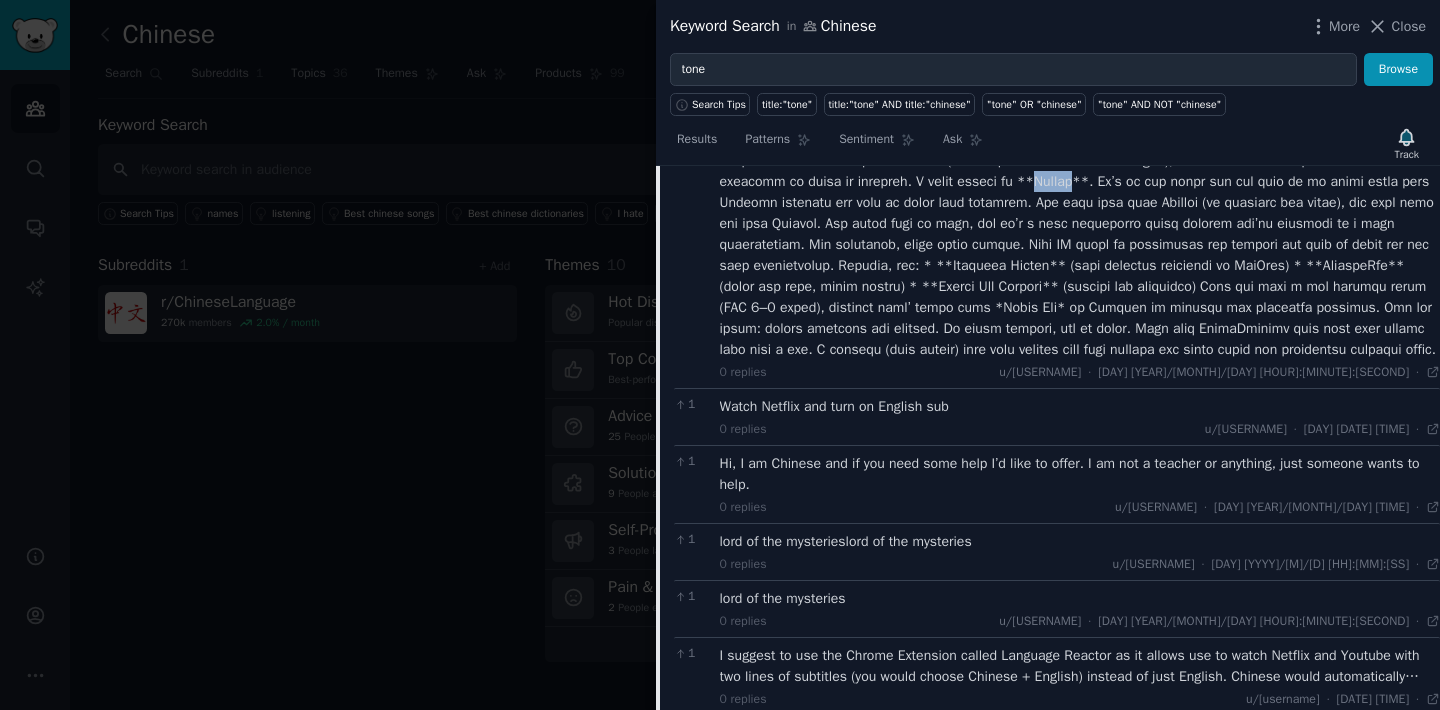 click at bounding box center (1080, 255) 